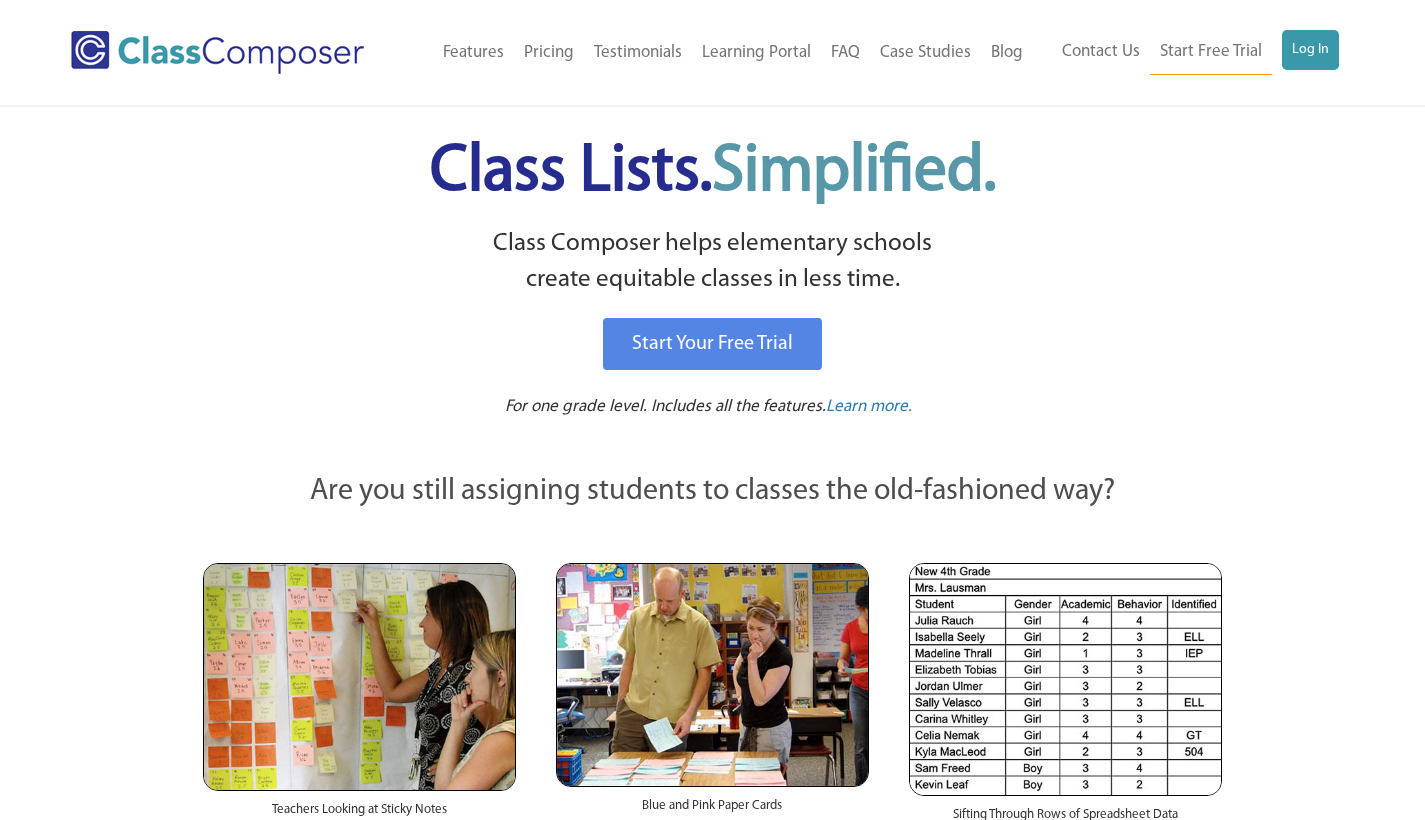 scroll, scrollTop: 0, scrollLeft: 0, axis: both 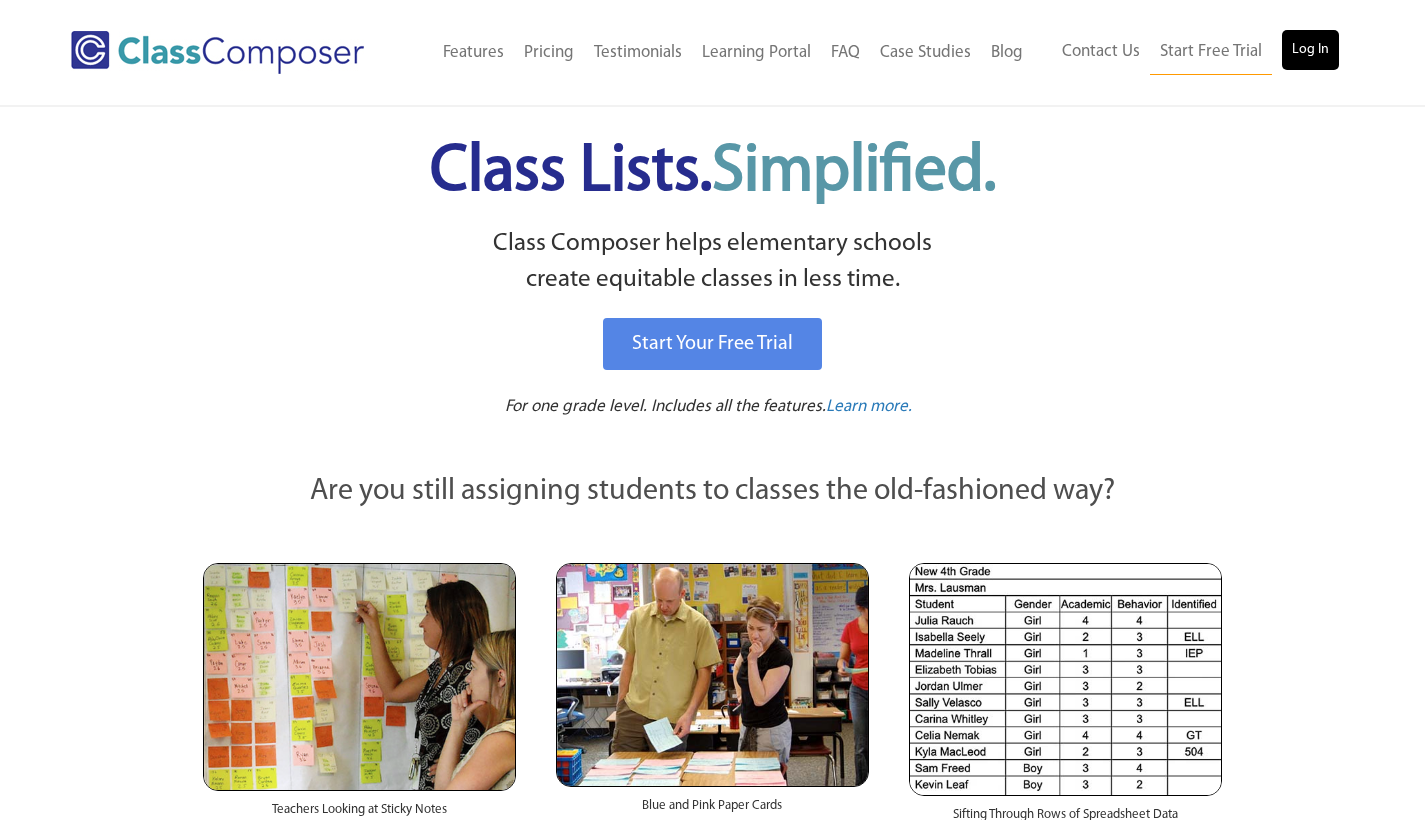 click on "Log In" at bounding box center (1310, 50) 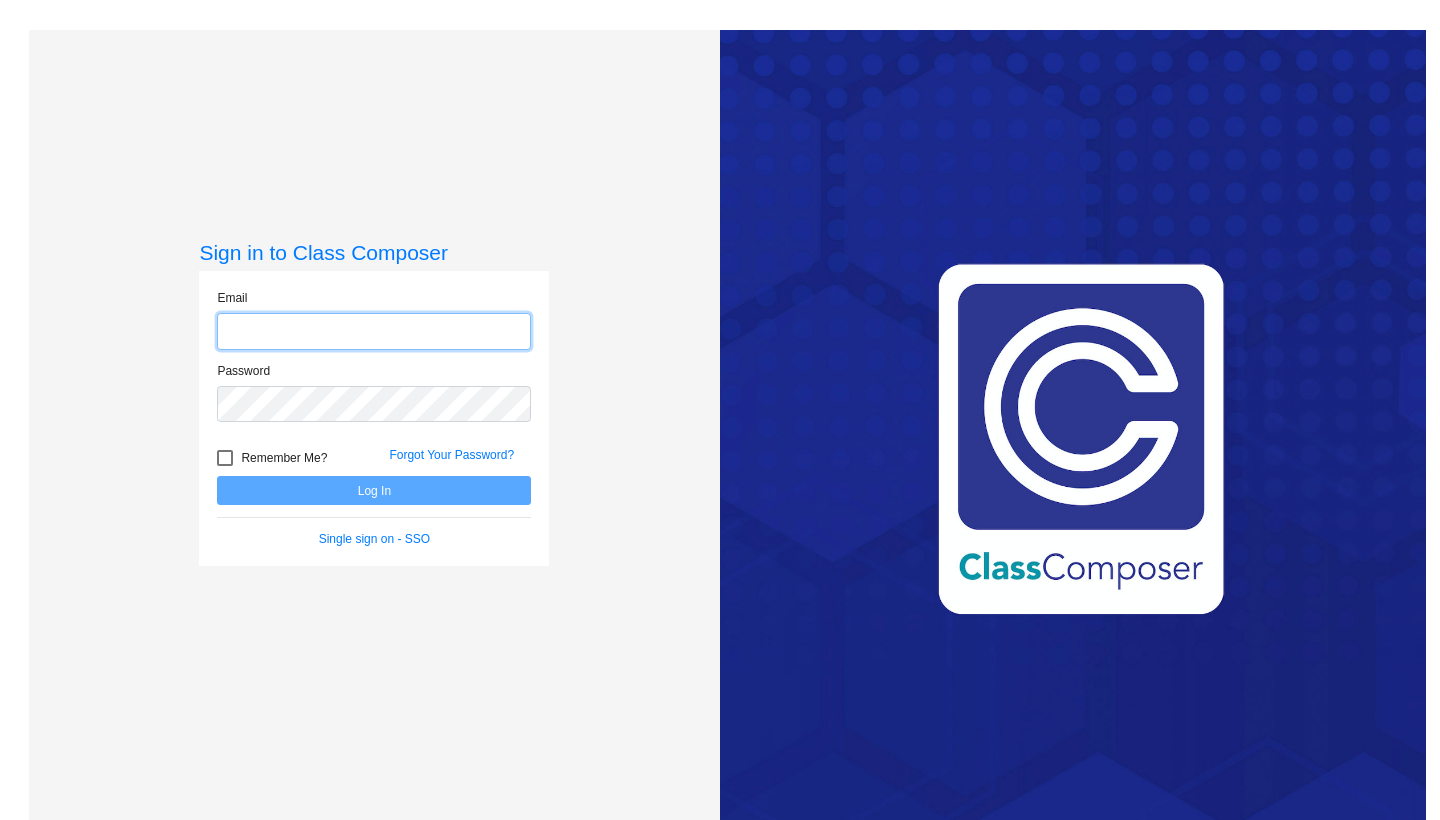 scroll, scrollTop: 0, scrollLeft: 0, axis: both 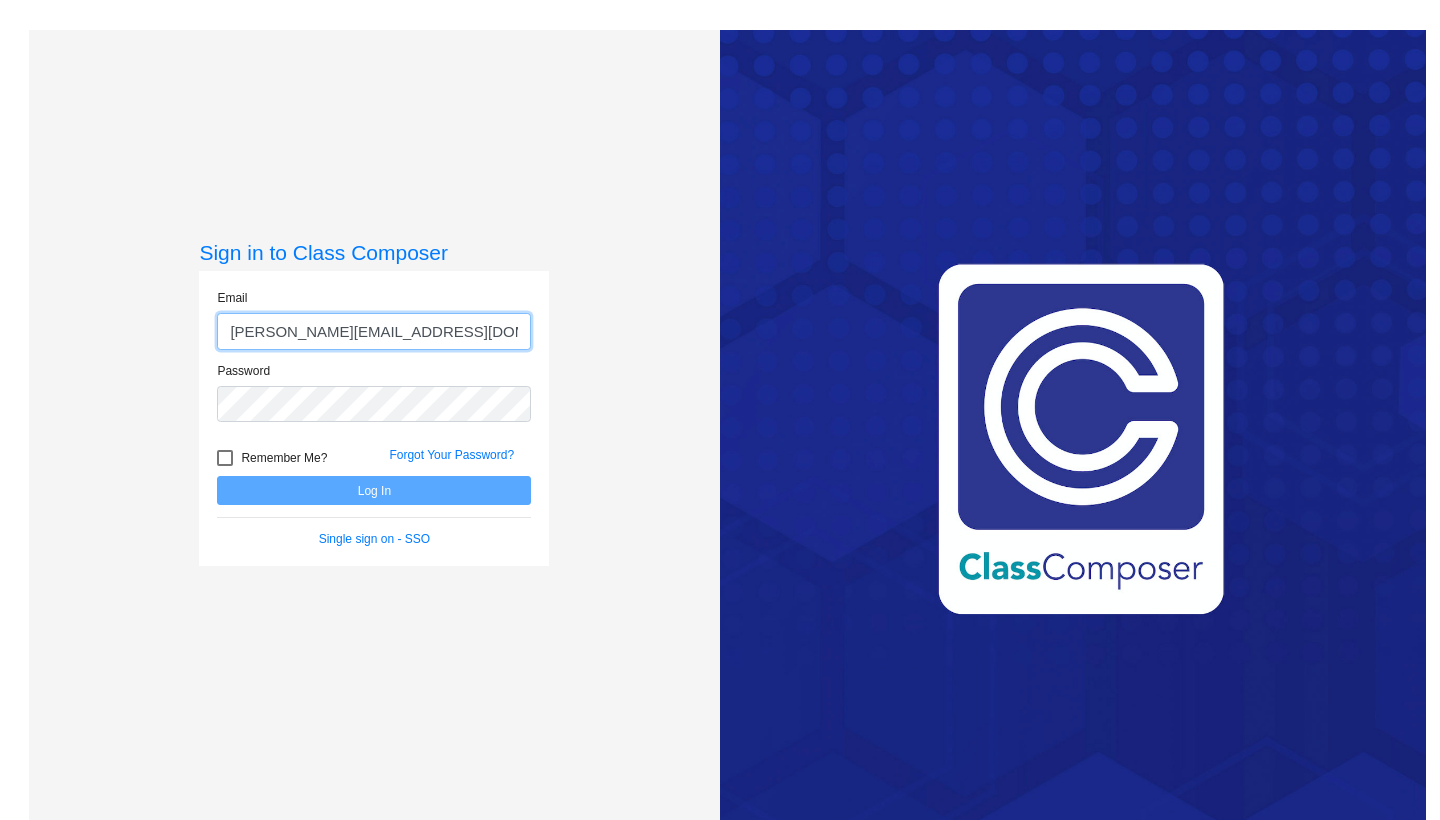 type on "[PERSON_NAME][EMAIL_ADDRESS][DOMAIN_NAME]" 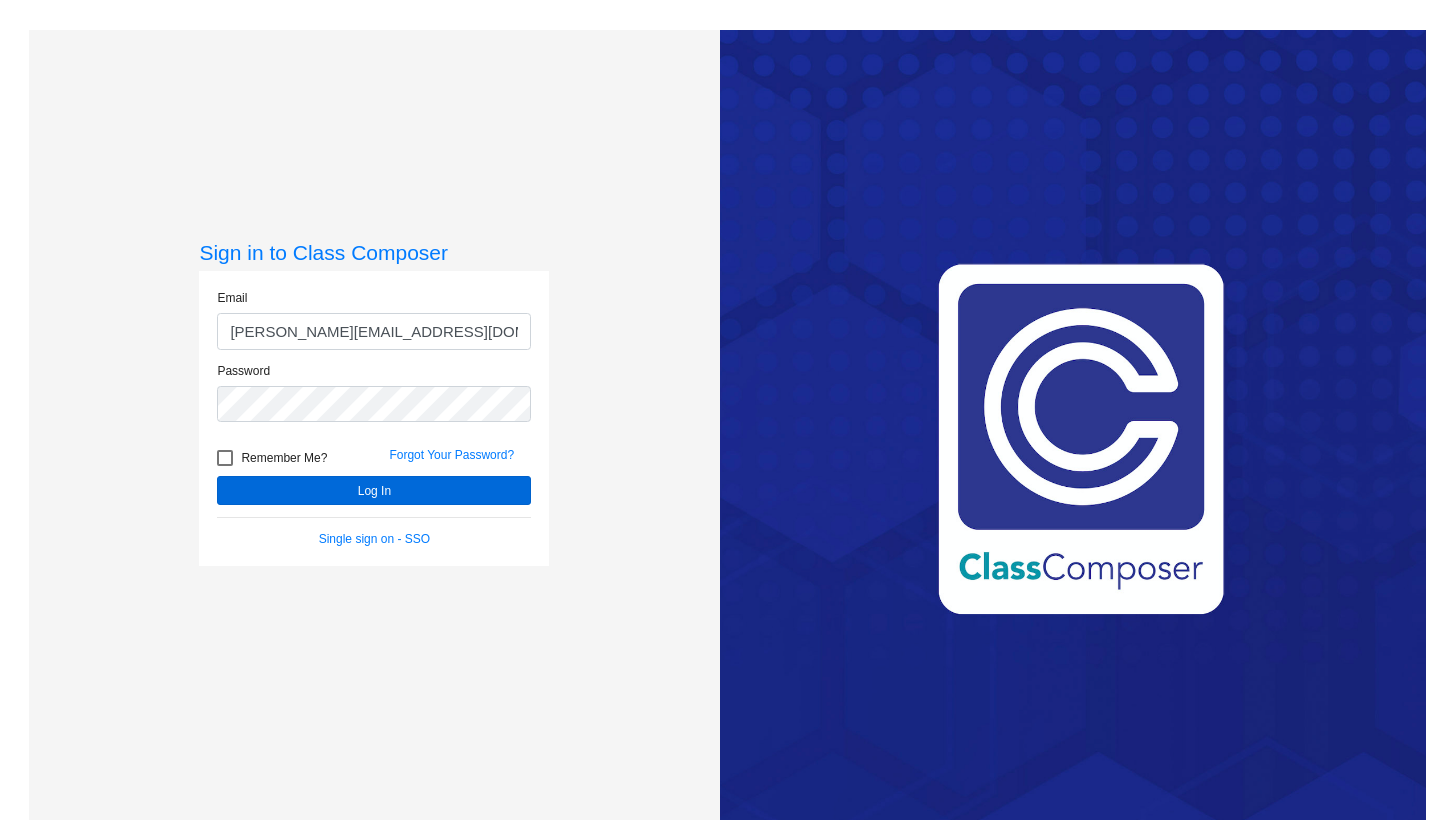 click on "Log In" 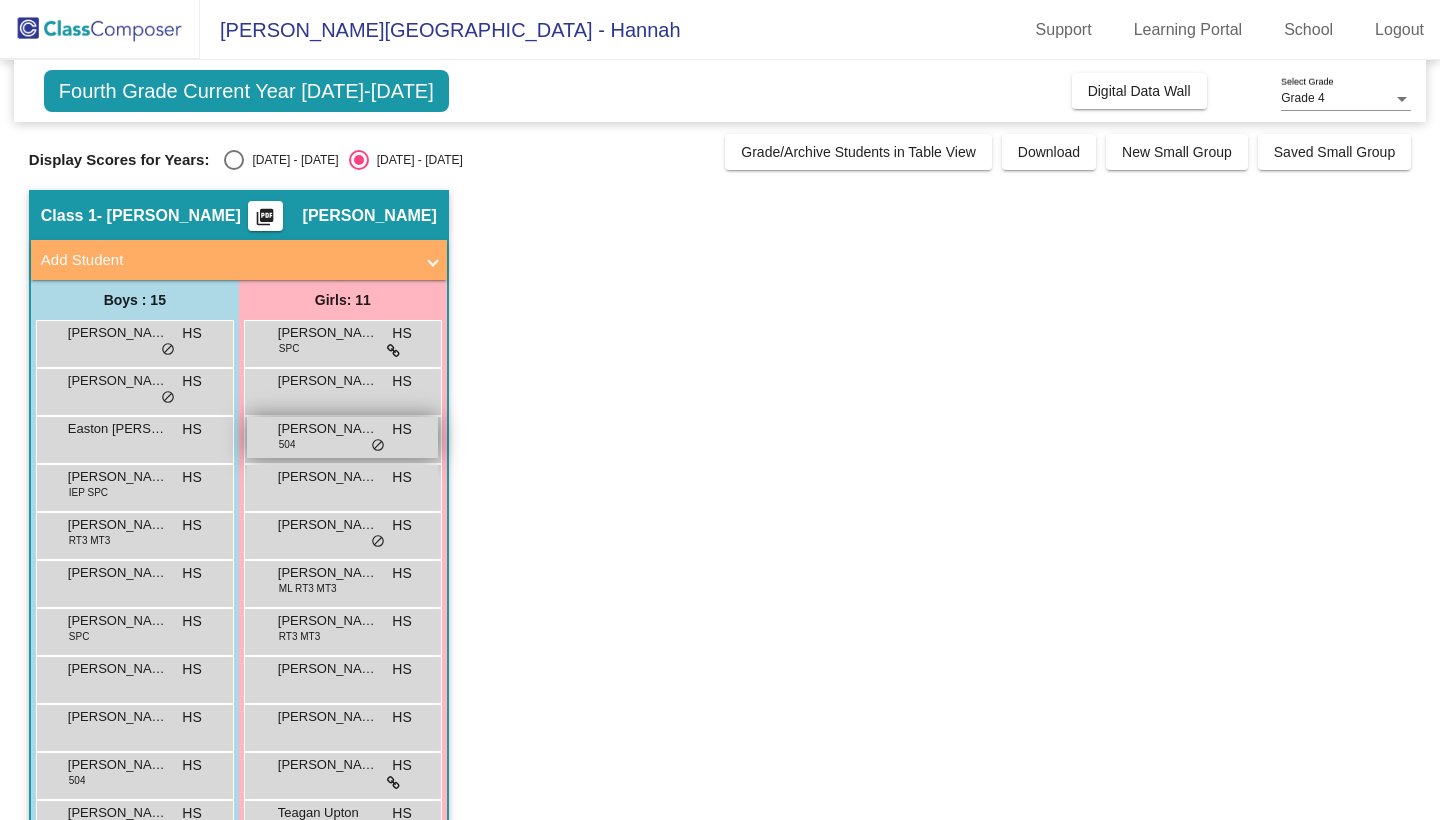 scroll, scrollTop: 0, scrollLeft: 0, axis: both 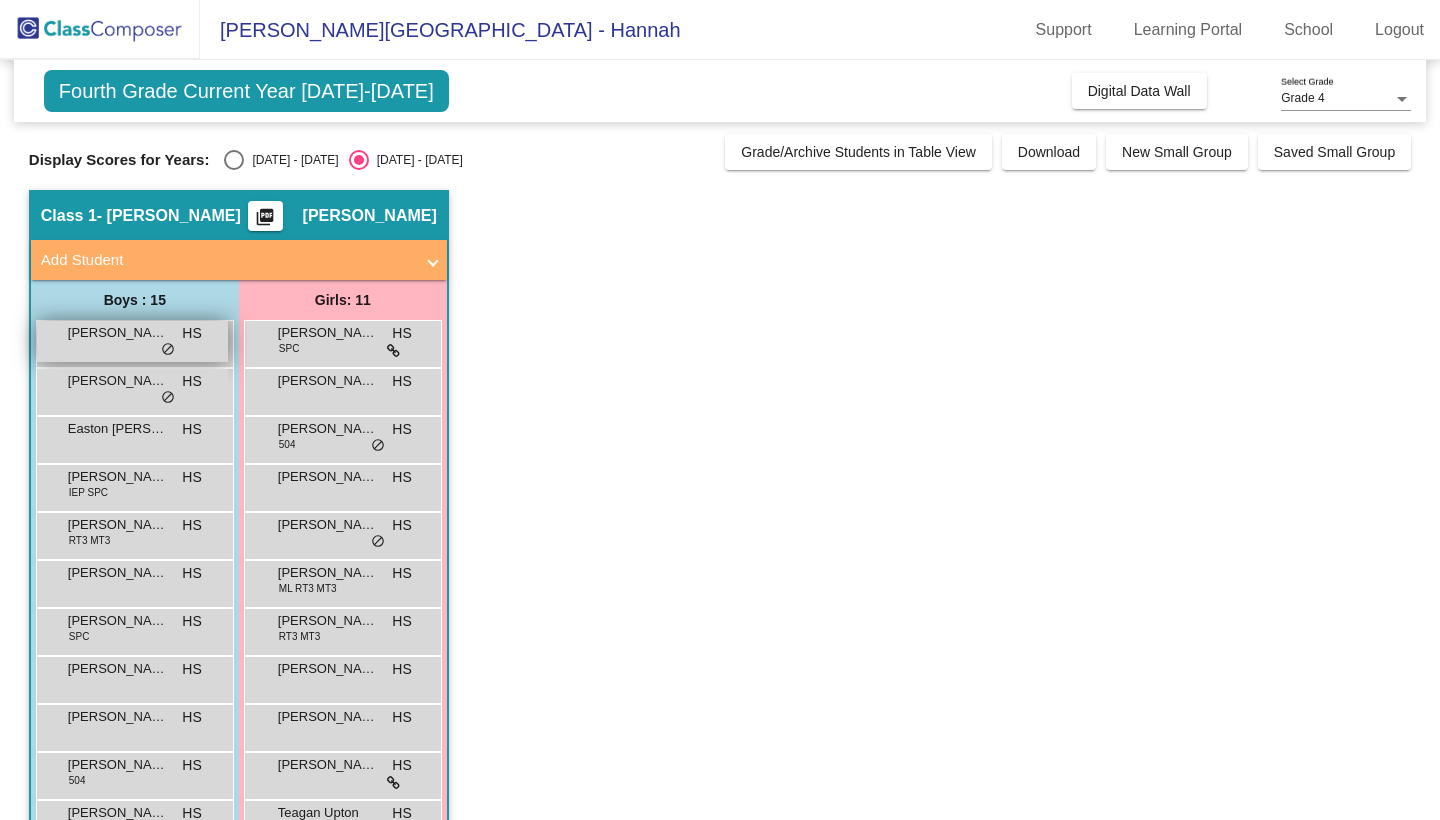 click on "[PERSON_NAME]" at bounding box center [118, 333] 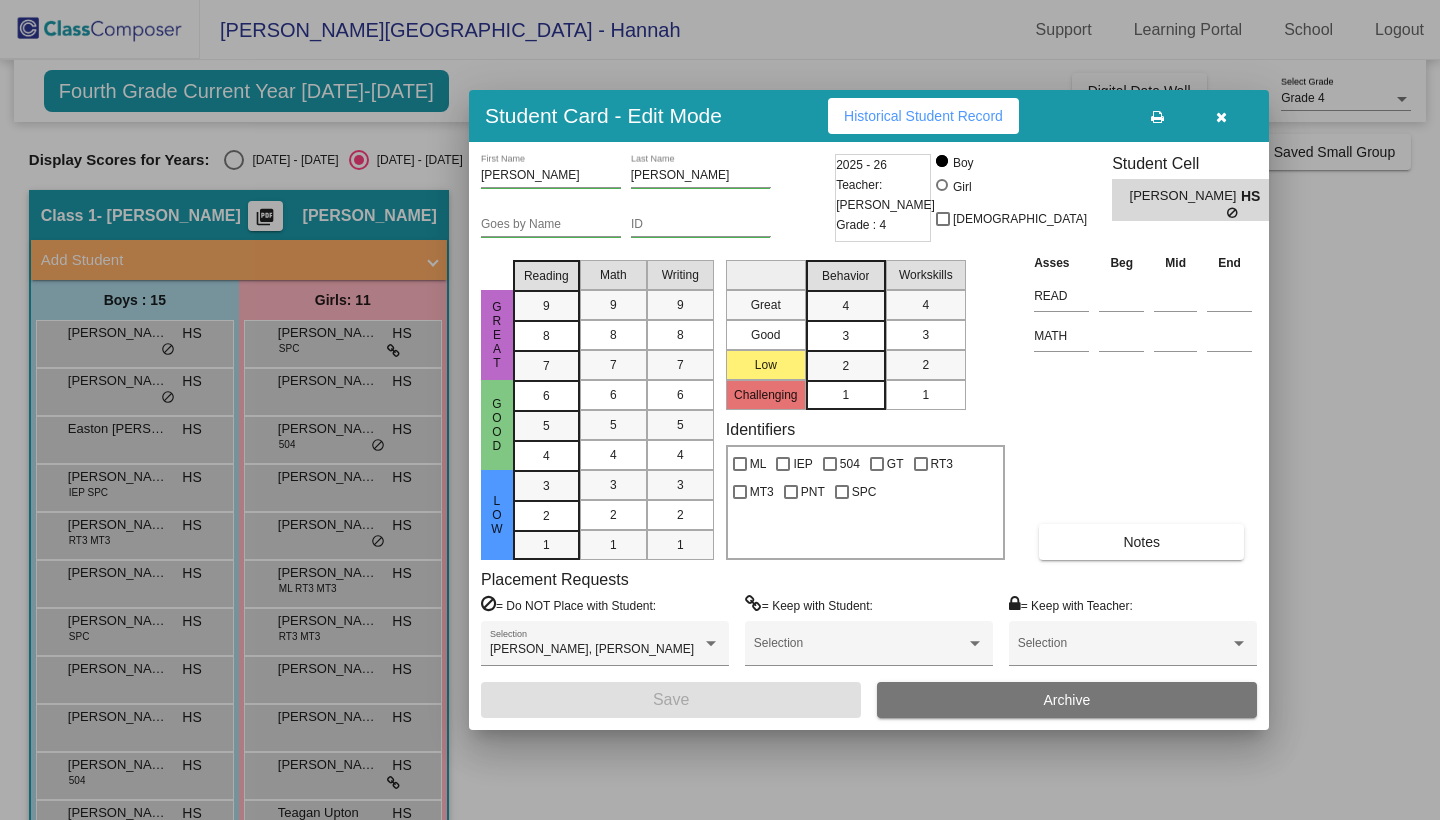 scroll, scrollTop: 0, scrollLeft: 0, axis: both 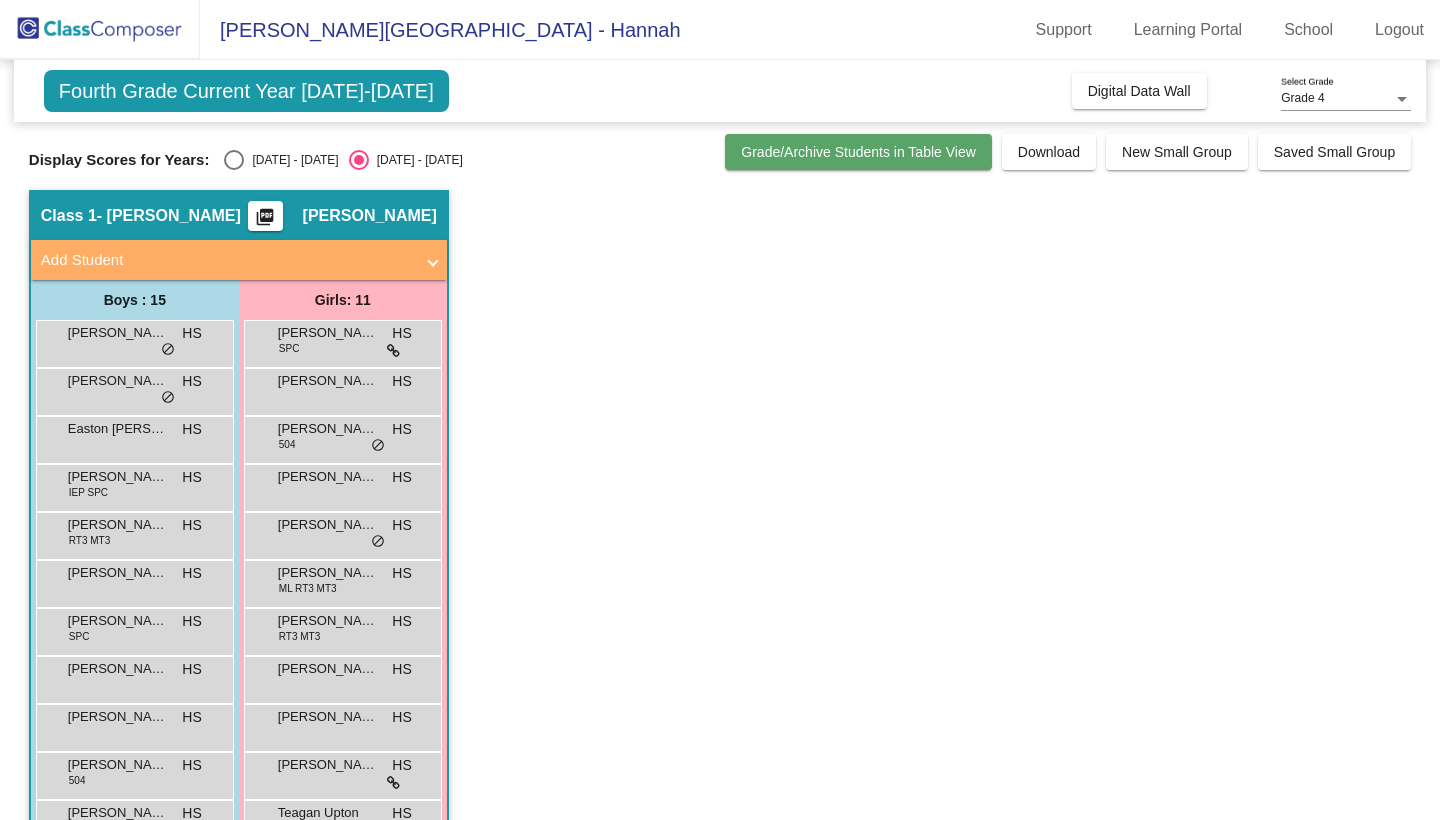 click on "Grade/Archive Students in Table View" 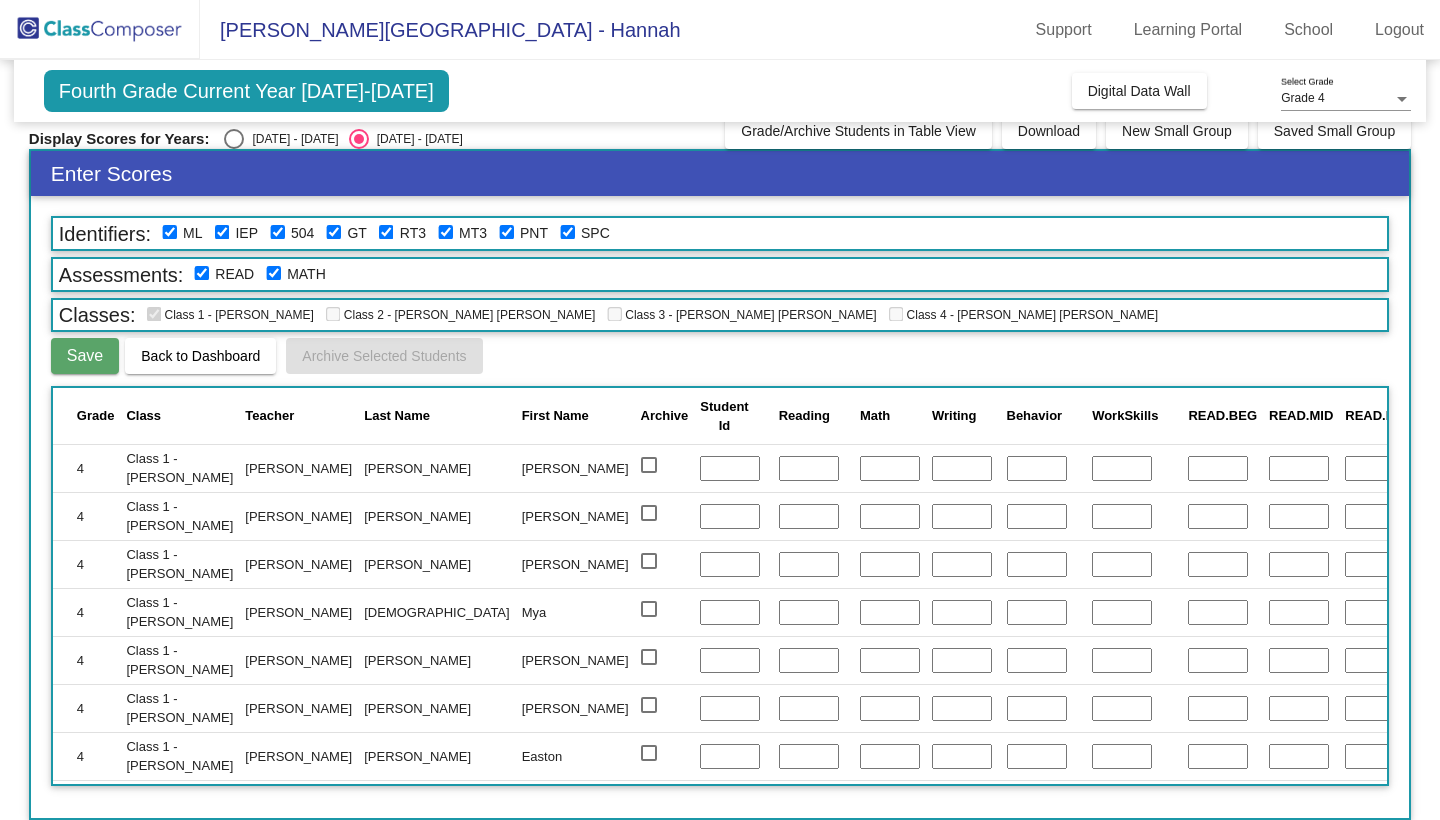 scroll, scrollTop: 21, scrollLeft: 0, axis: vertical 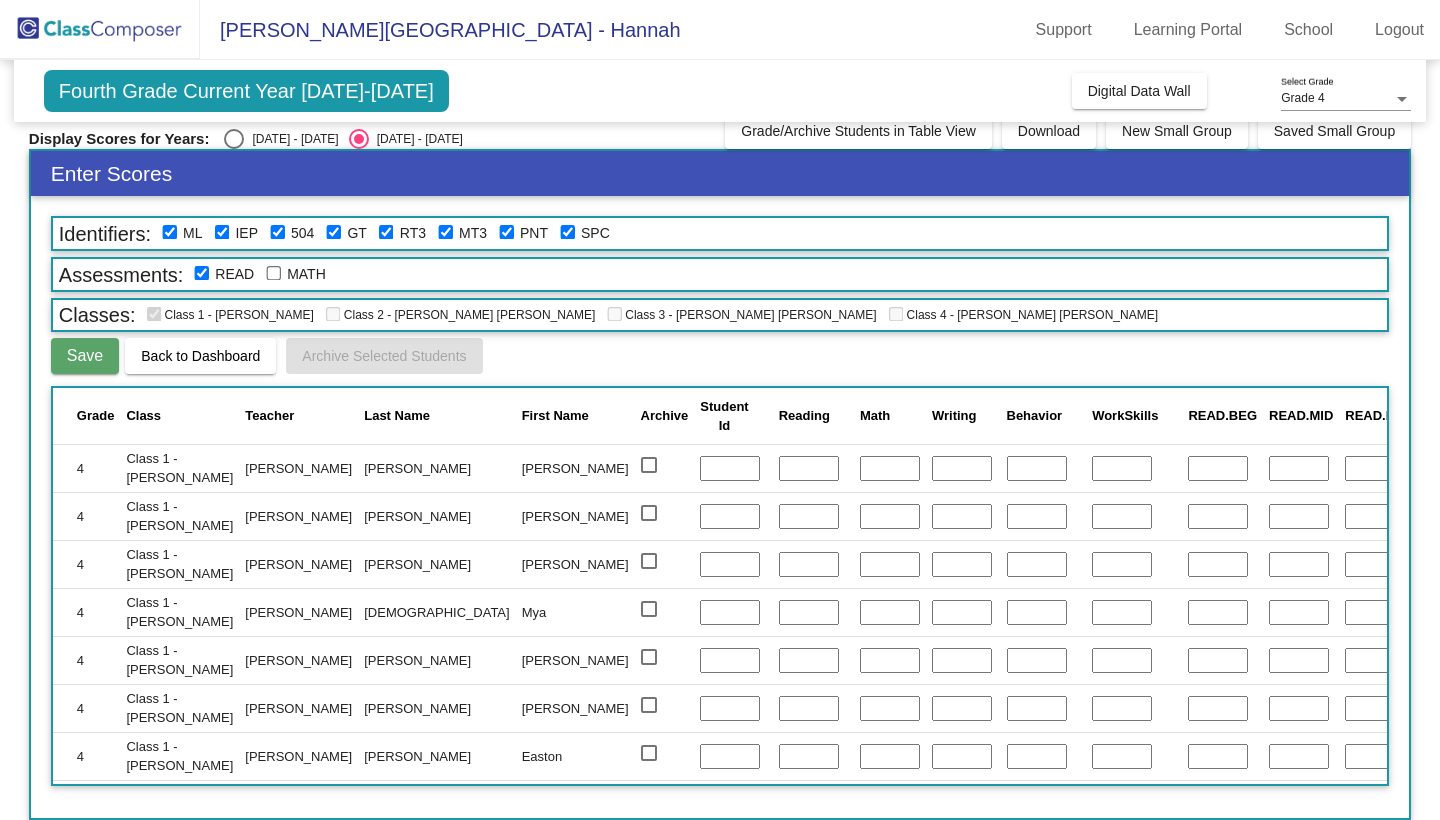 click 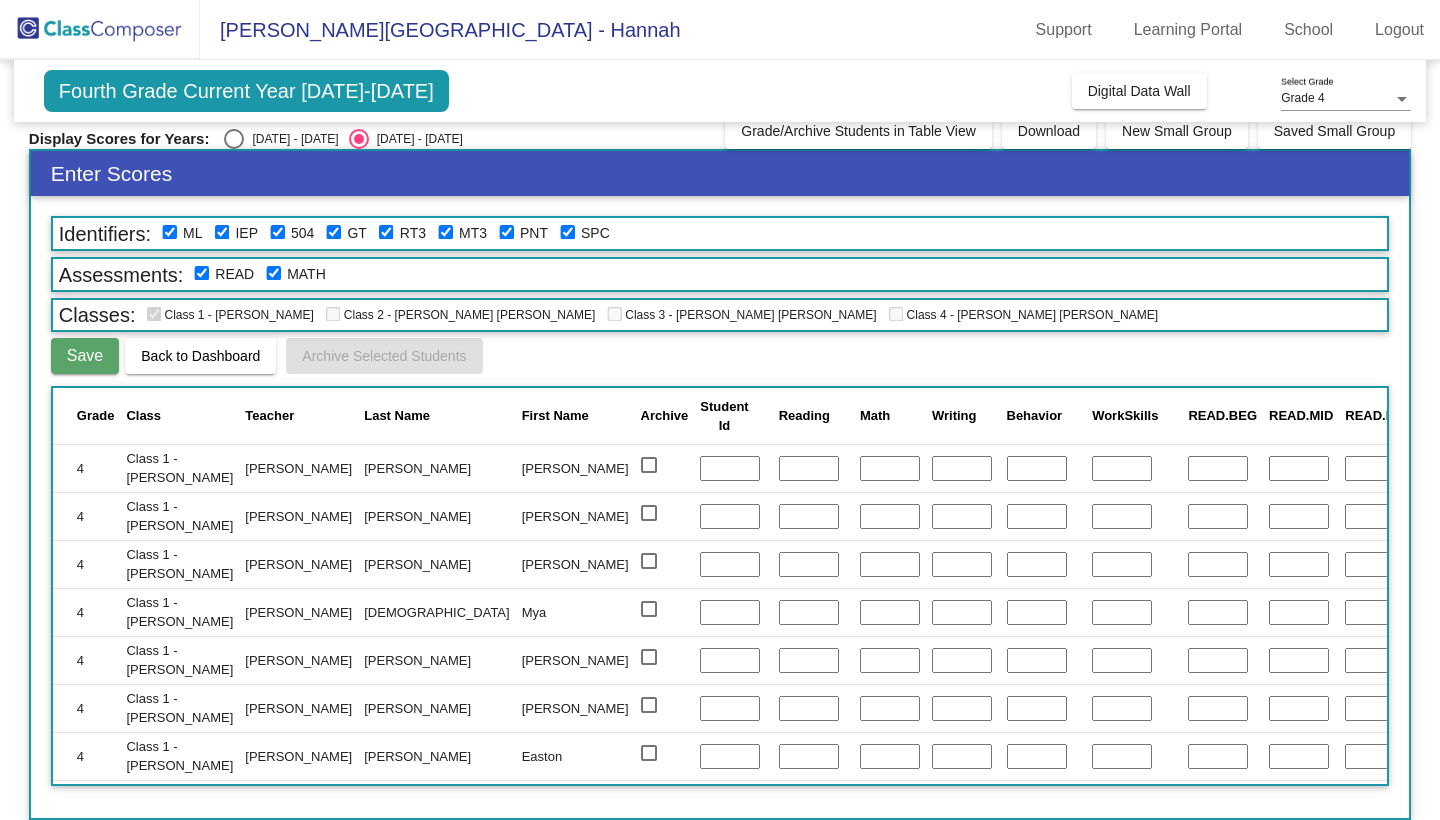 click 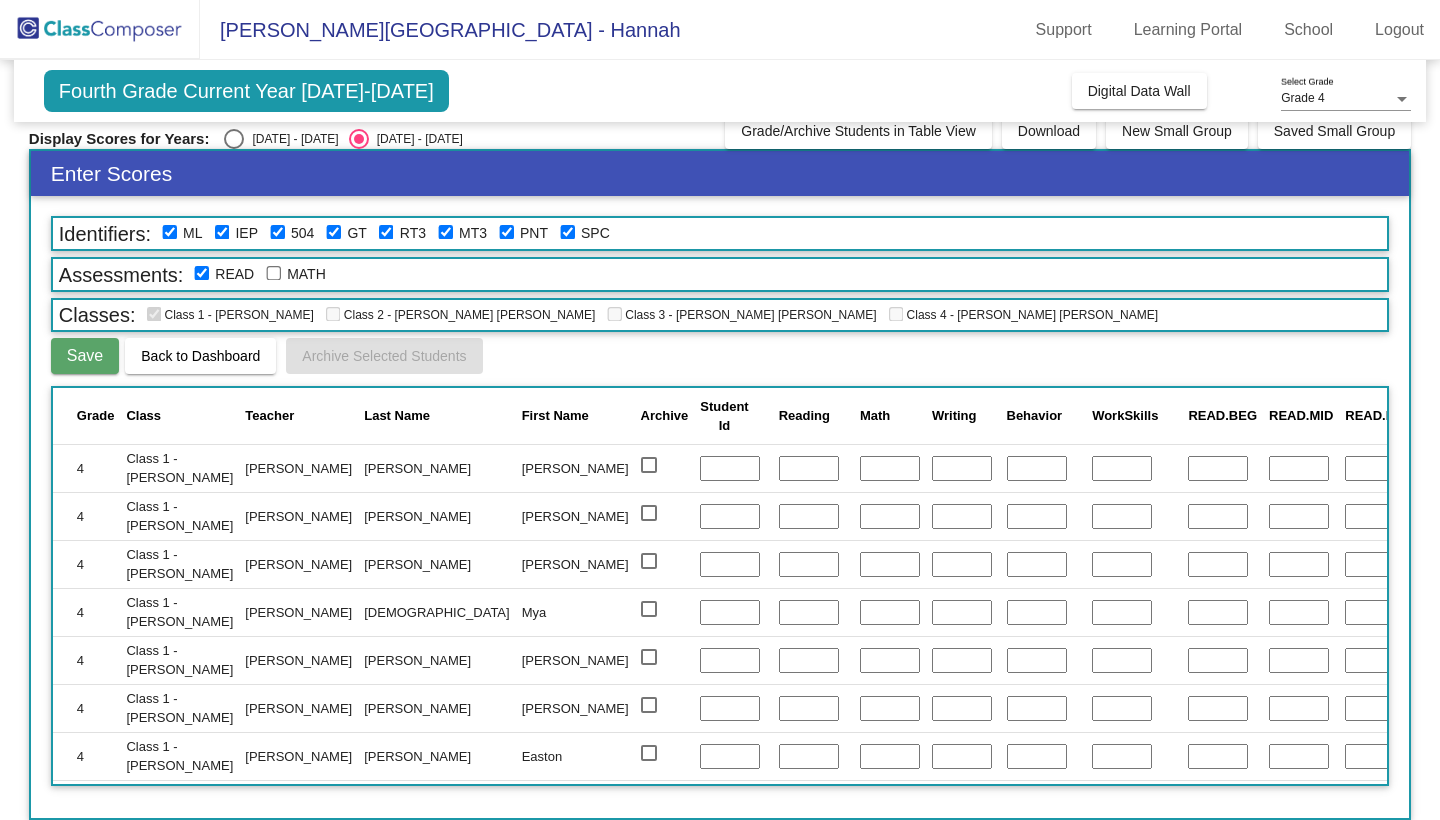 click 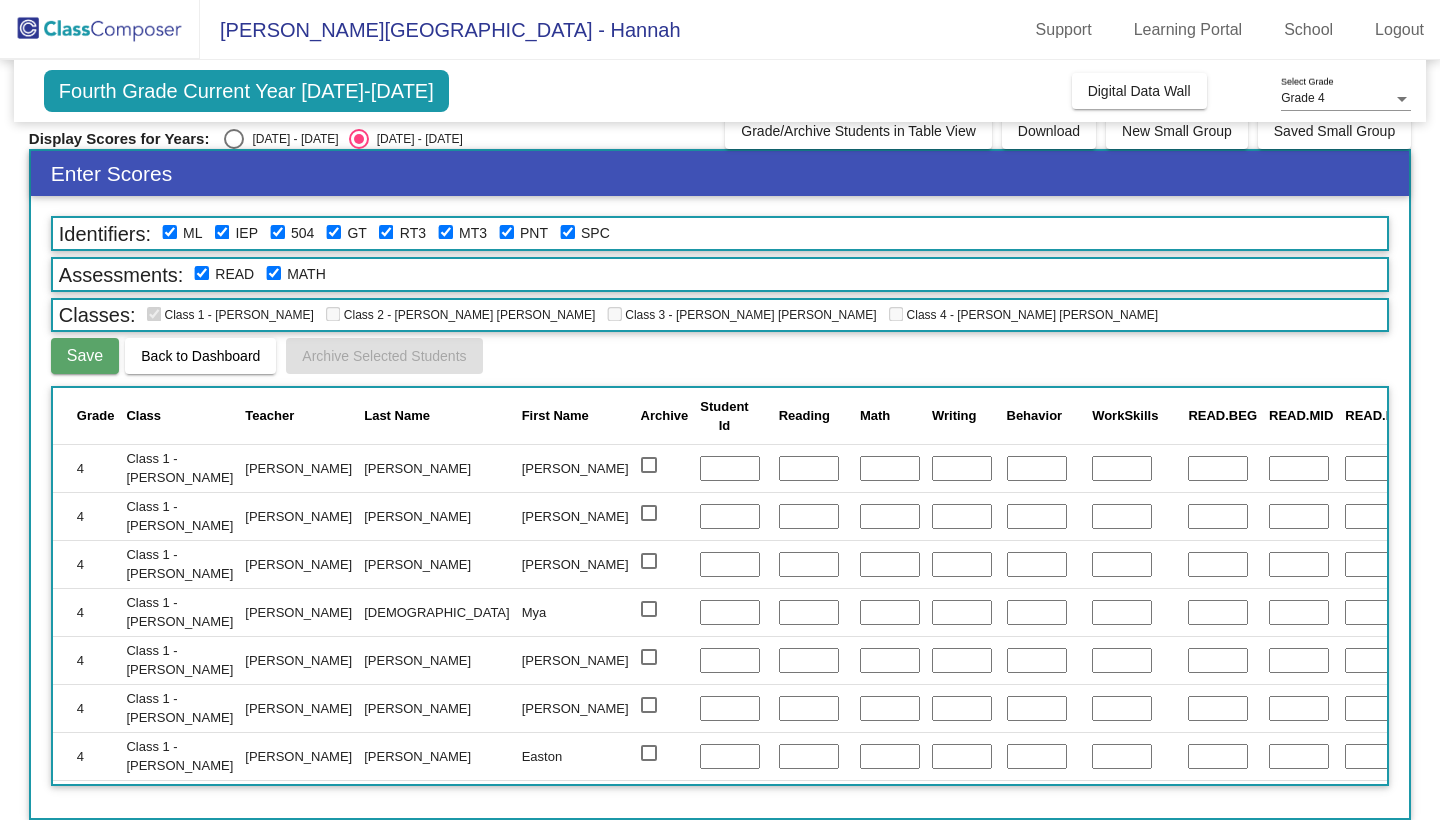 checkbox on "true" 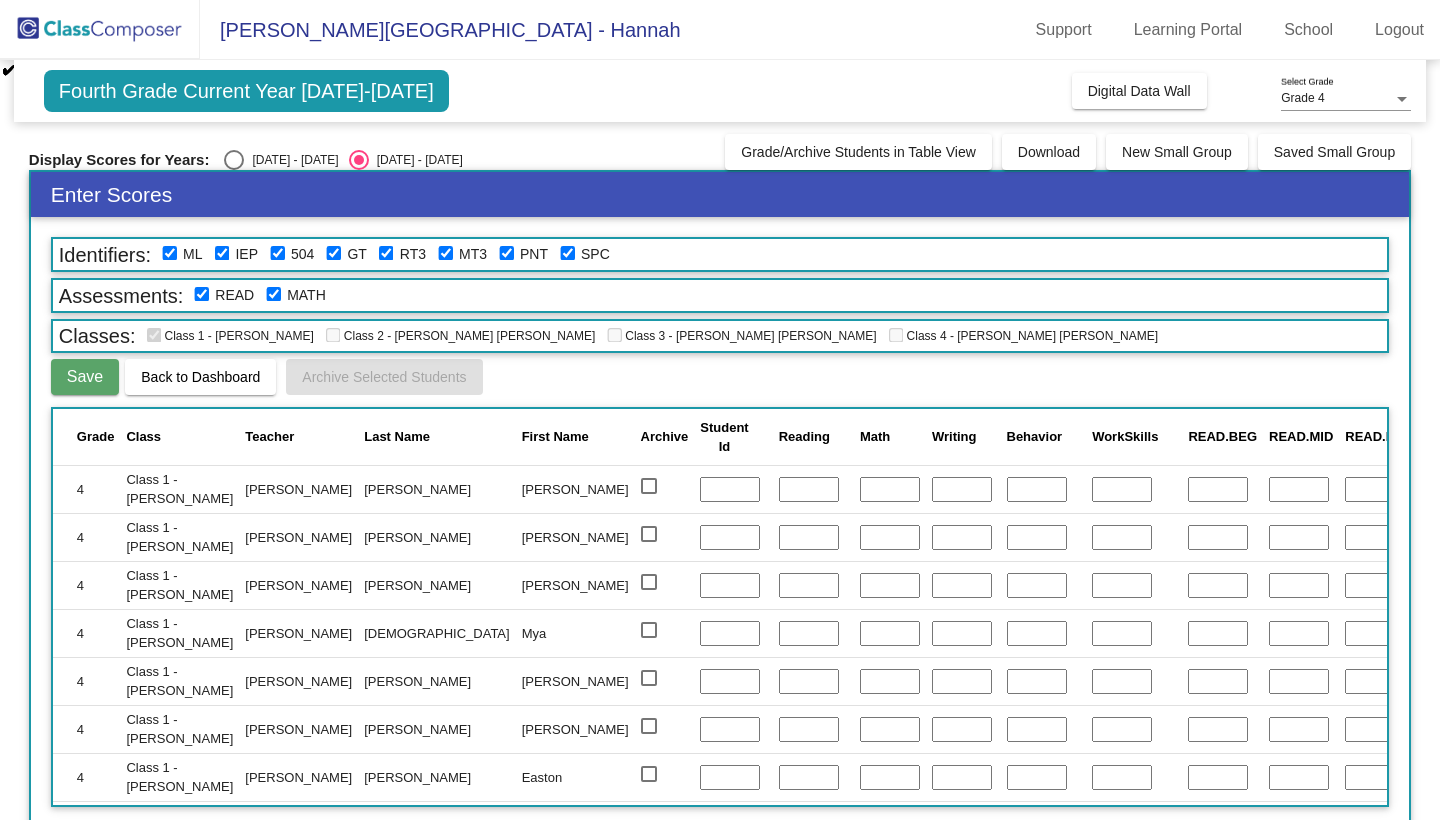 scroll, scrollTop: 0, scrollLeft: 0, axis: both 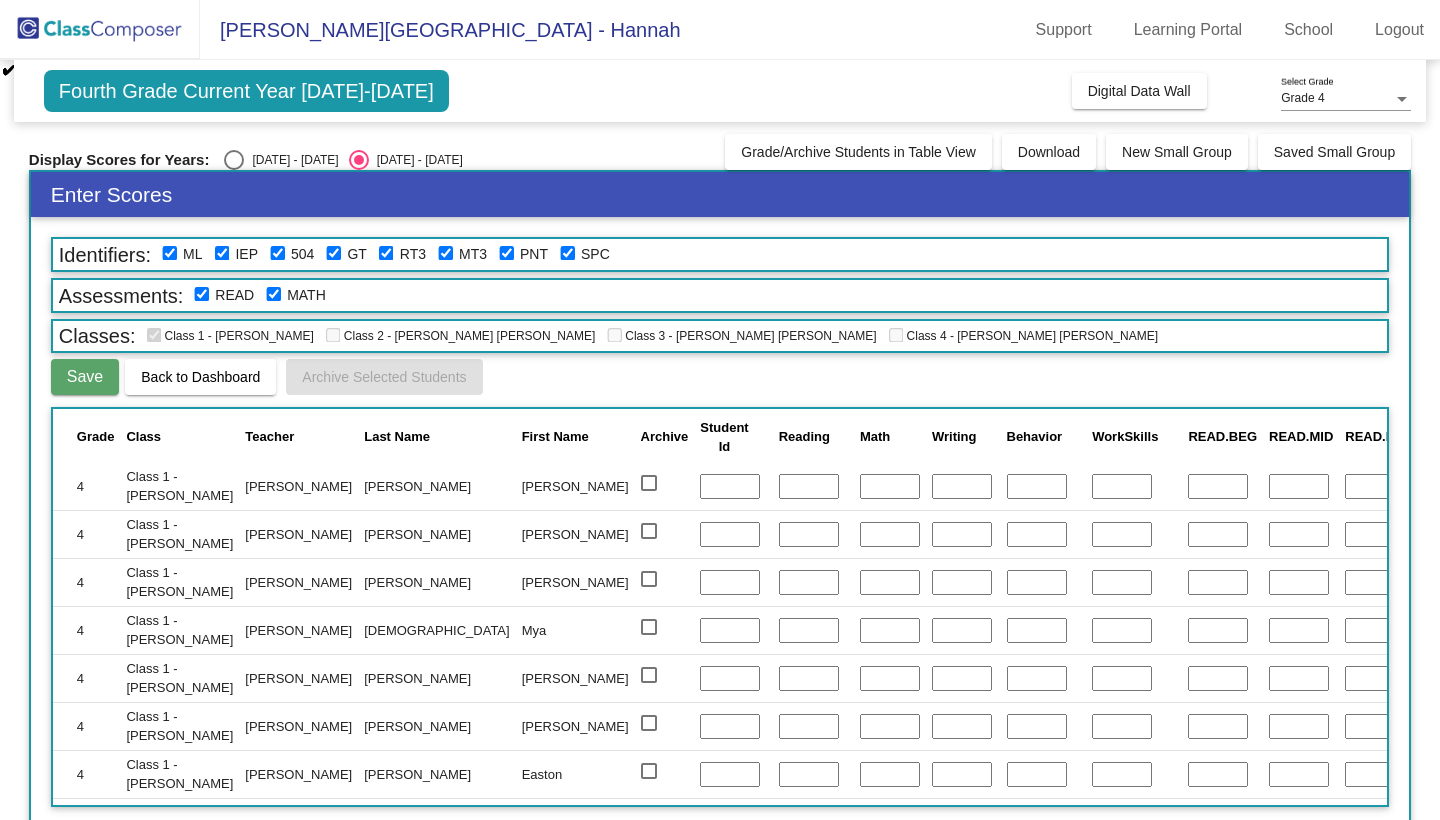 click 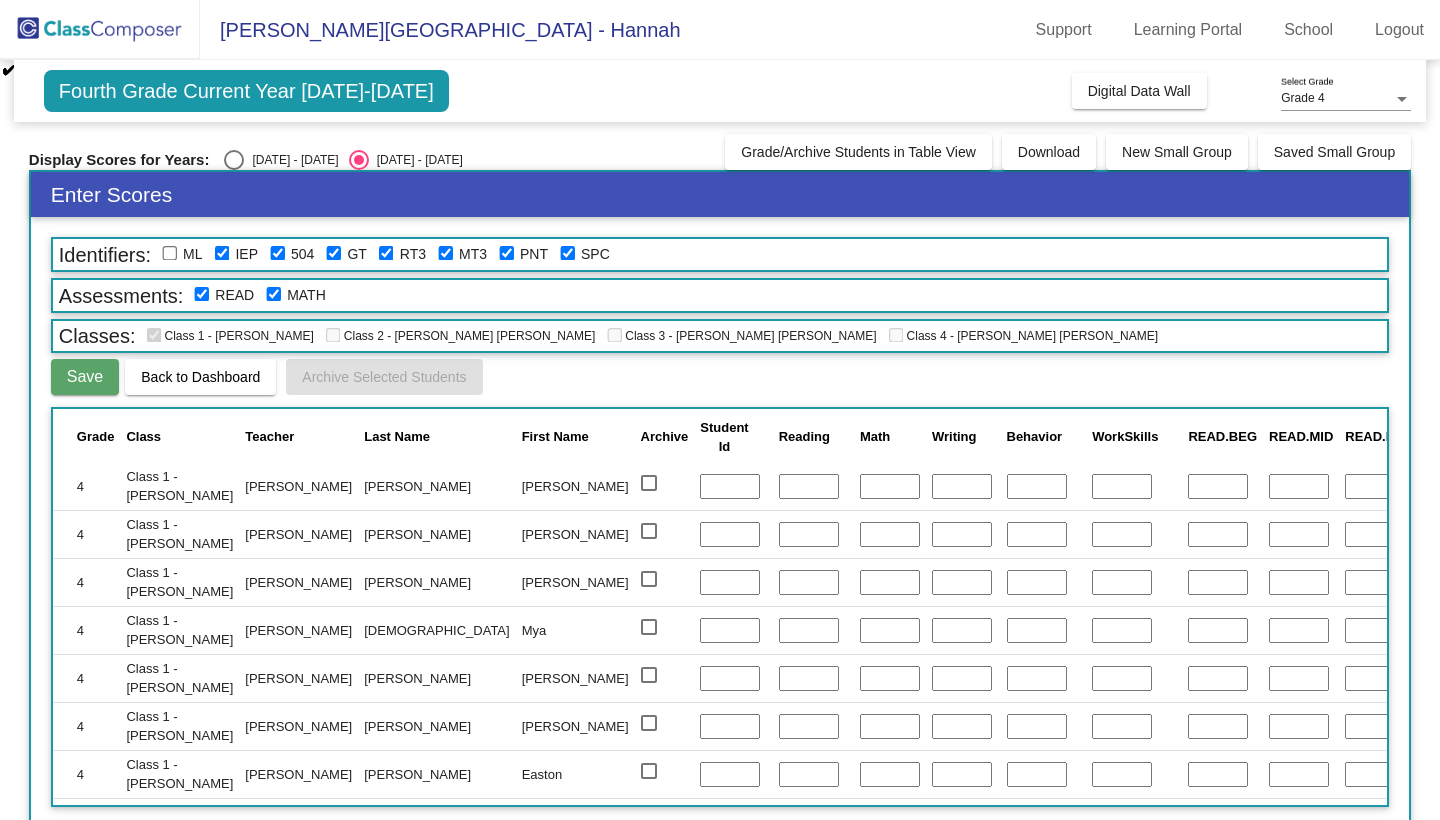 checkbox on "false" 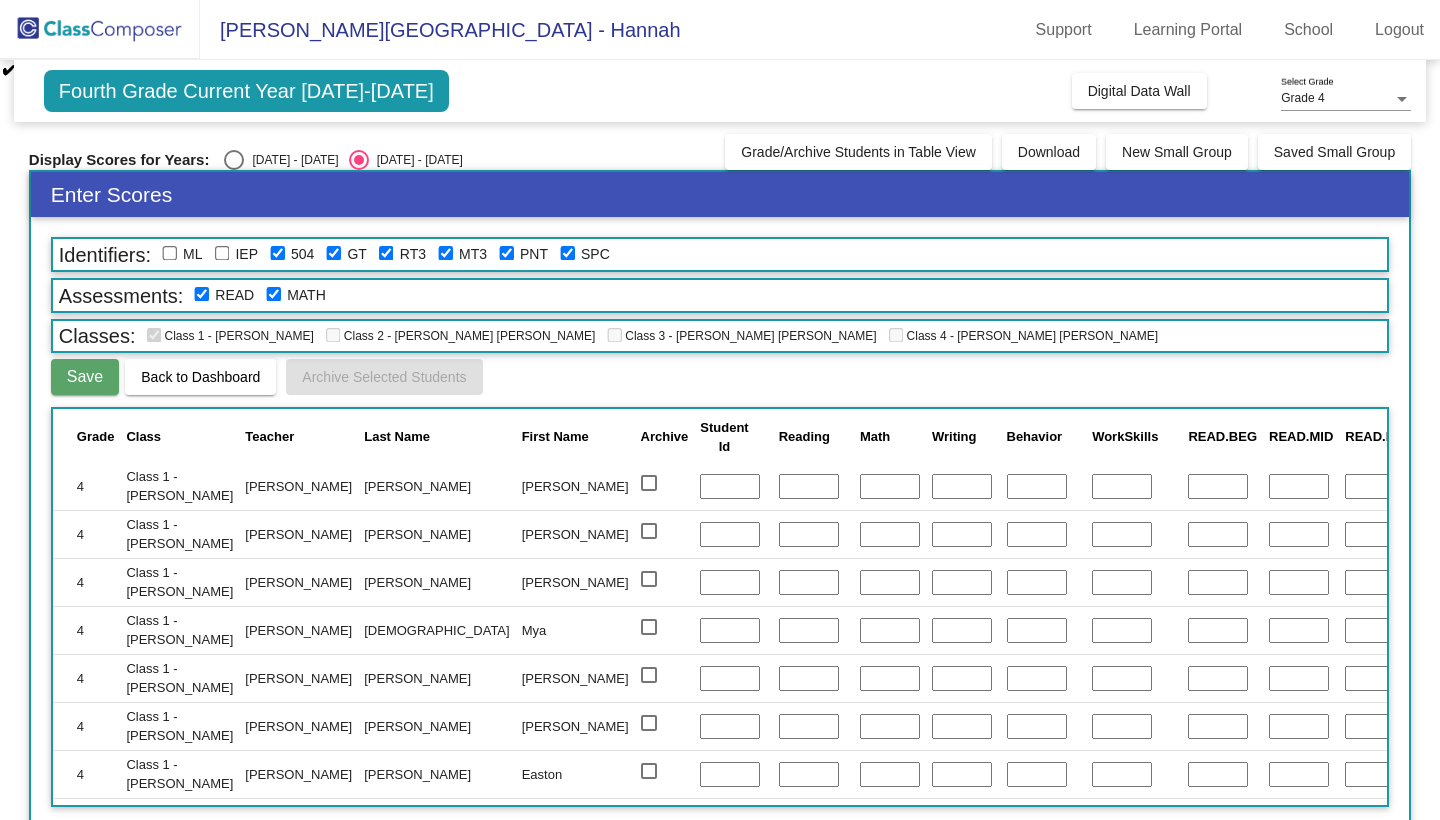 checkbox on "false" 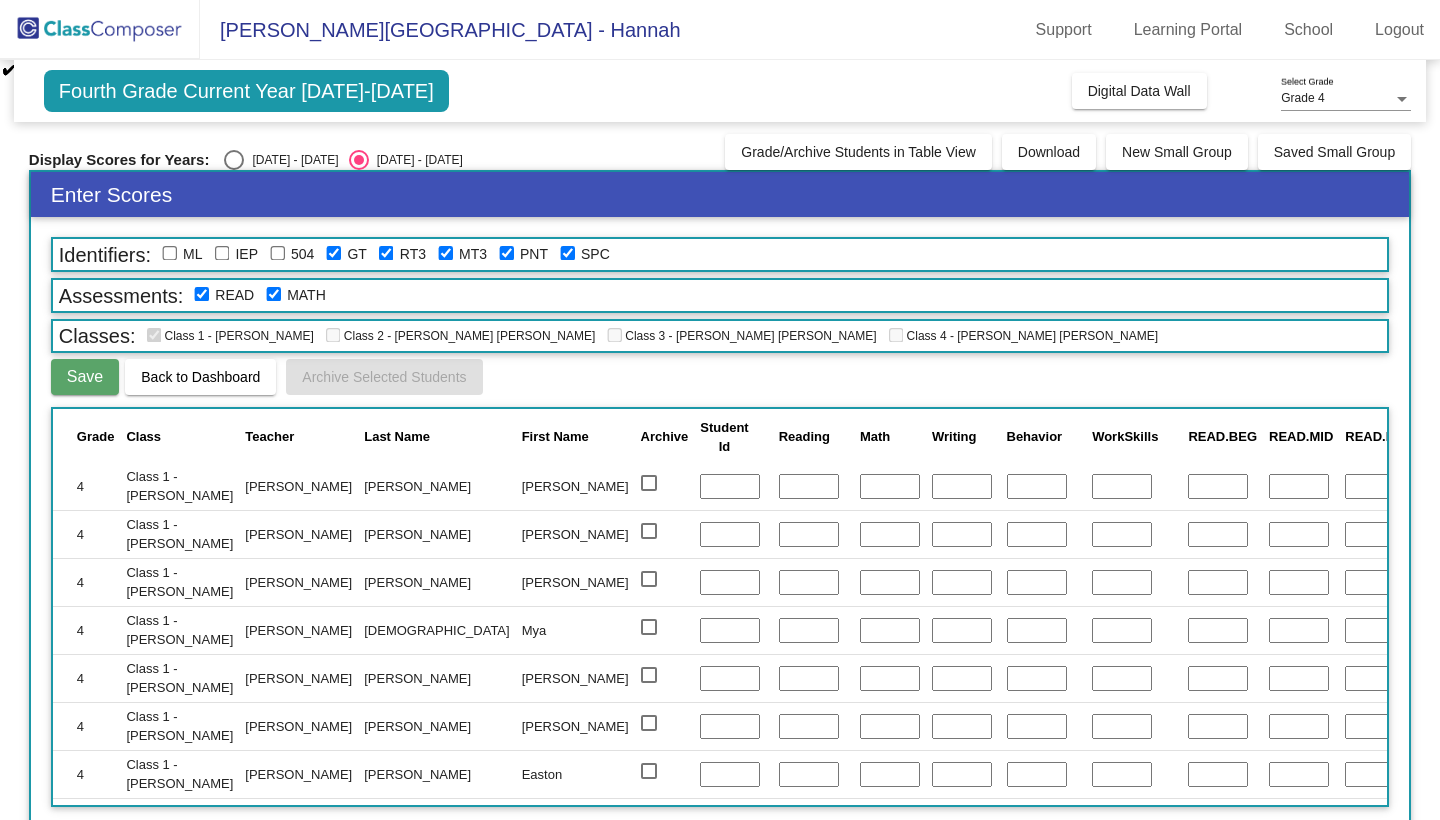 checkbox on "false" 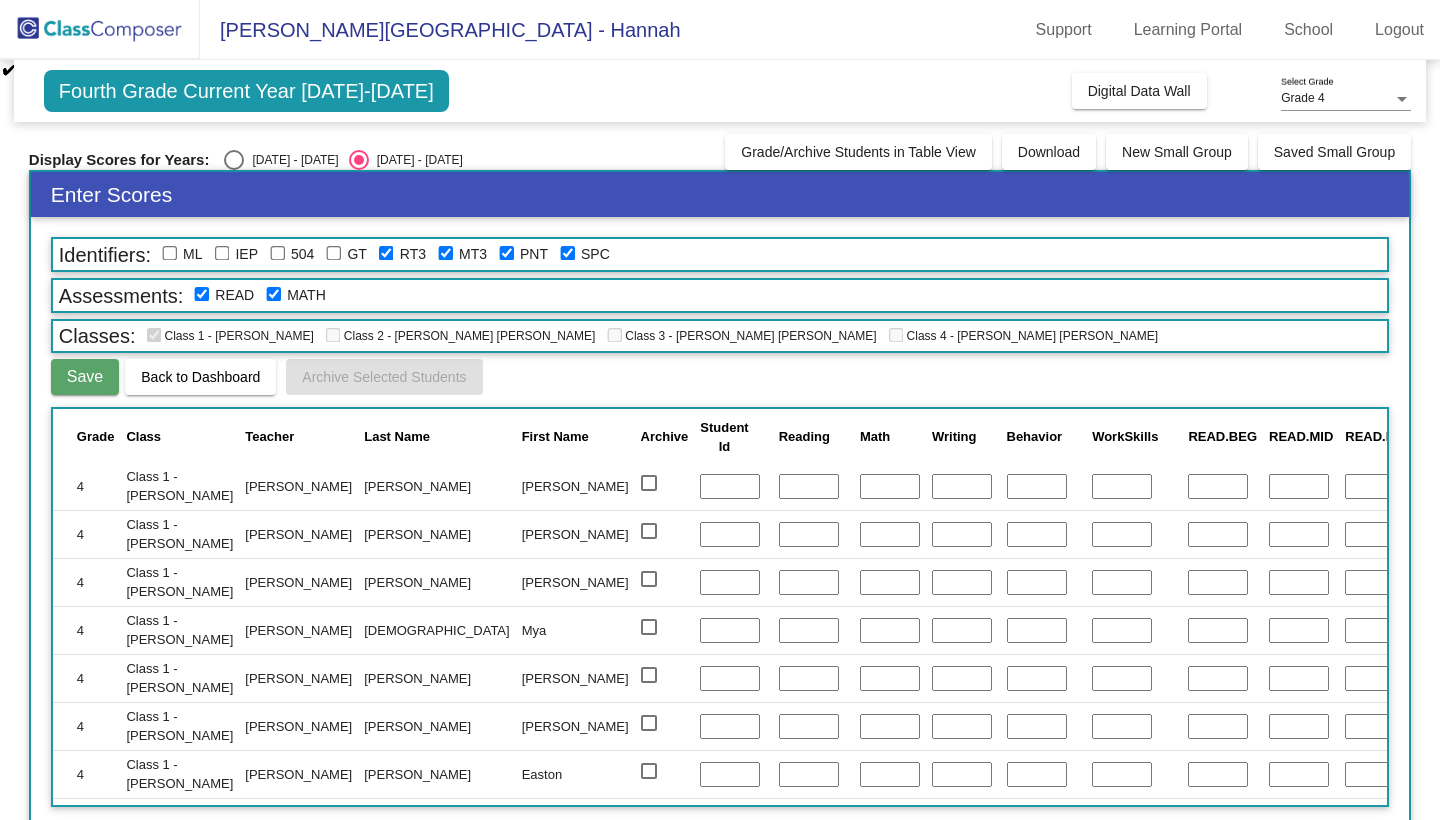checkbox on "false" 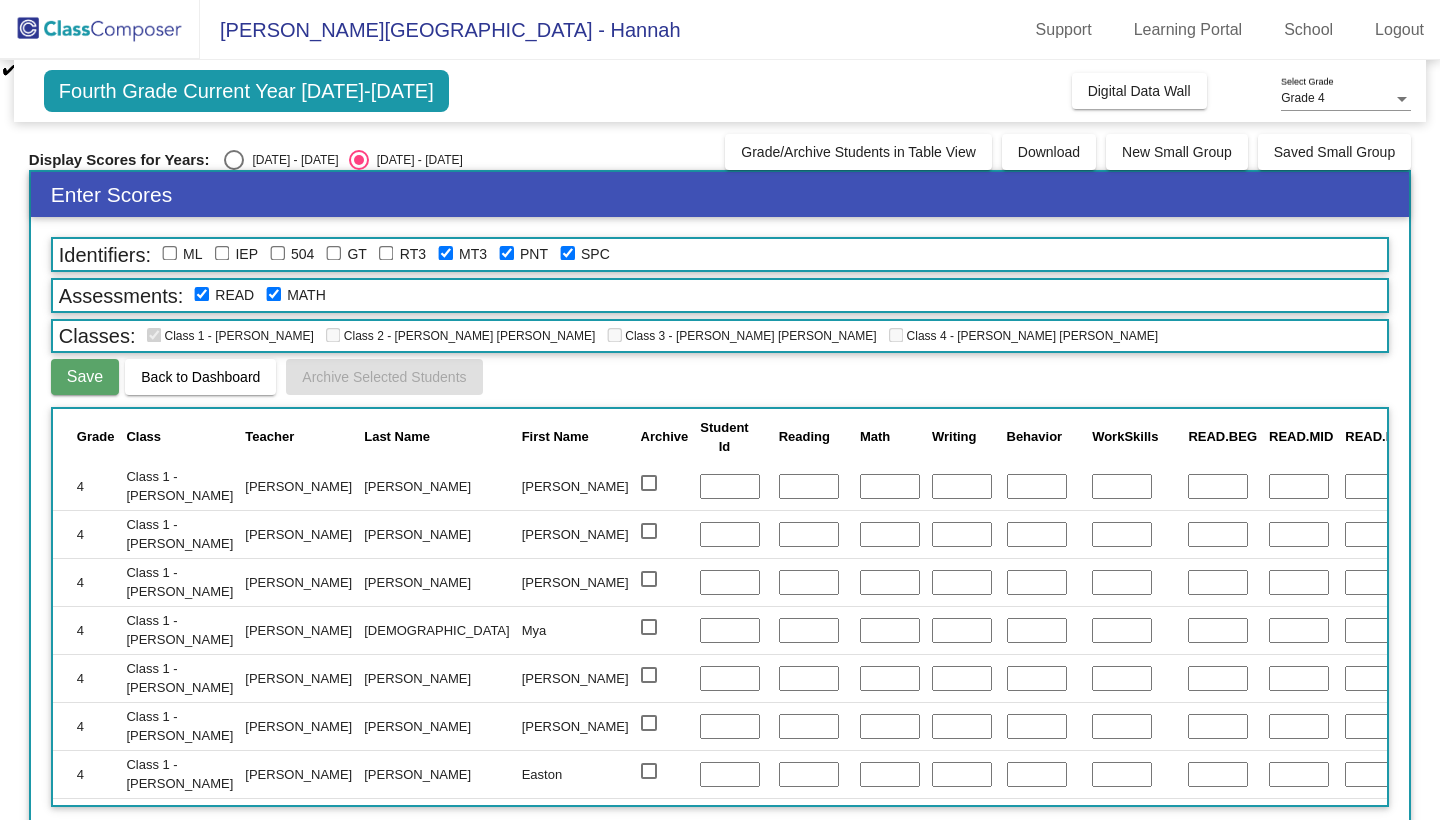 checkbox on "false" 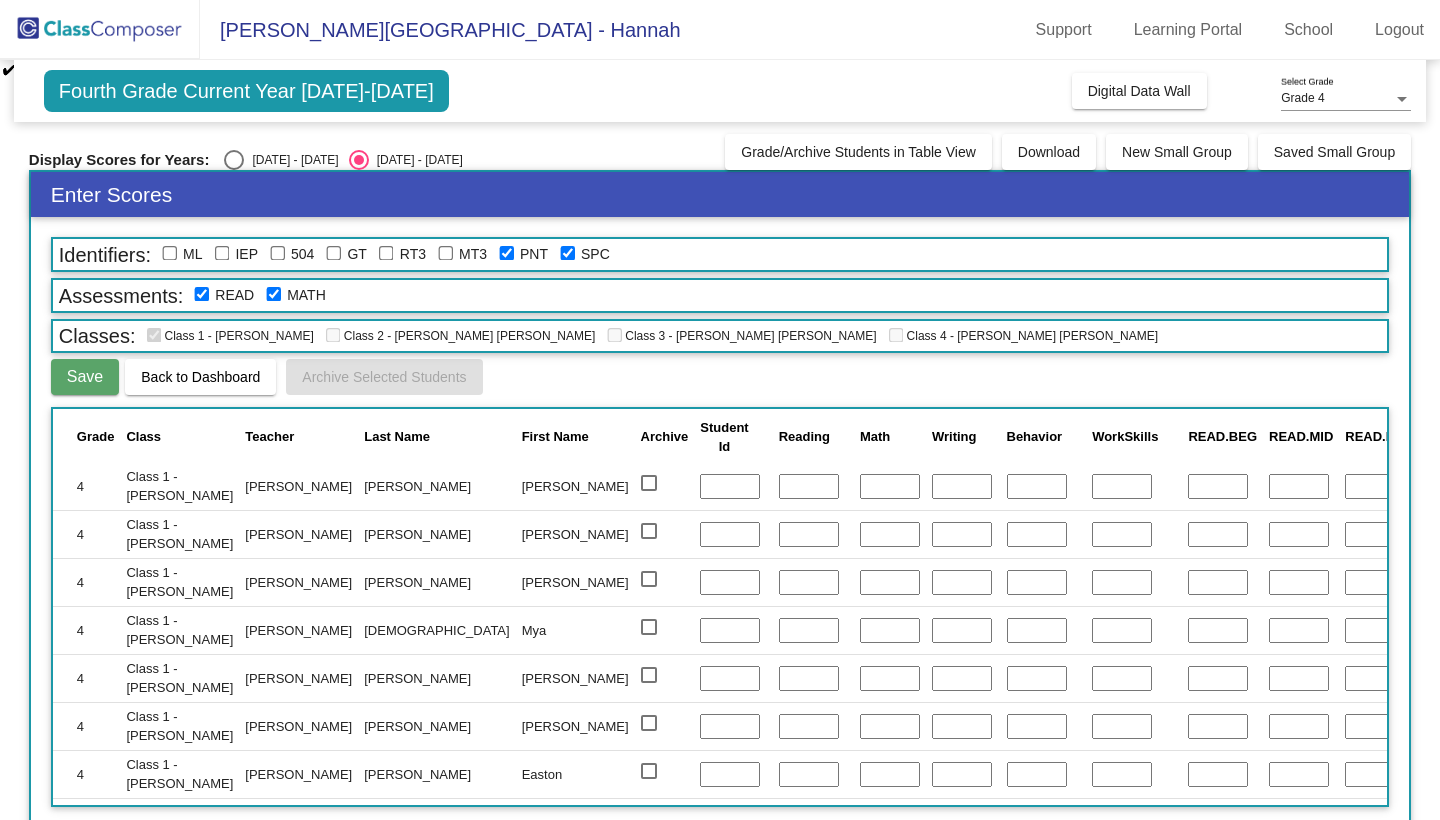 checkbox on "false" 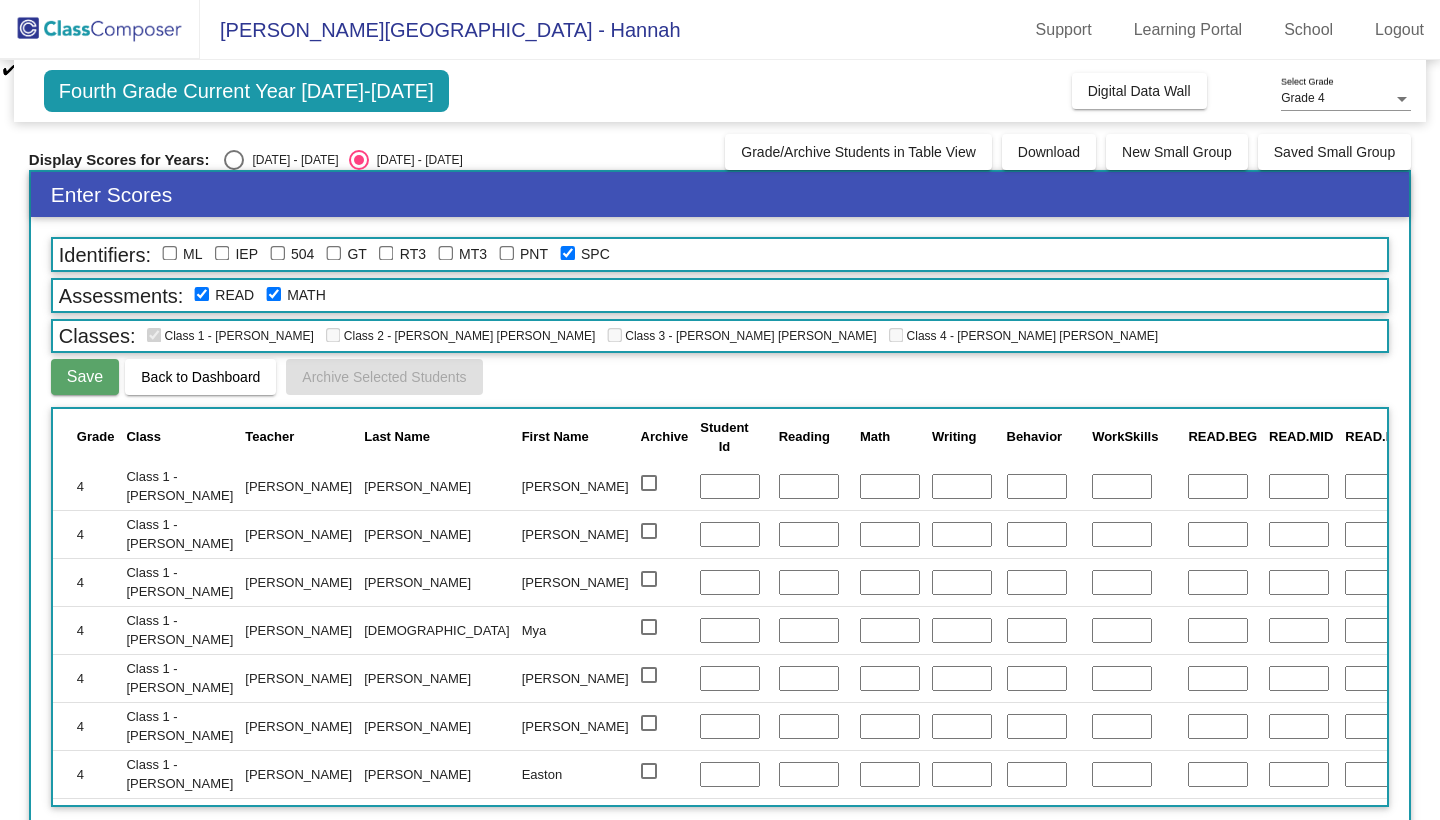 checkbox on "false" 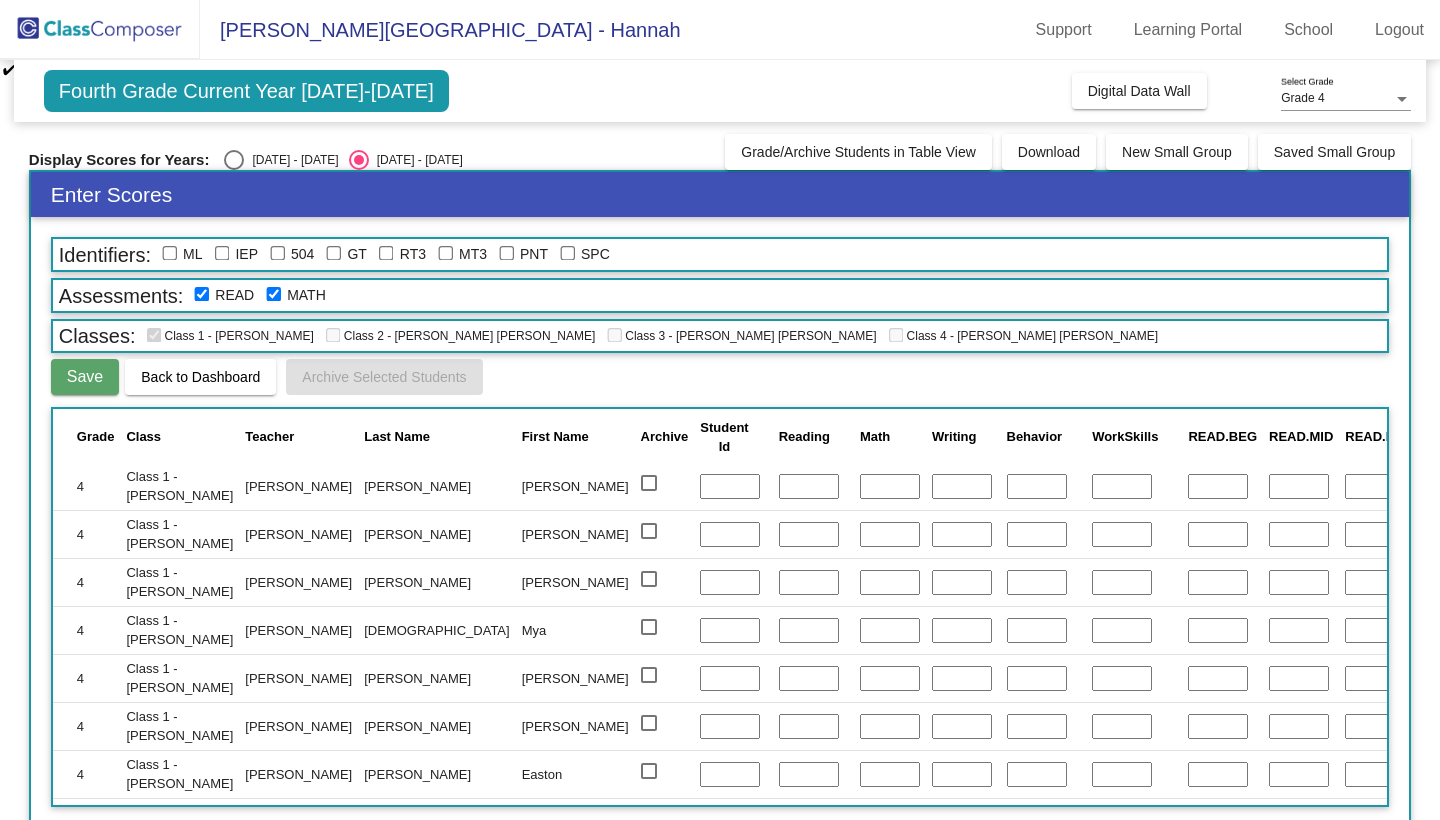 checkbox on "false" 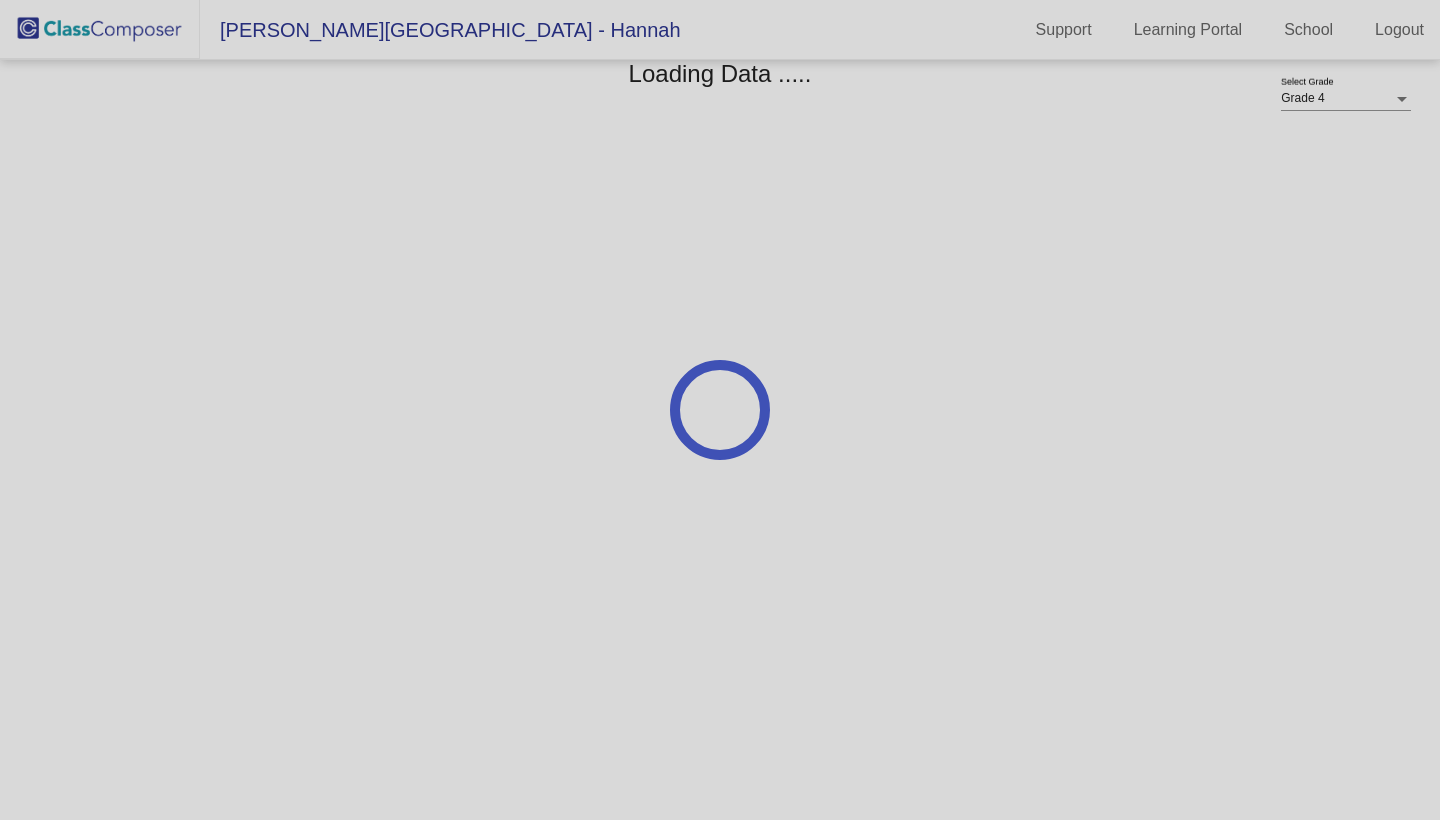 scroll, scrollTop: 0, scrollLeft: 0, axis: both 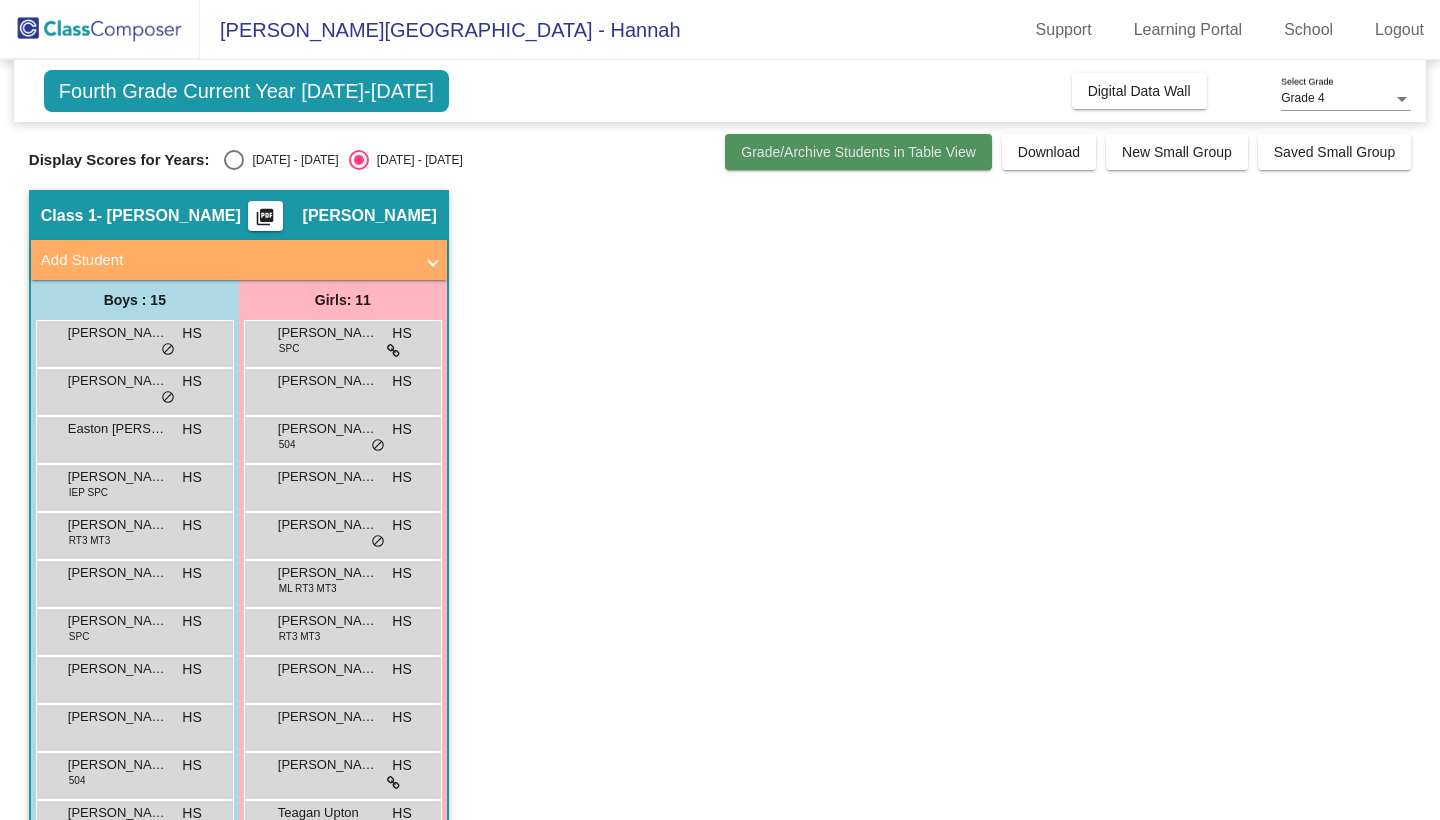 click on "Grade/Archive Students in Table View" 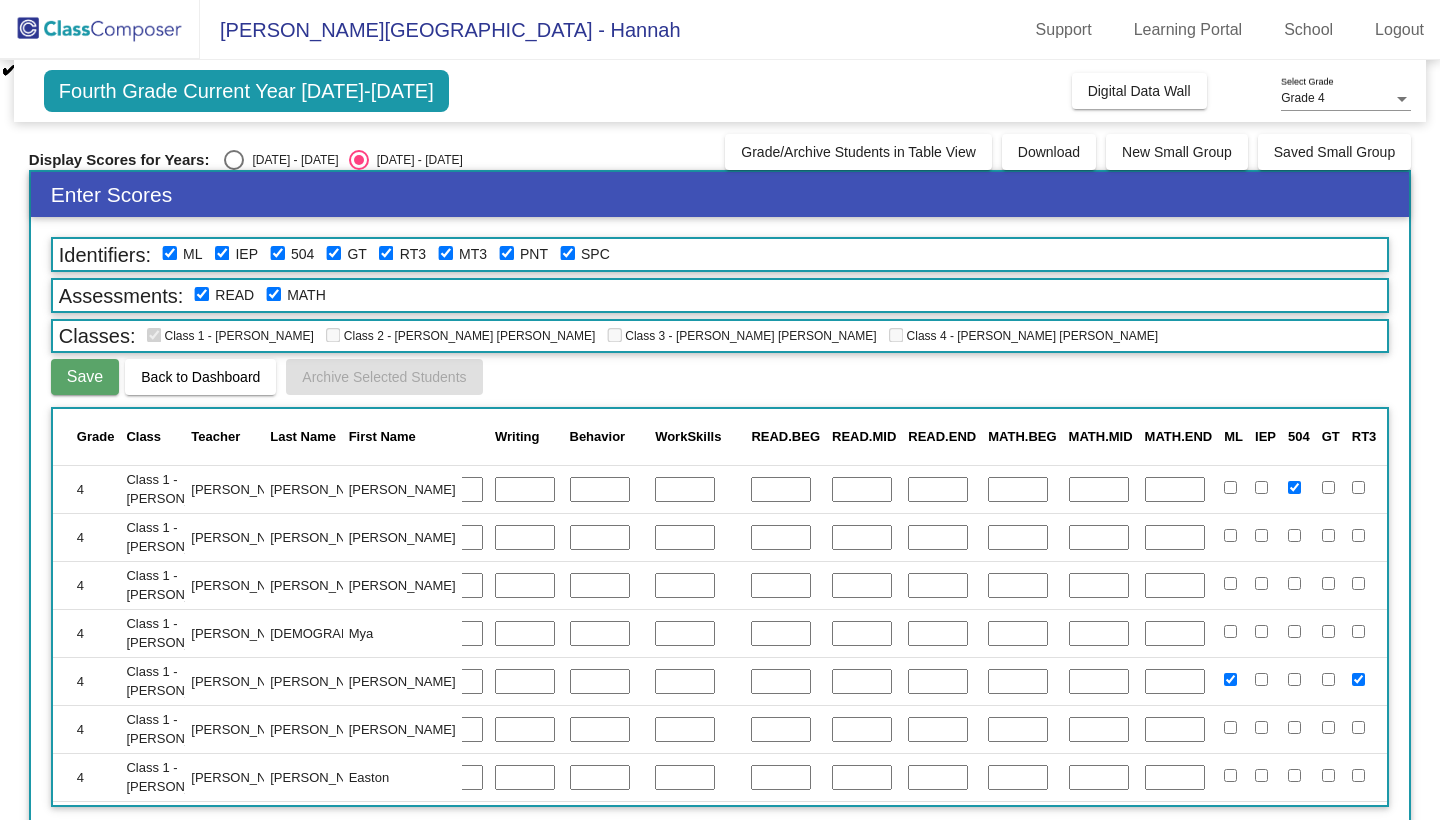scroll, scrollTop: 0, scrollLeft: 436, axis: horizontal 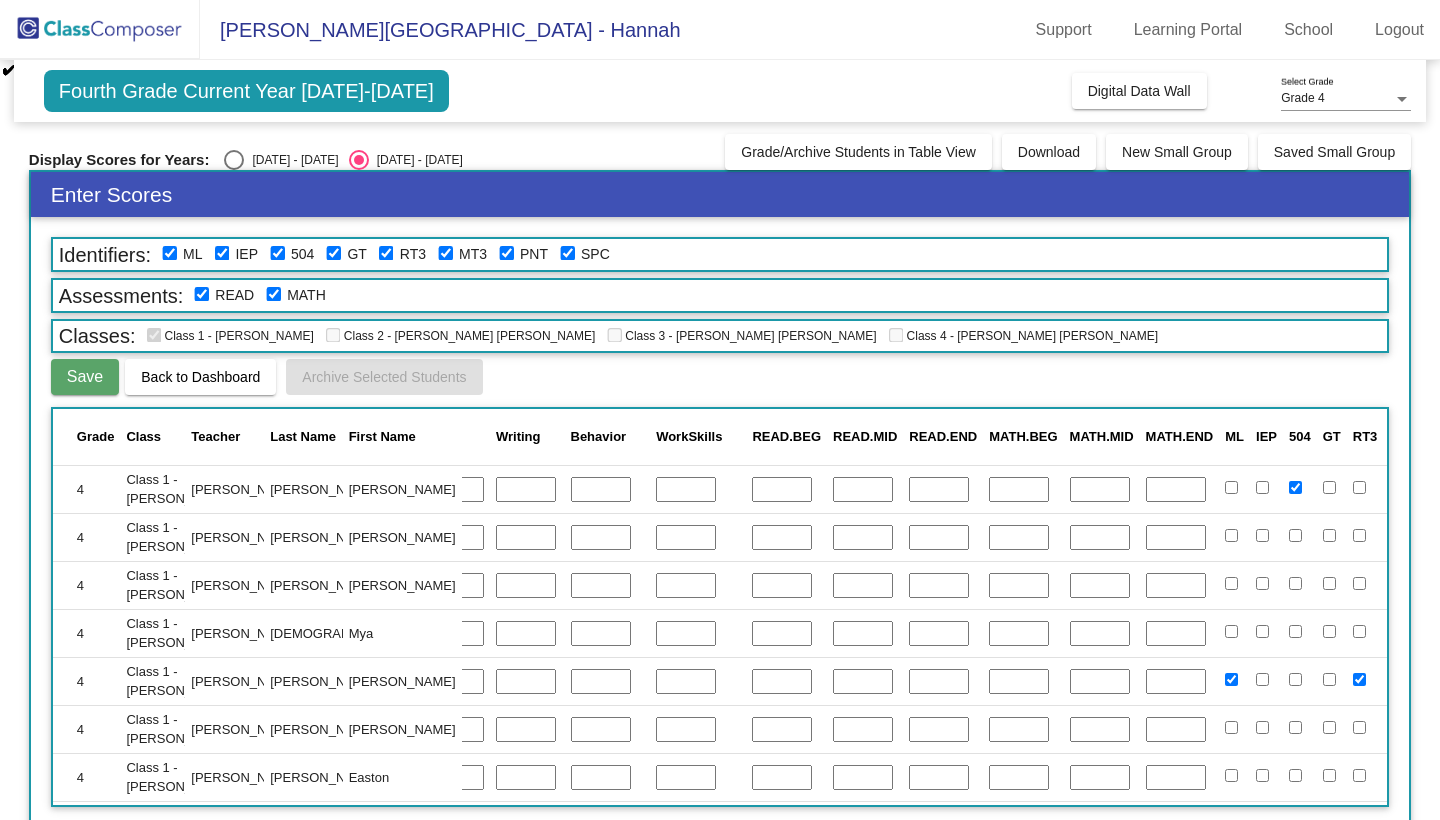 click on "Open Notes" 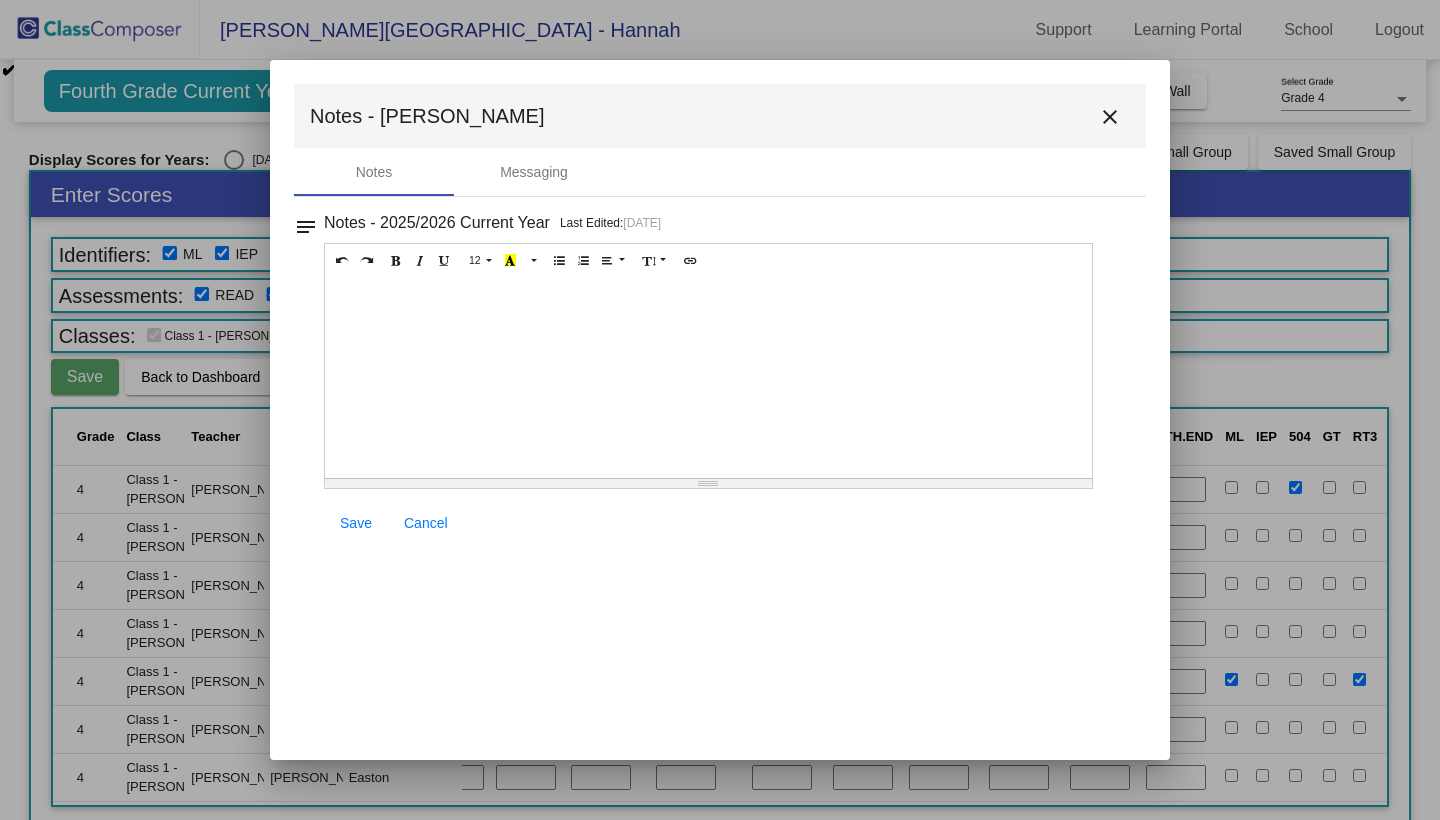 click on "notes" at bounding box center (306, 221) 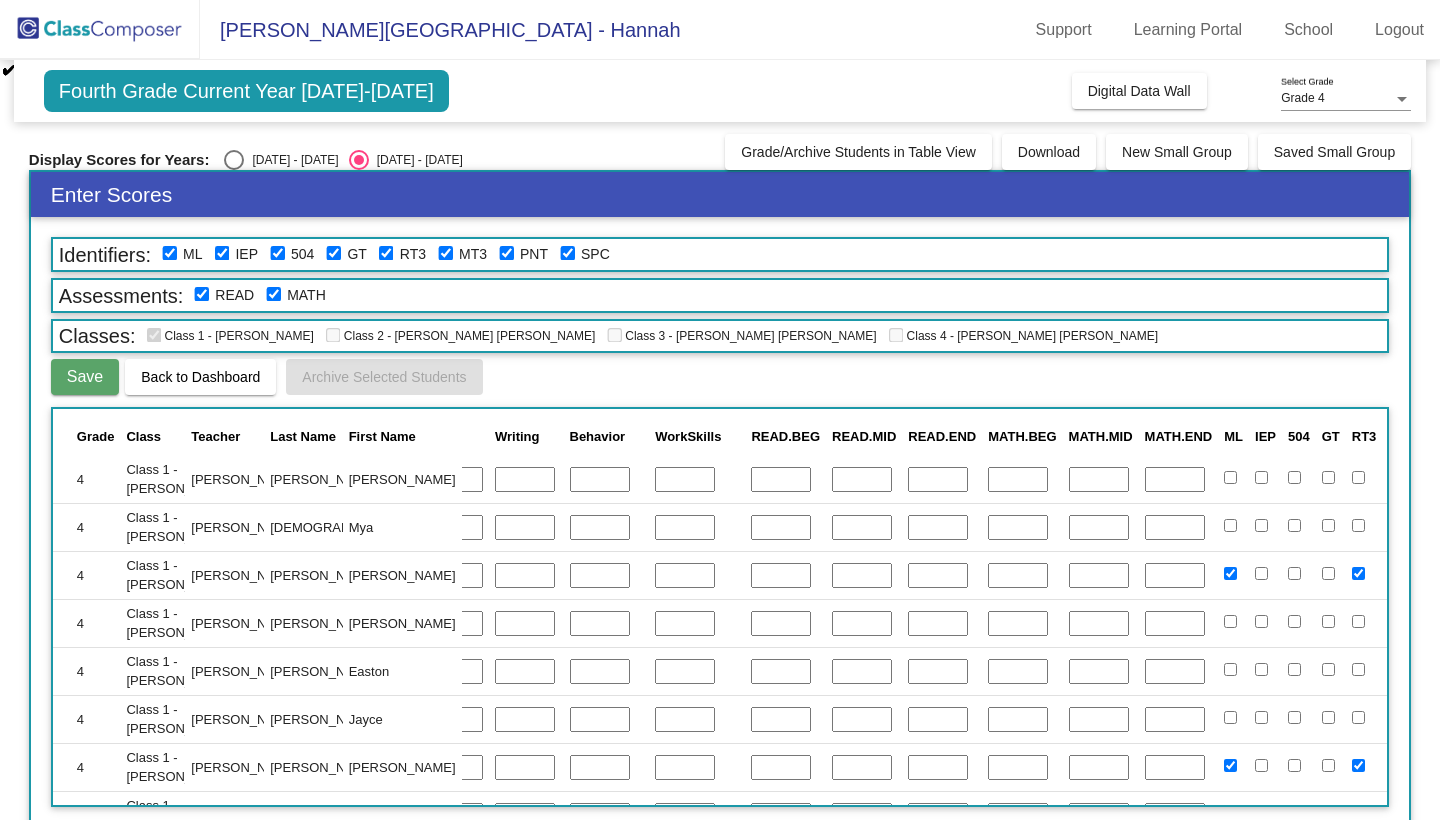 scroll, scrollTop: 106, scrollLeft: 436, axis: both 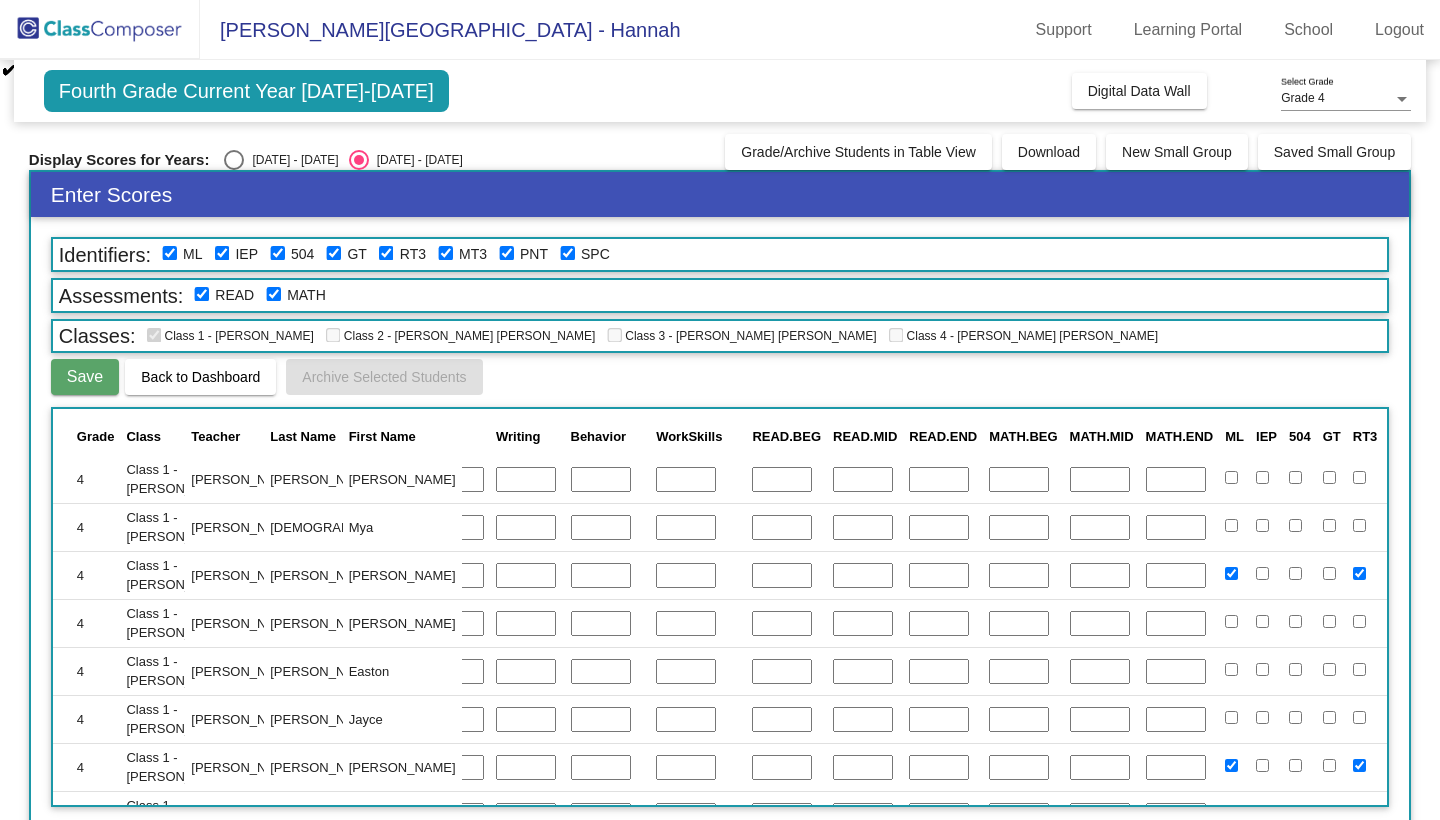 click on "Open Notes" 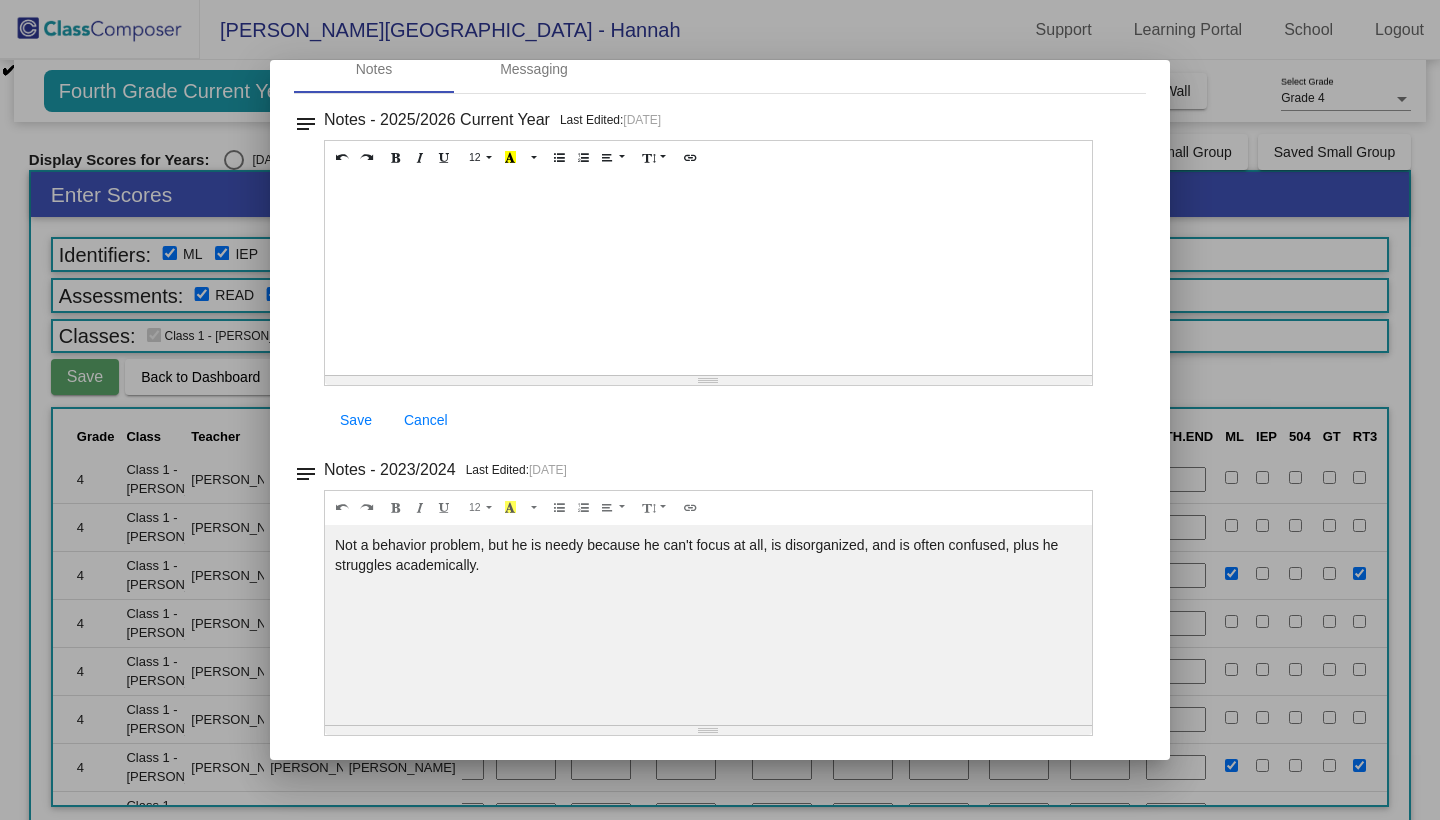 scroll, scrollTop: 103, scrollLeft: 0, axis: vertical 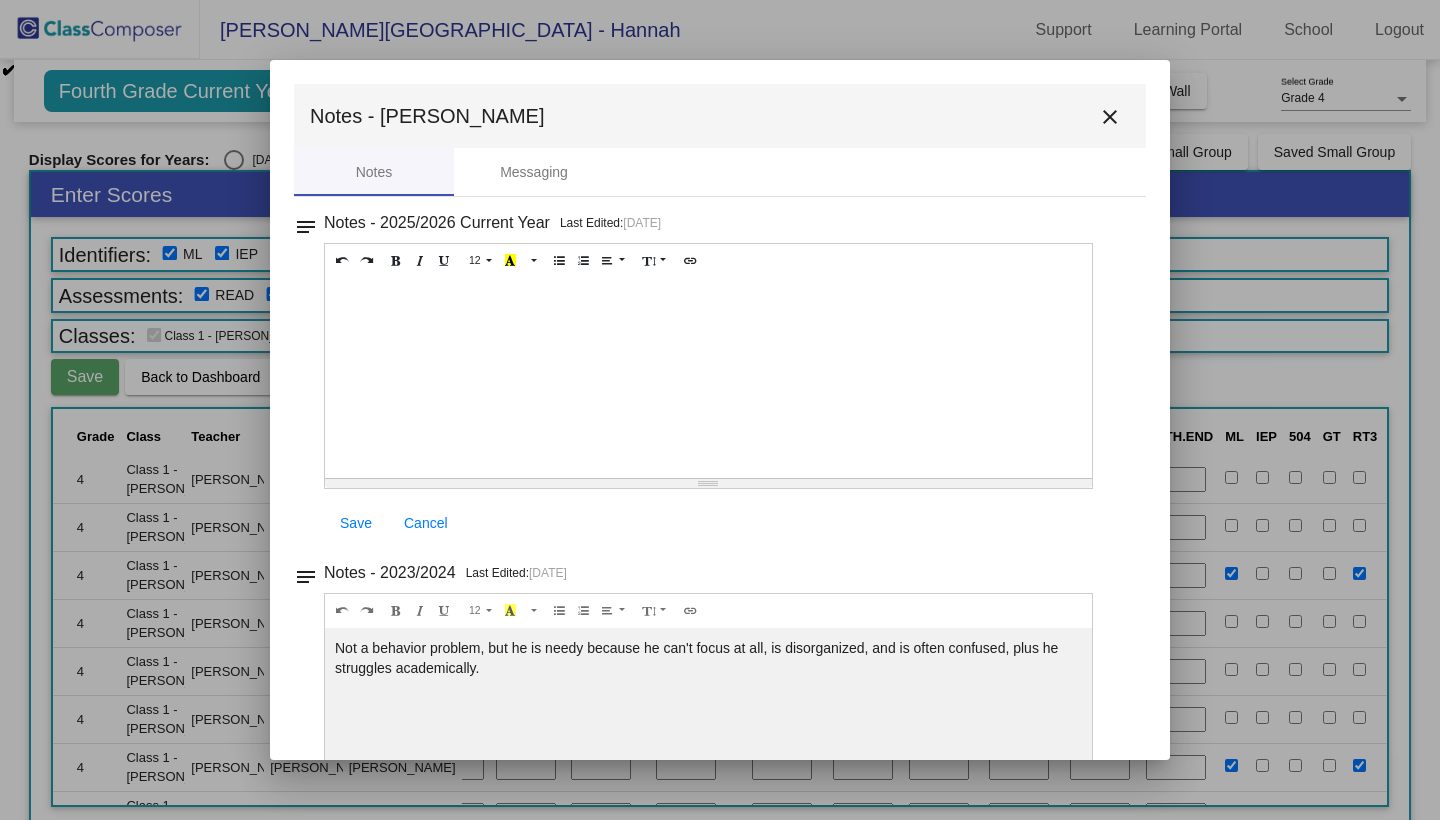 click on "close" at bounding box center [1110, 117] 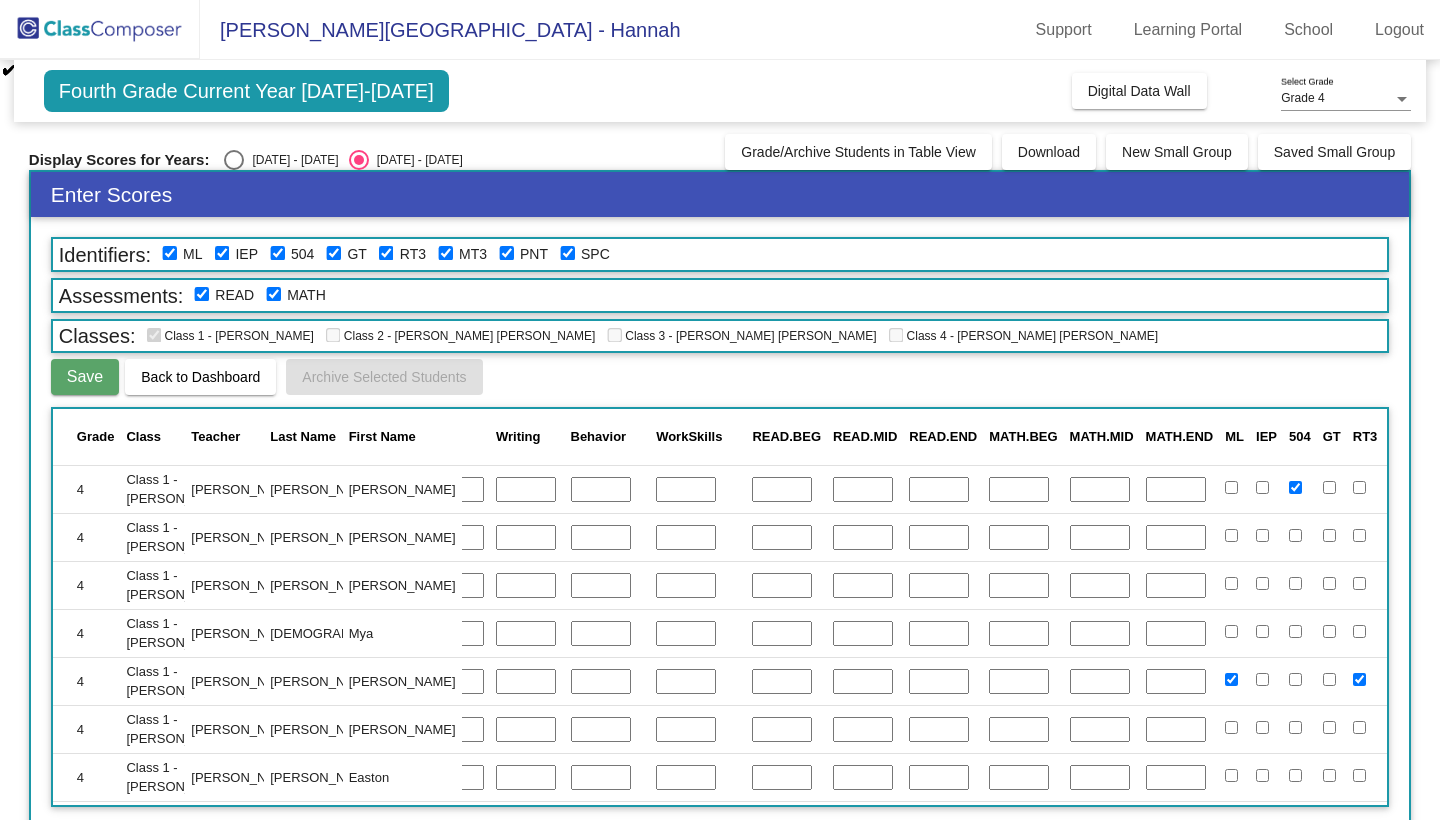 scroll, scrollTop: 0, scrollLeft: 436, axis: horizontal 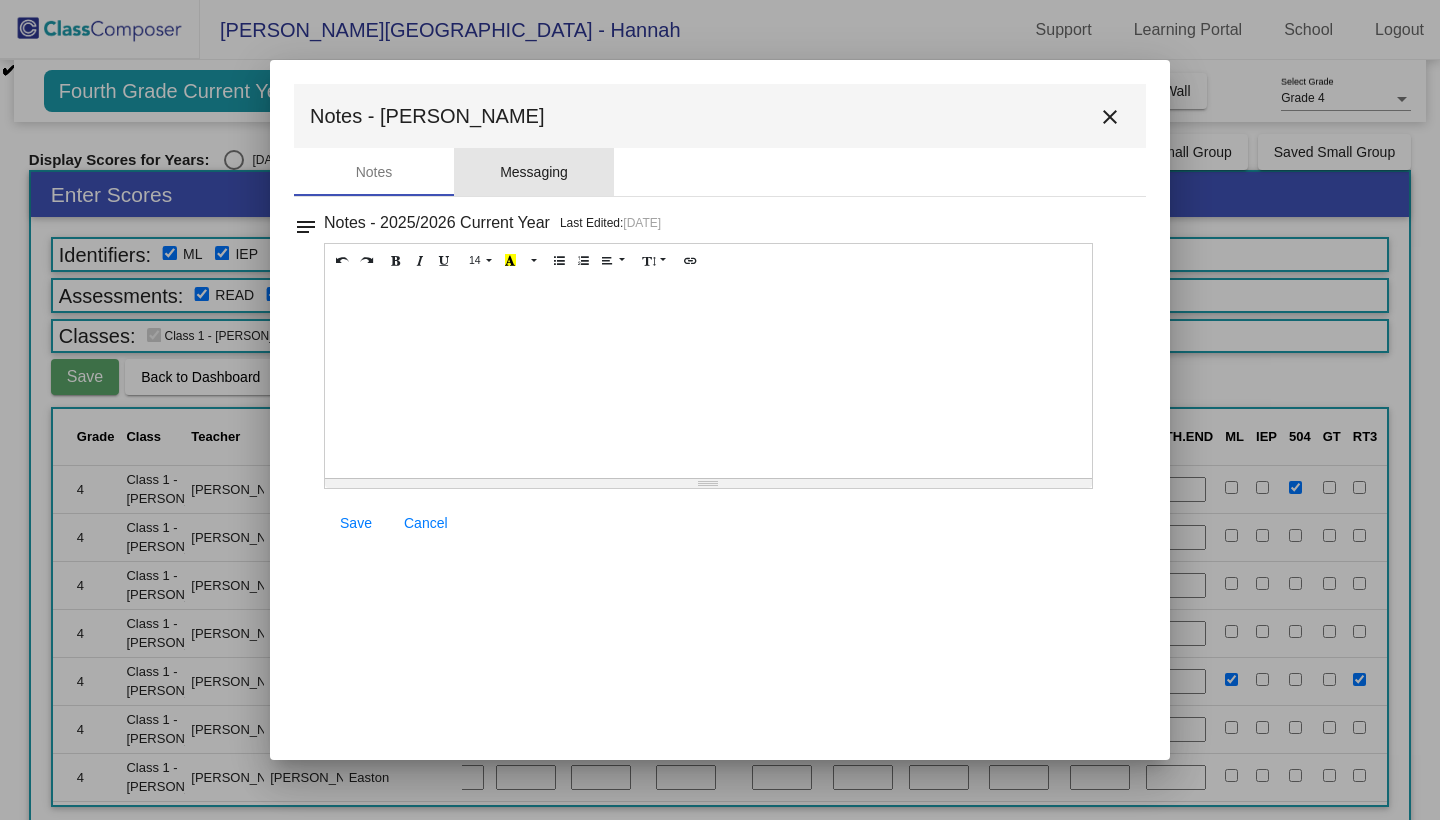 click on "Messaging" at bounding box center [534, 172] 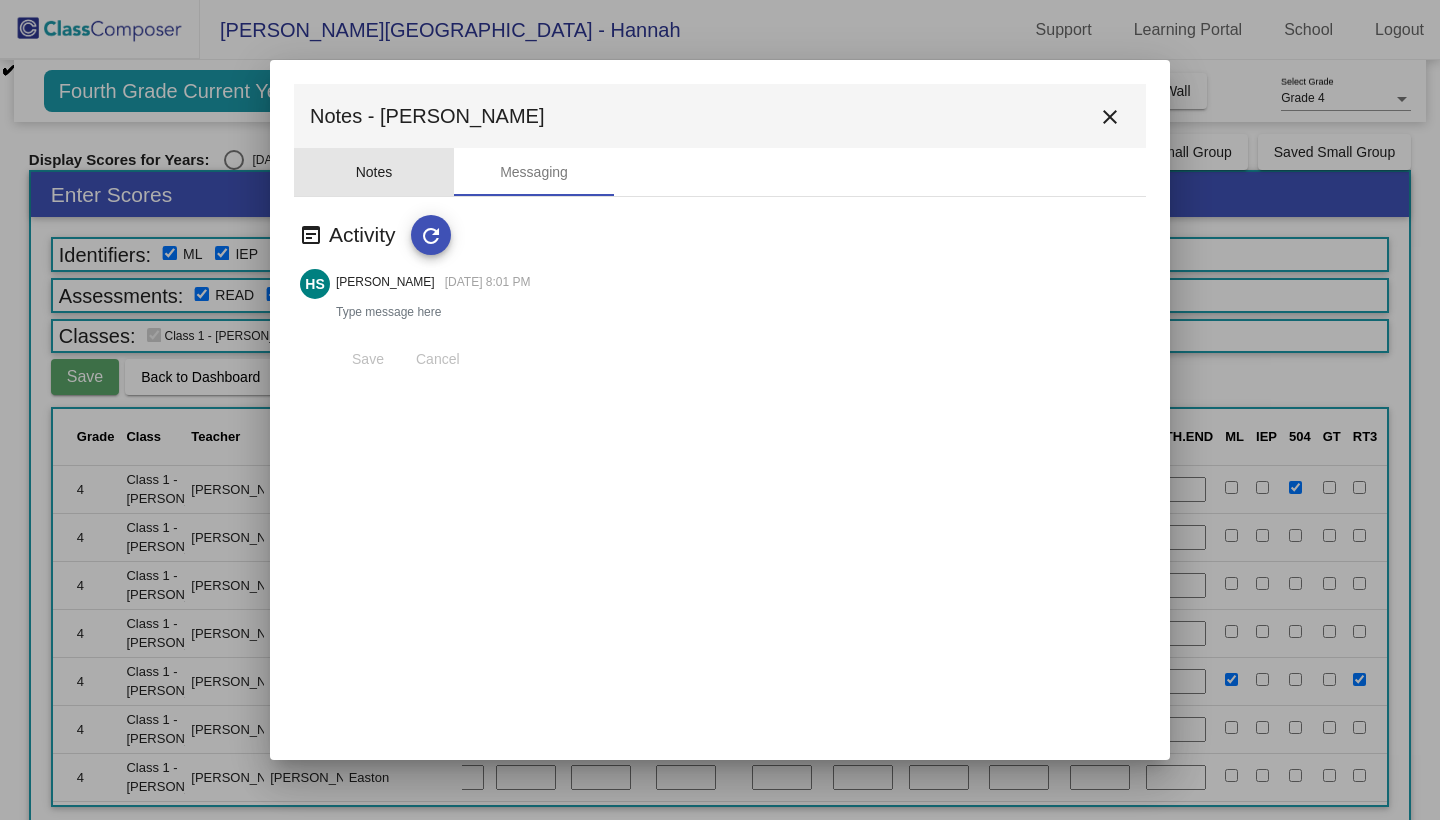 click on "Notes" at bounding box center (374, 172) 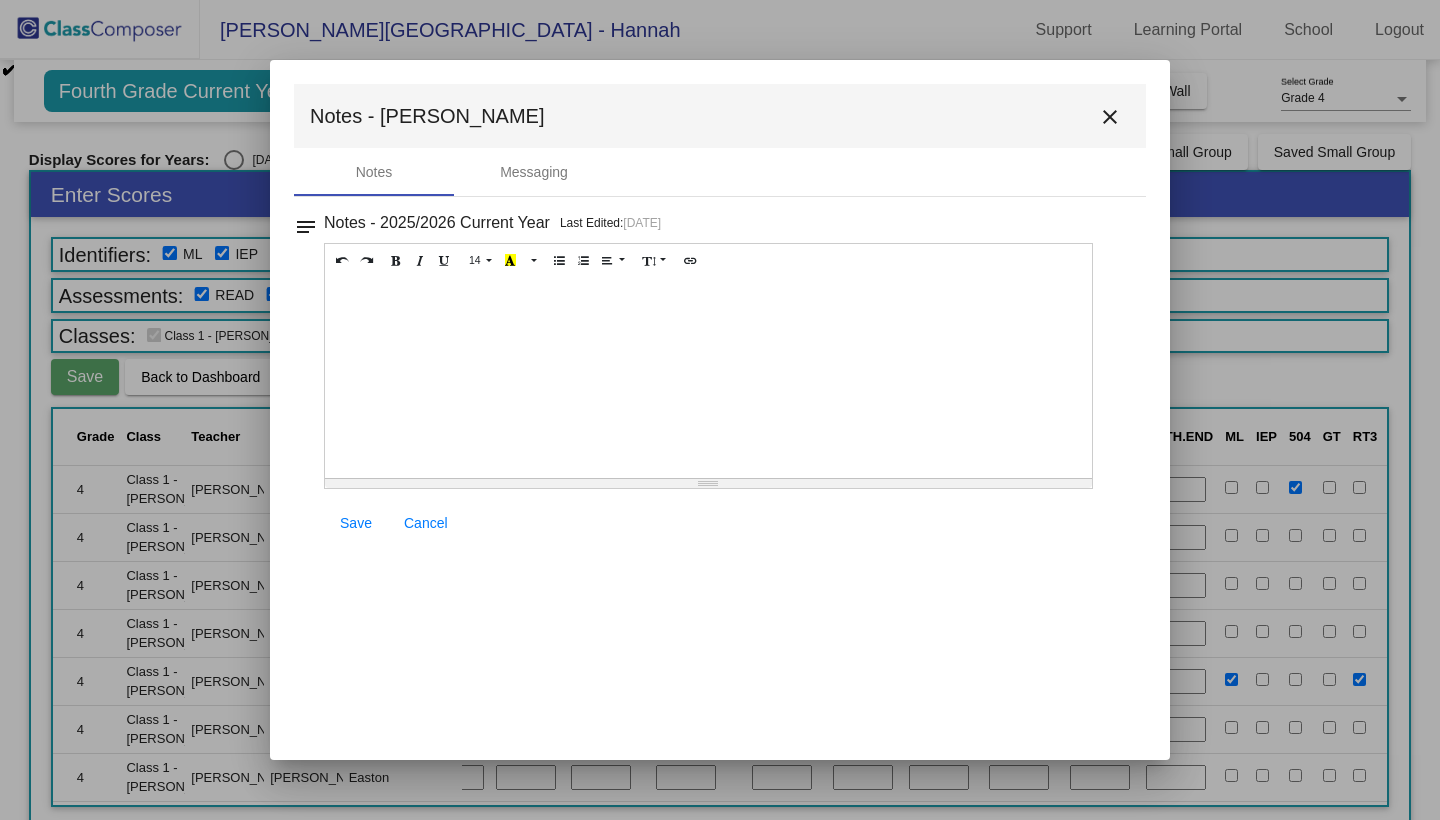 click on "close" at bounding box center [1110, 117] 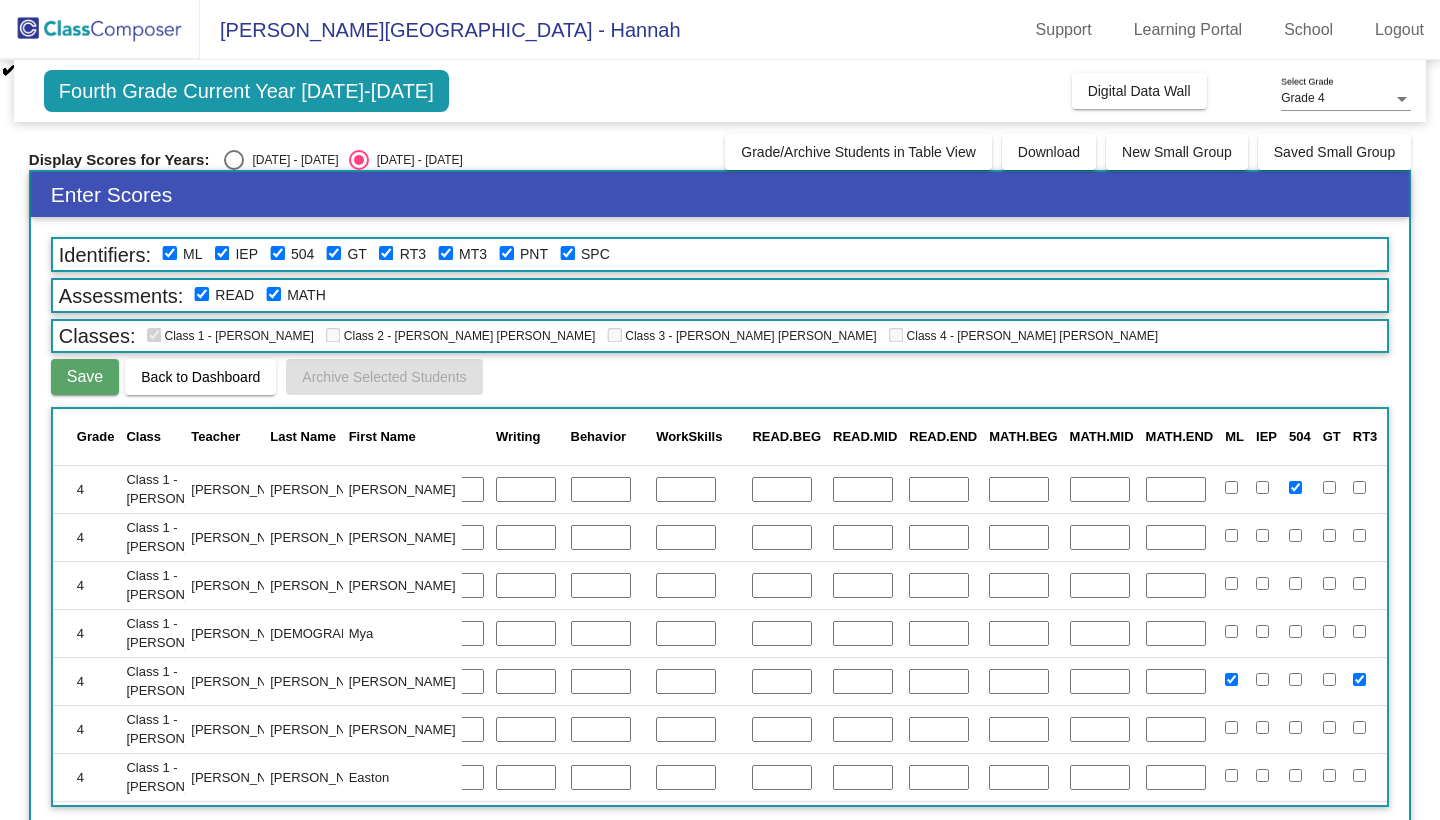 click on "Open Notes" 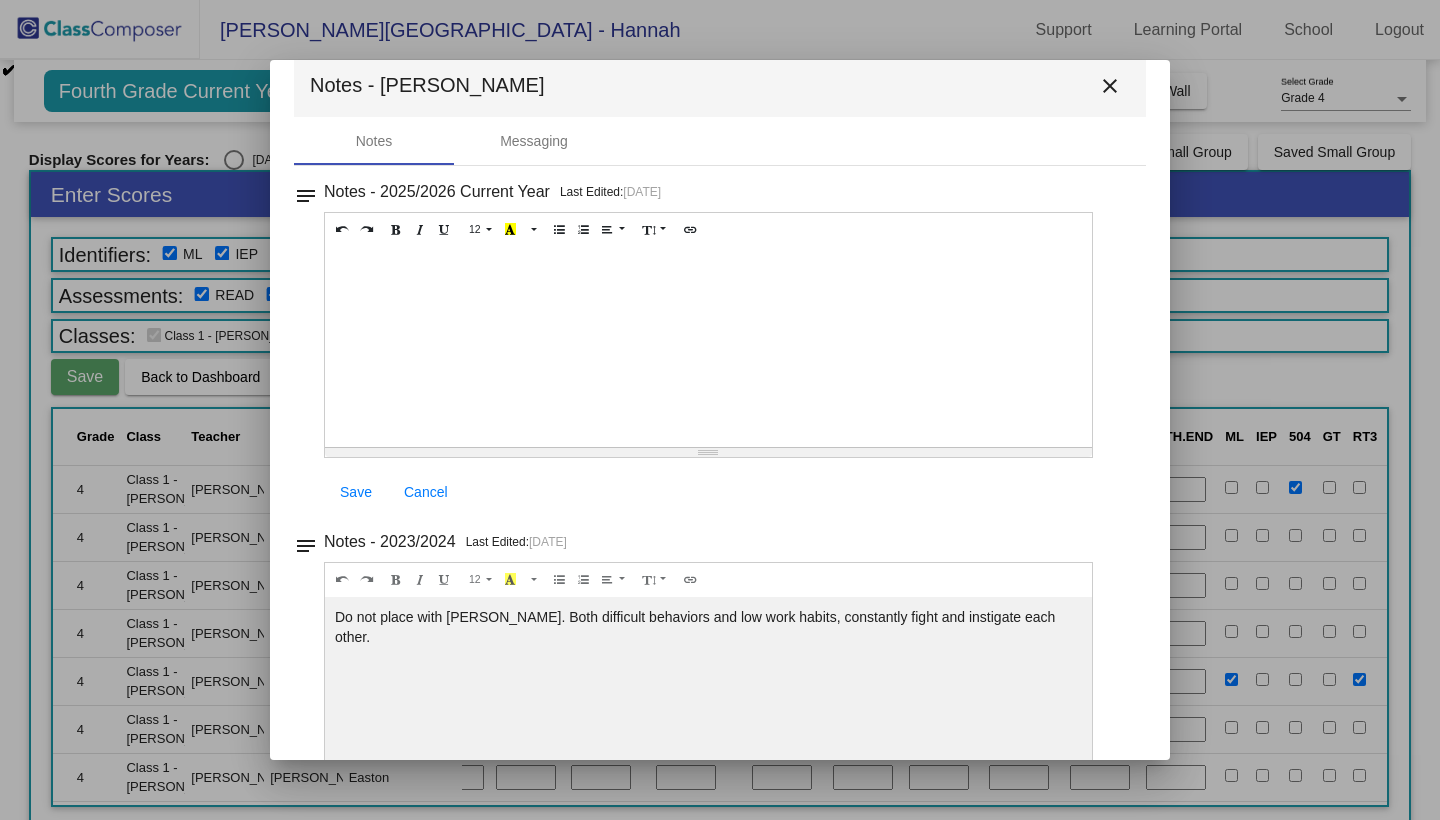 scroll, scrollTop: 24, scrollLeft: 0, axis: vertical 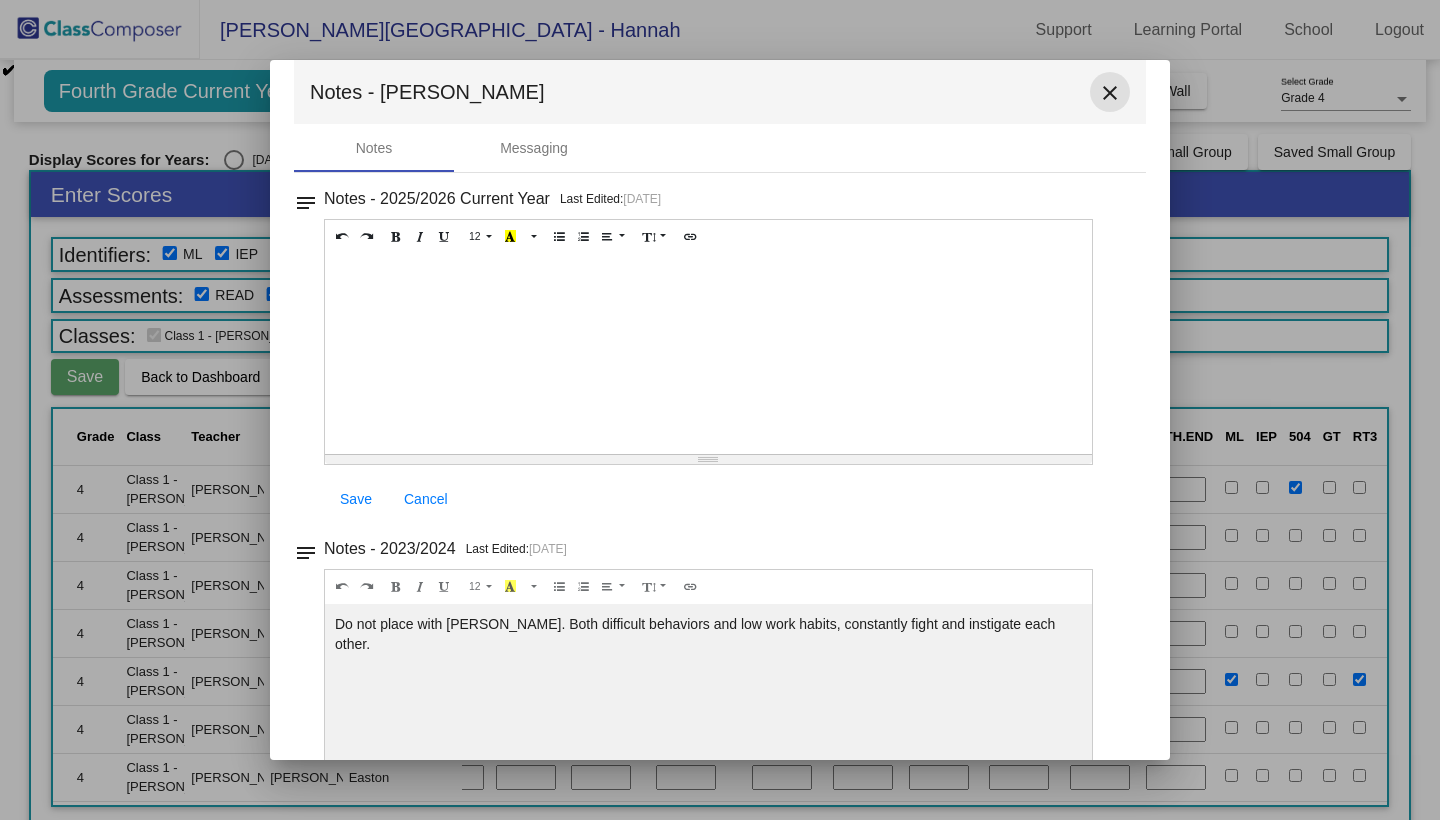 click on "close" at bounding box center (1110, 93) 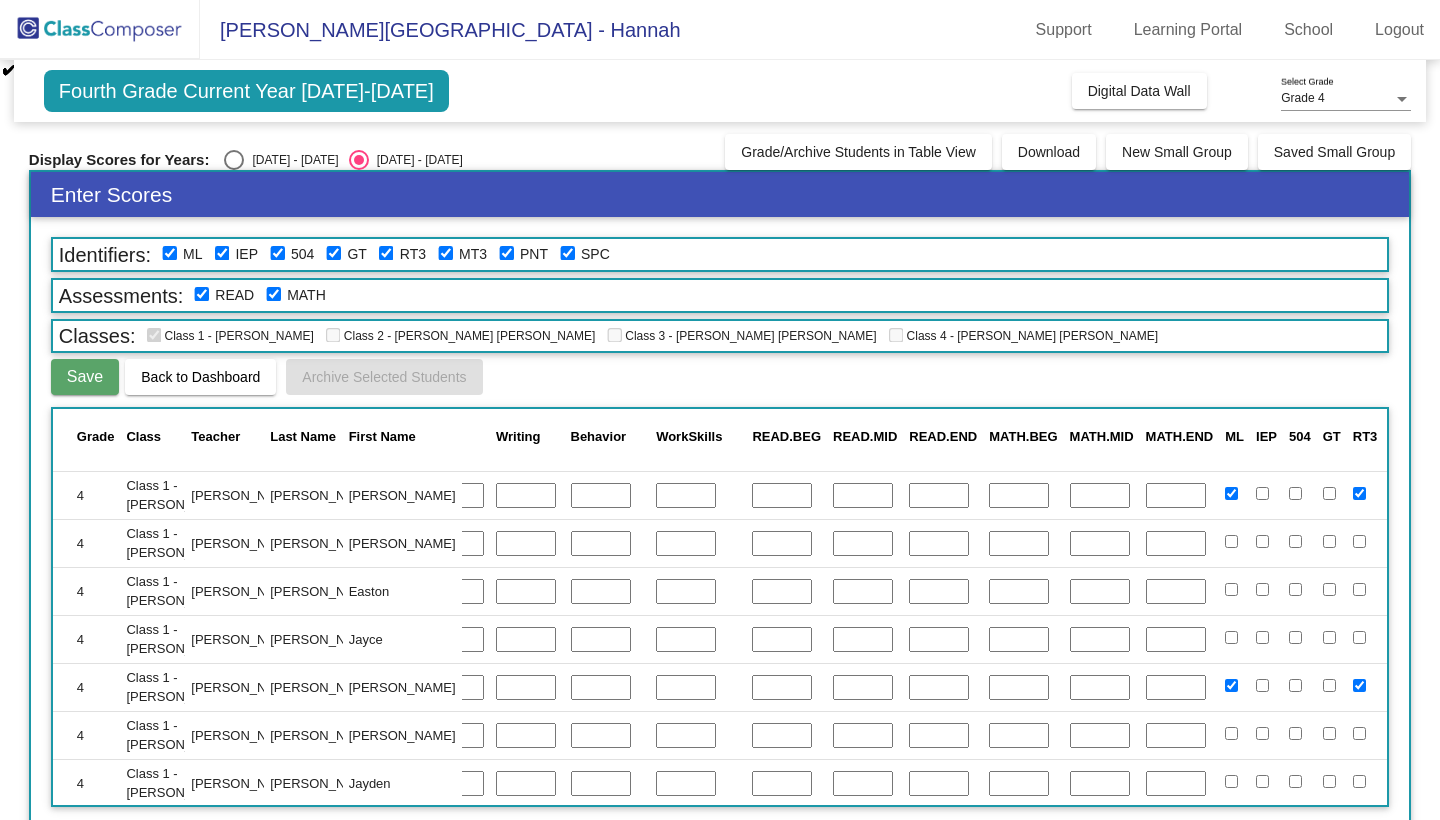 scroll, scrollTop: 173, scrollLeft: 436, axis: both 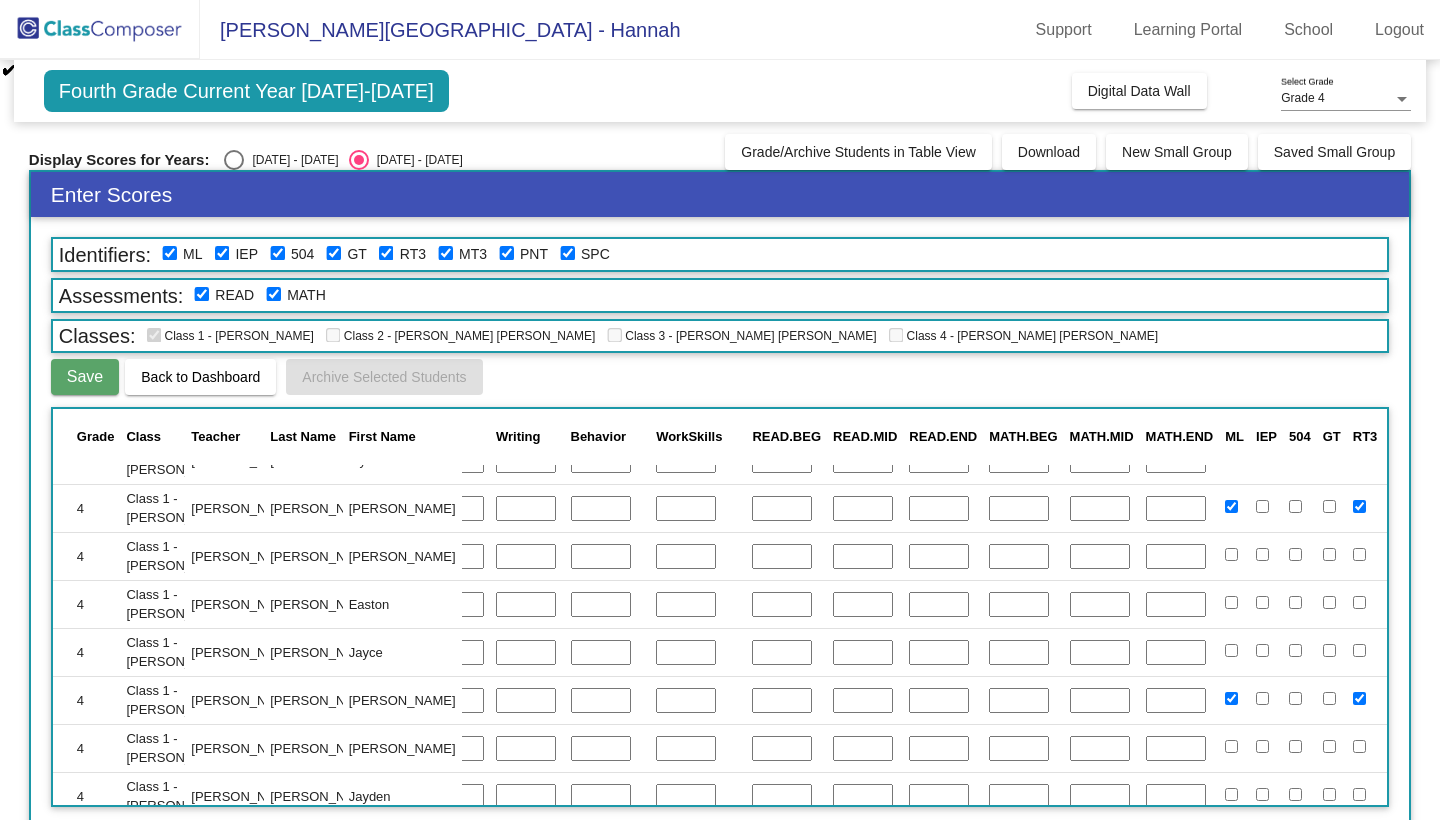 click on "Open Notes" 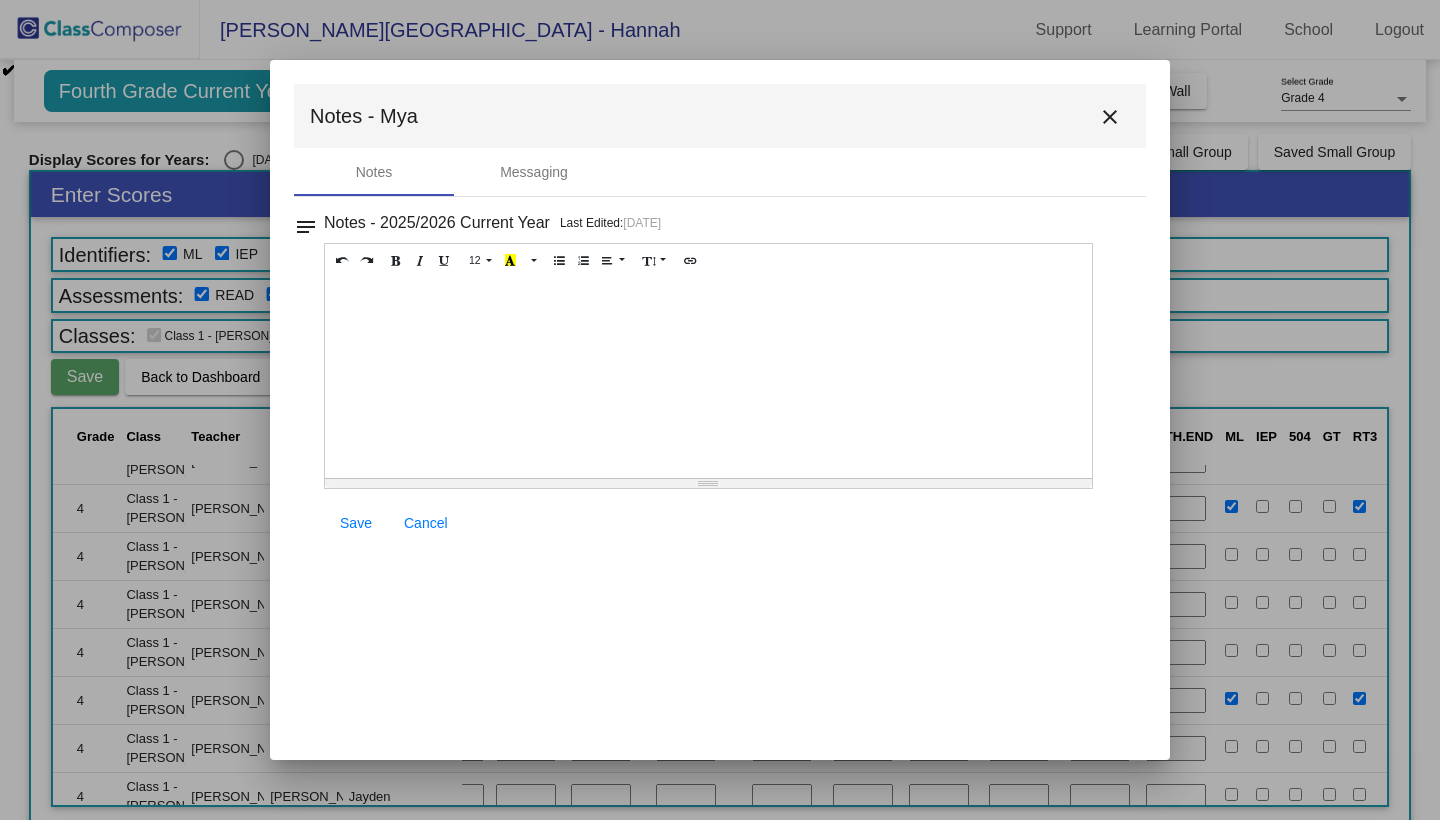 scroll, scrollTop: 0, scrollLeft: 0, axis: both 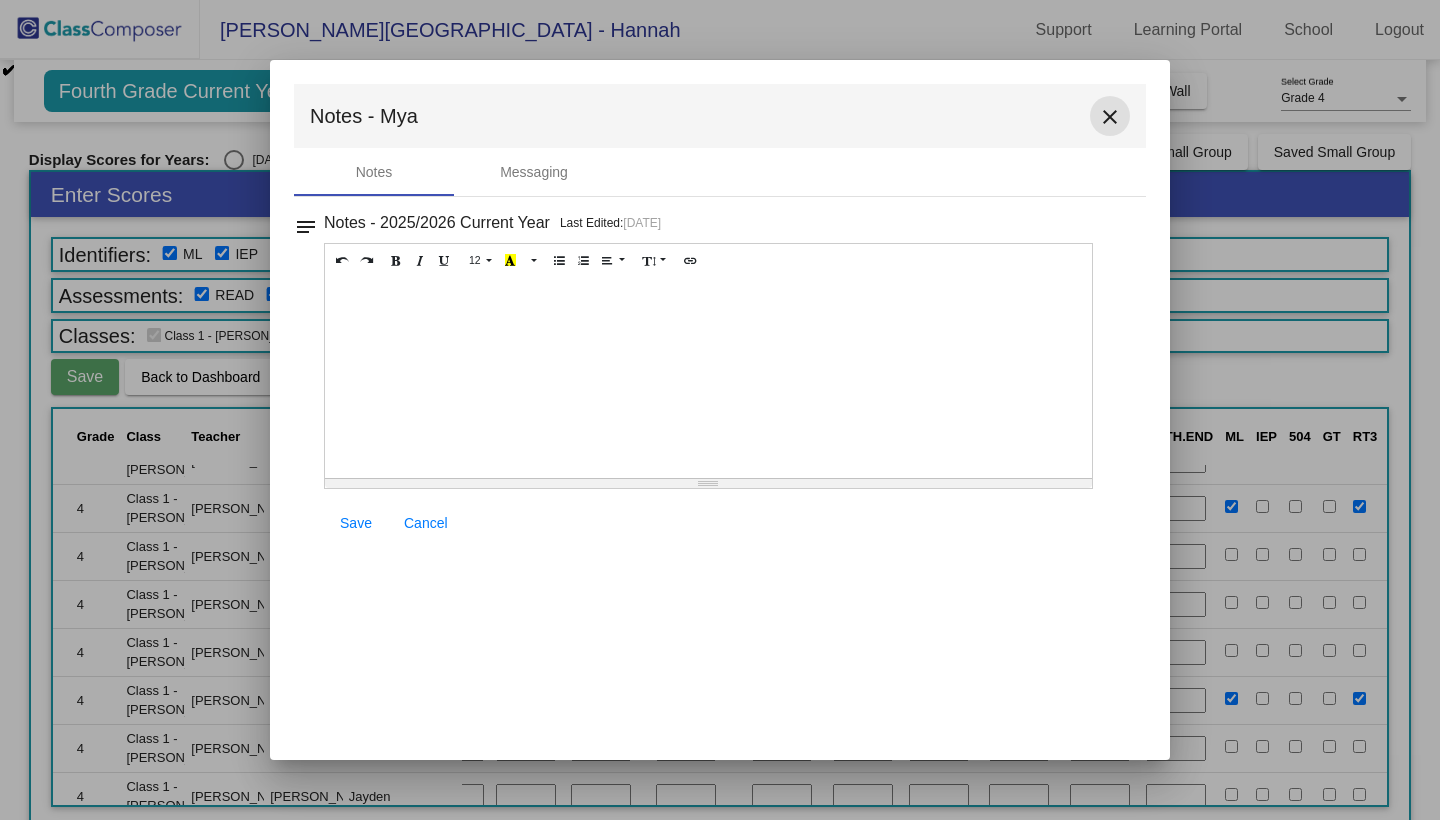 click on "close" at bounding box center (1110, 116) 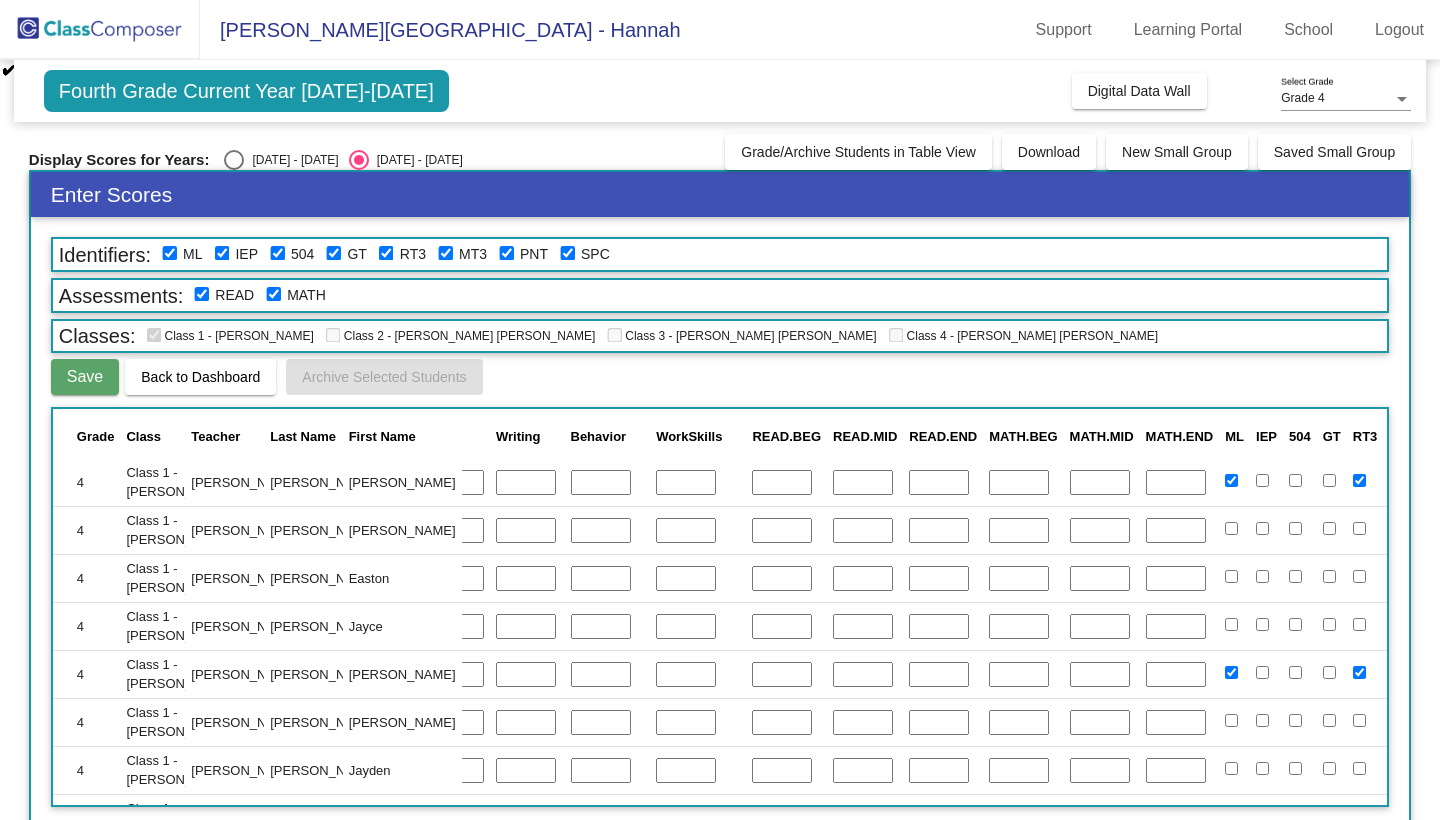 scroll, scrollTop: 203, scrollLeft: 436, axis: both 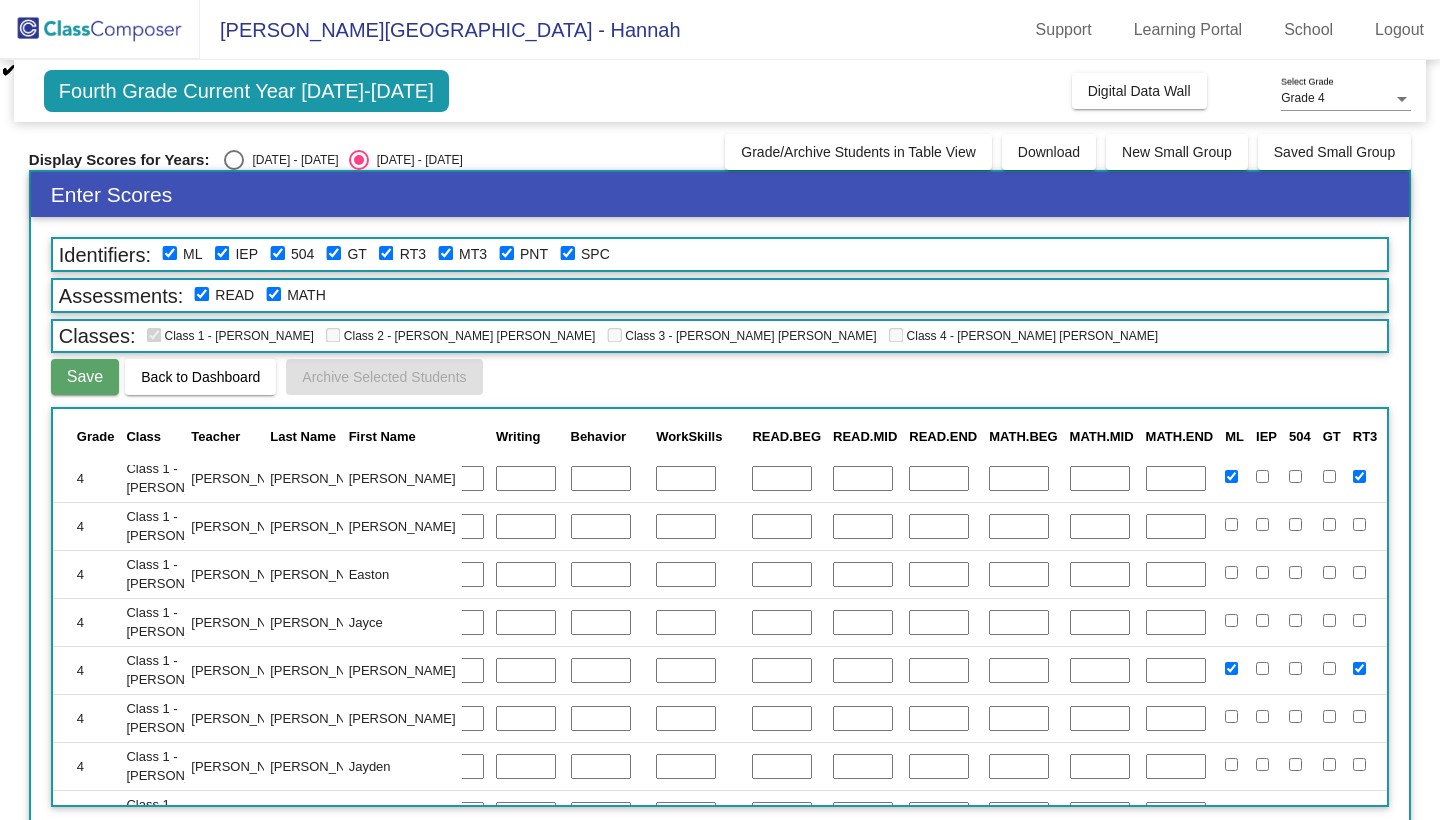 click on "Open Notes" 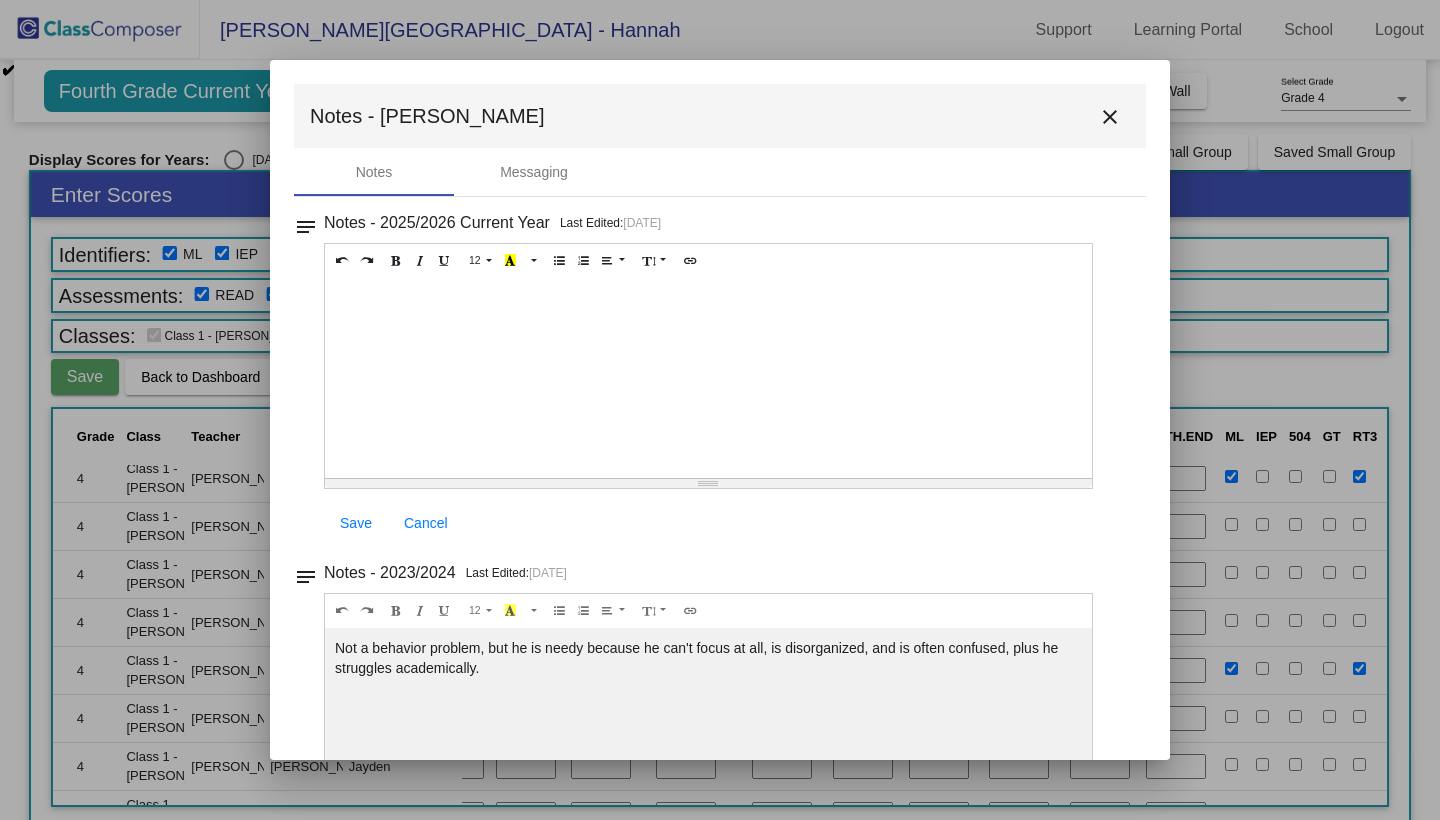 scroll, scrollTop: 4, scrollLeft: 0, axis: vertical 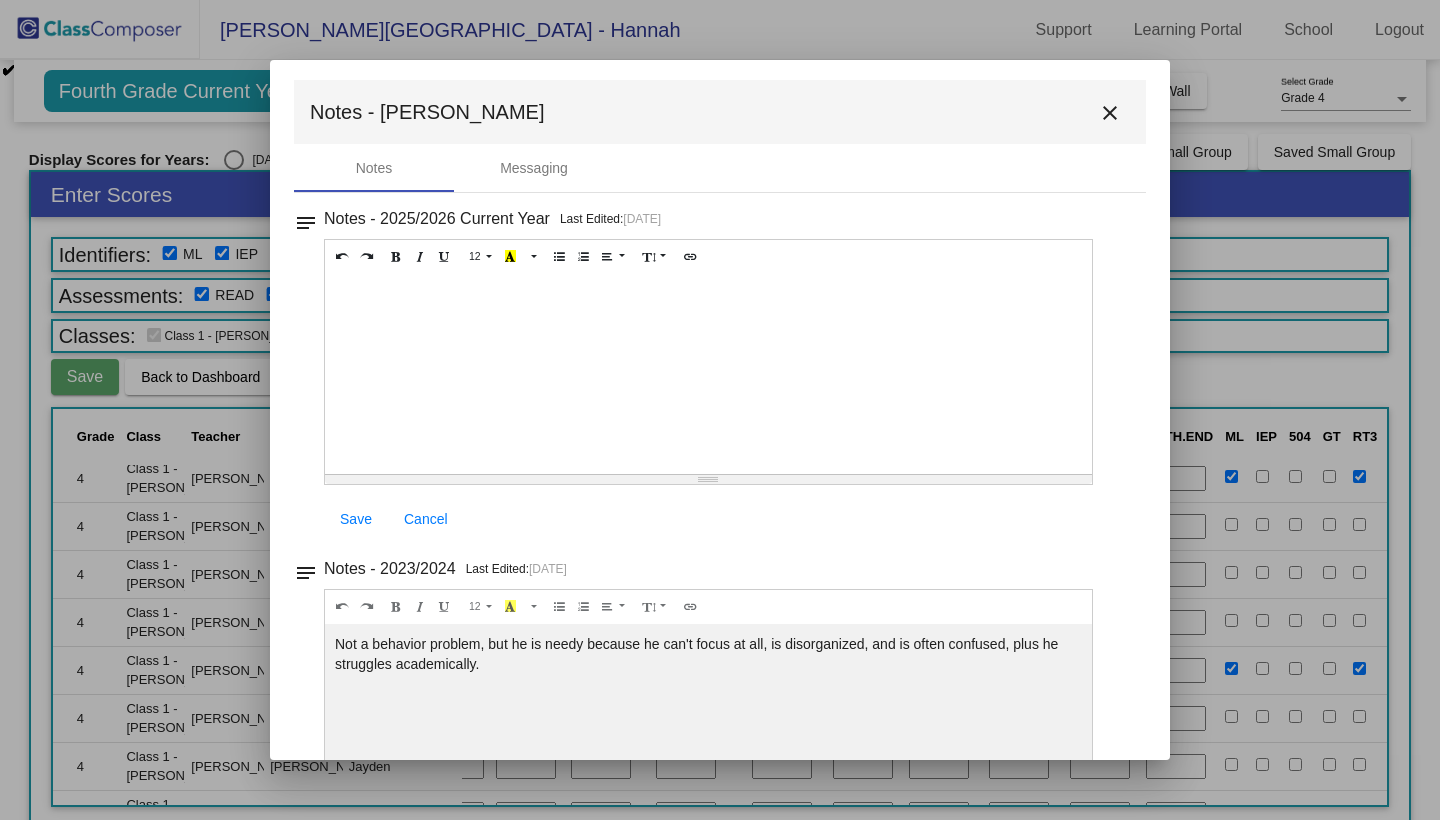 click on "close" at bounding box center (1110, 113) 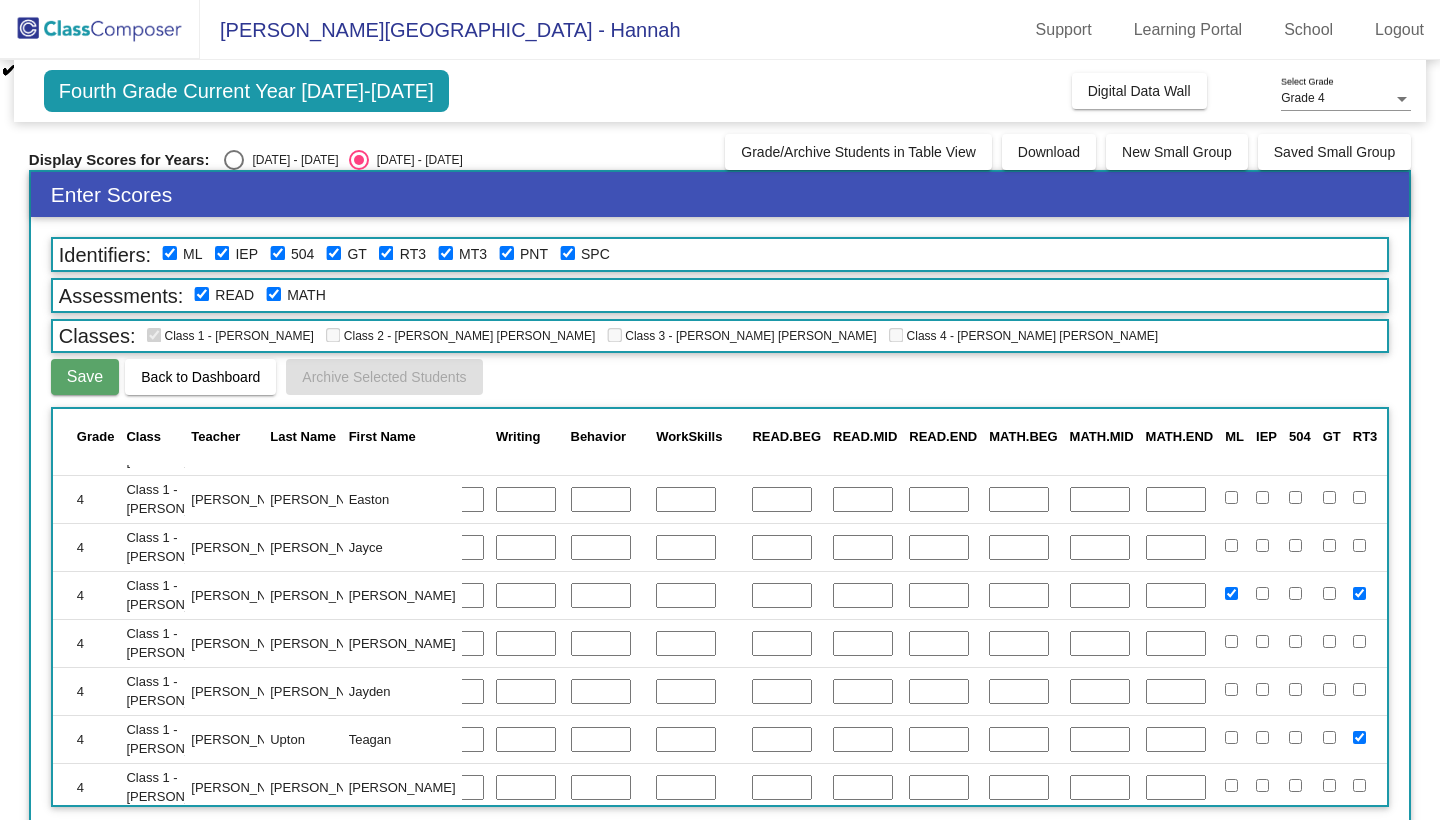 scroll, scrollTop: 281, scrollLeft: 436, axis: both 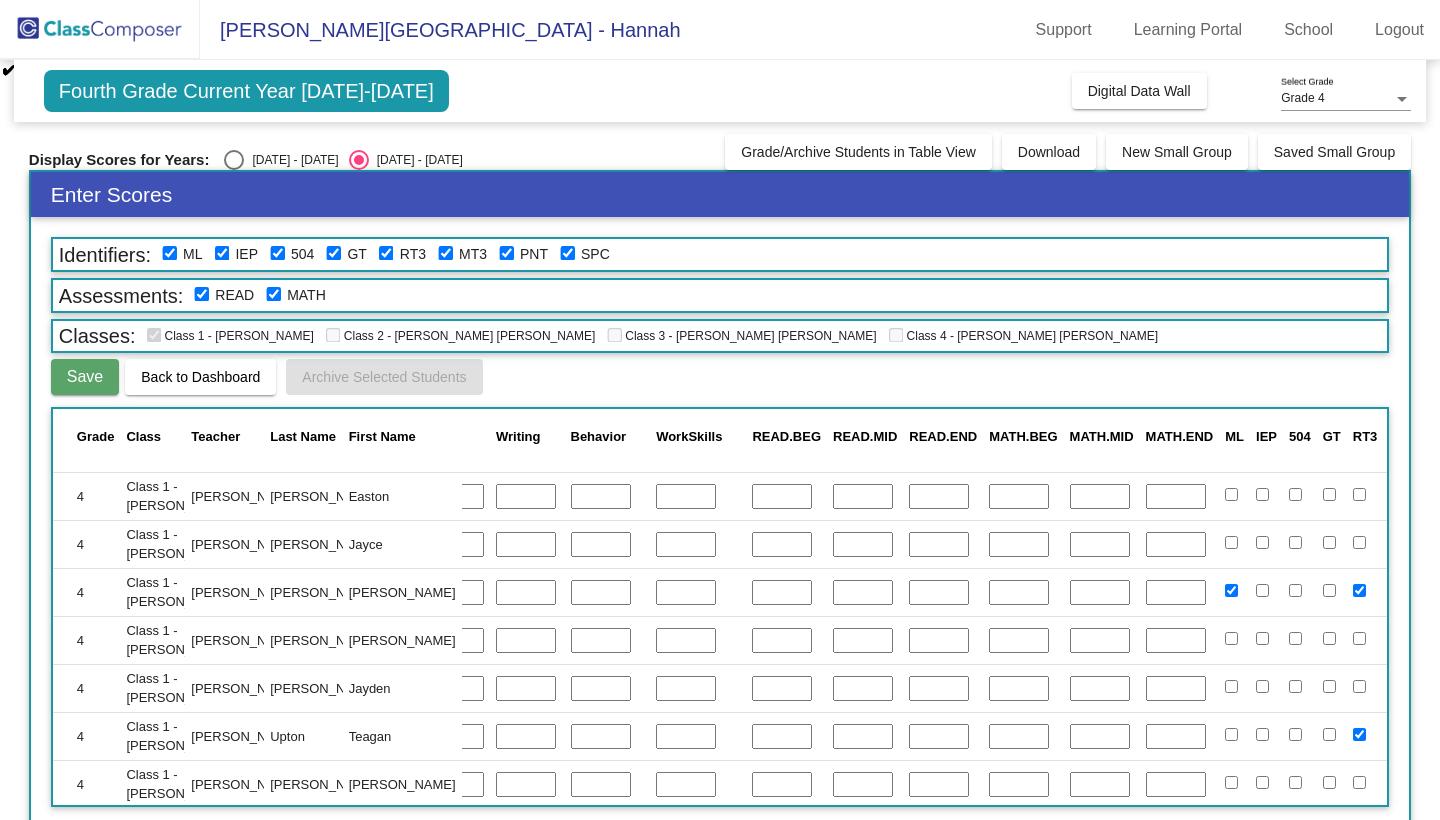 click on "Open Notes" 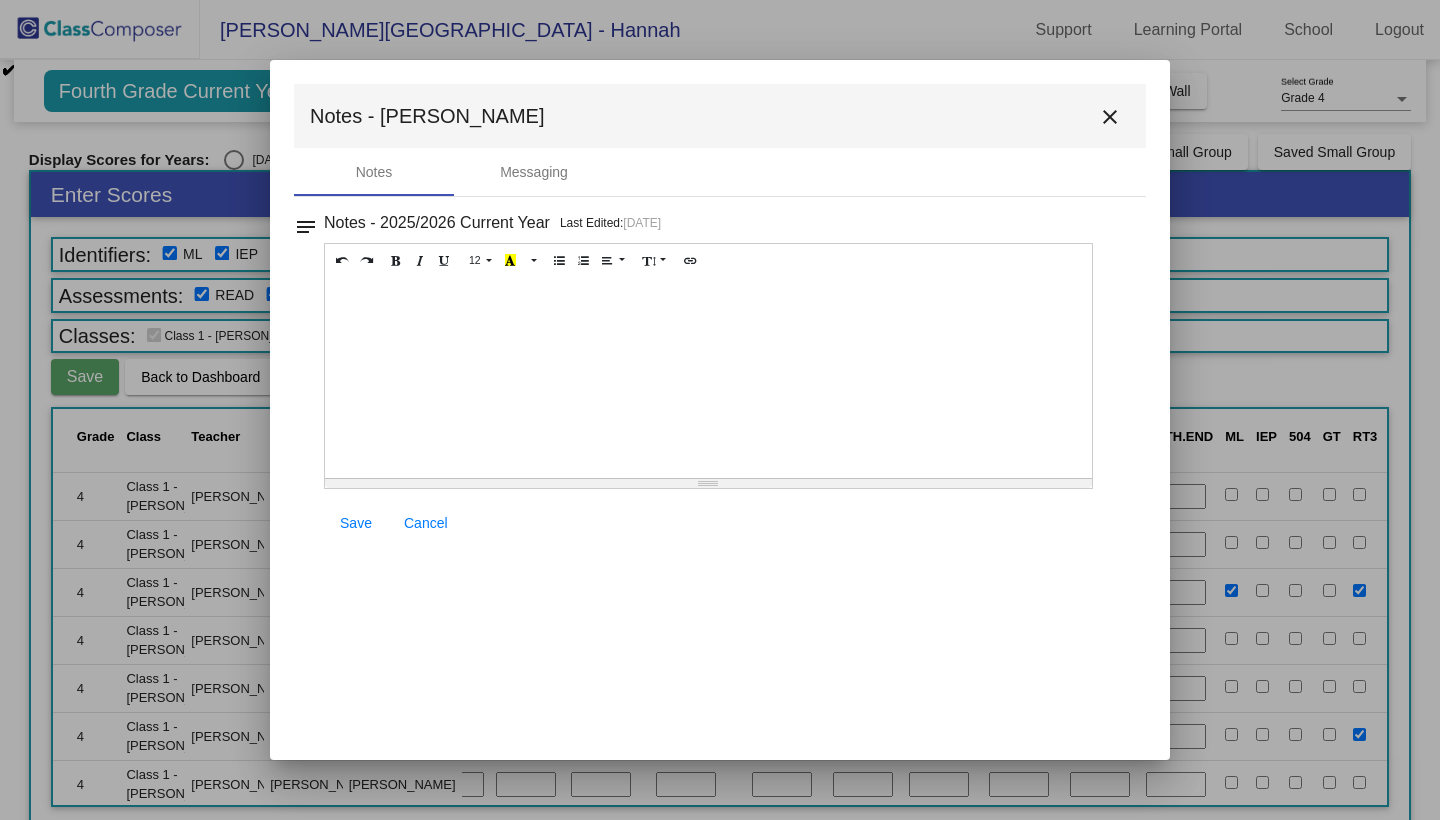 click on "close" at bounding box center [1110, 117] 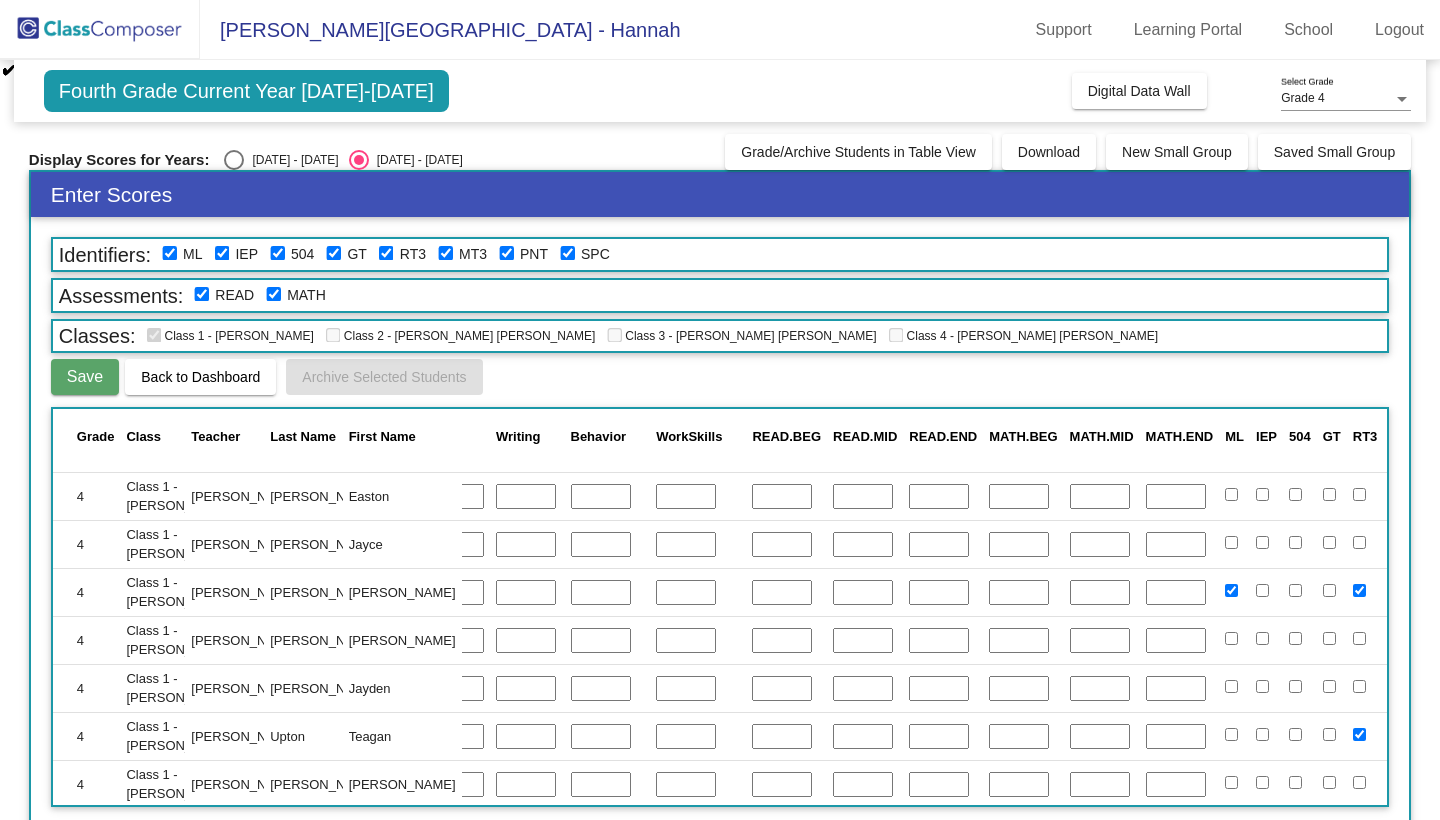 click on "Open Notes" 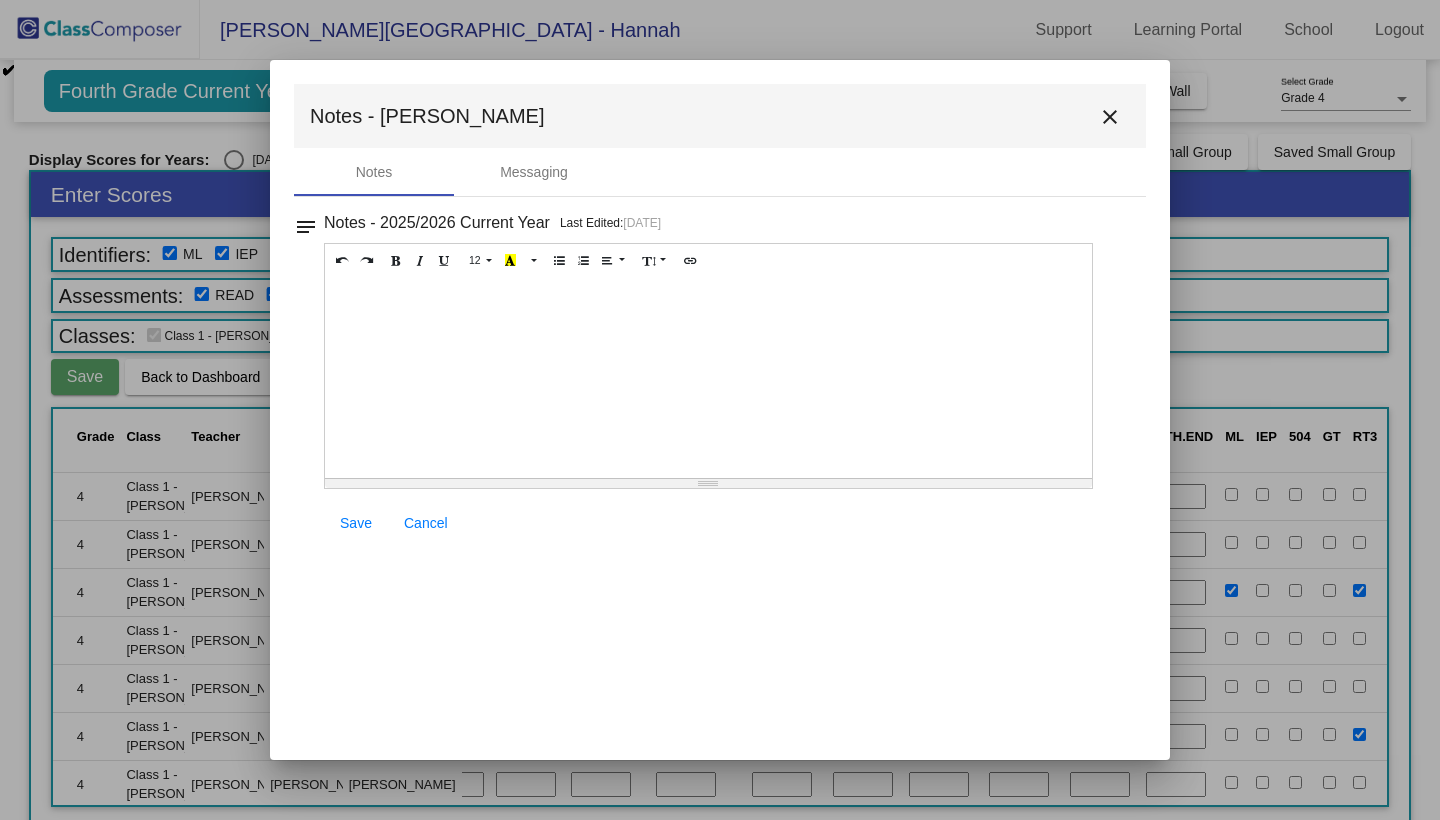 click on "close" at bounding box center (1110, 117) 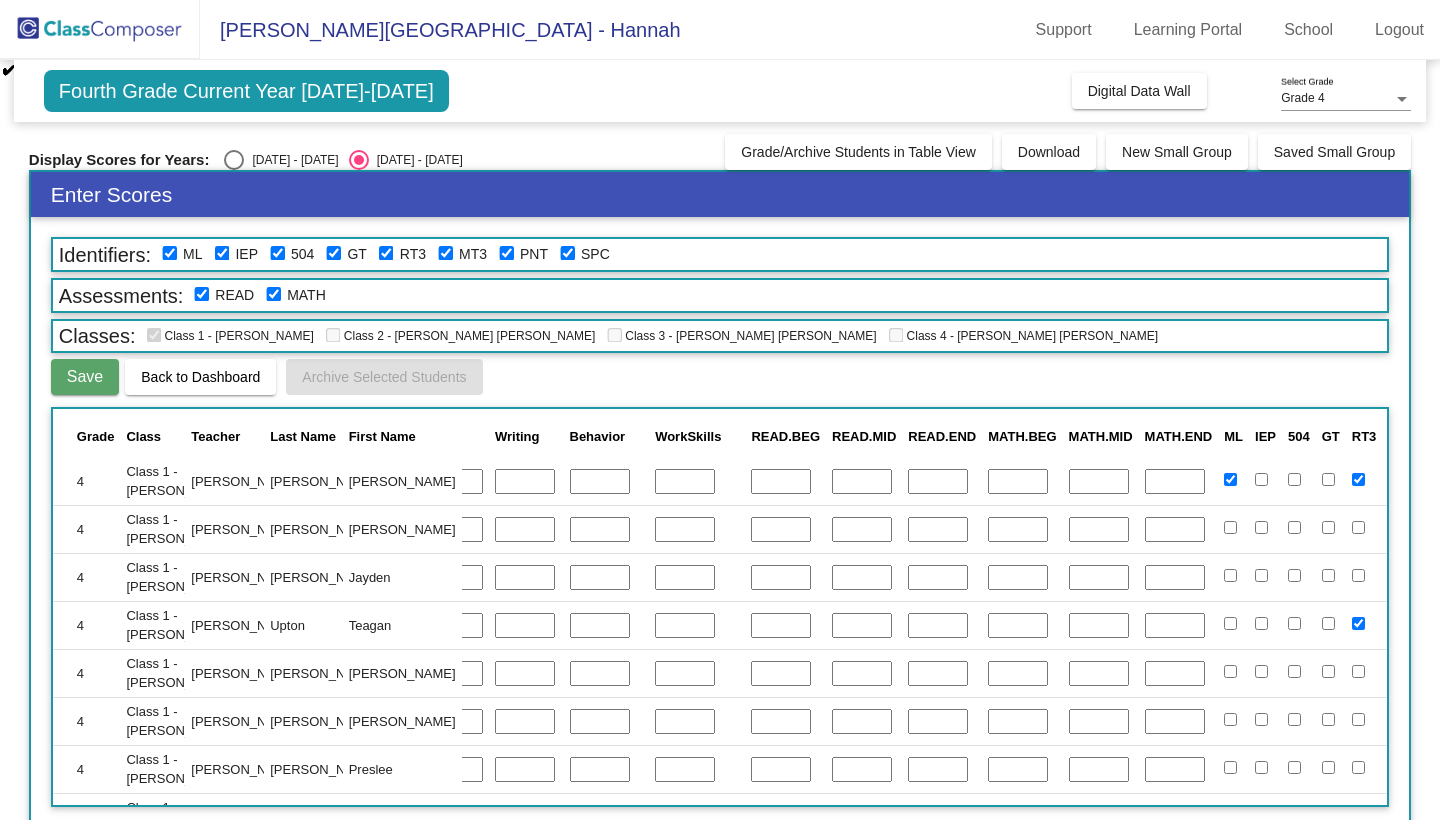scroll, scrollTop: 397, scrollLeft: 436, axis: both 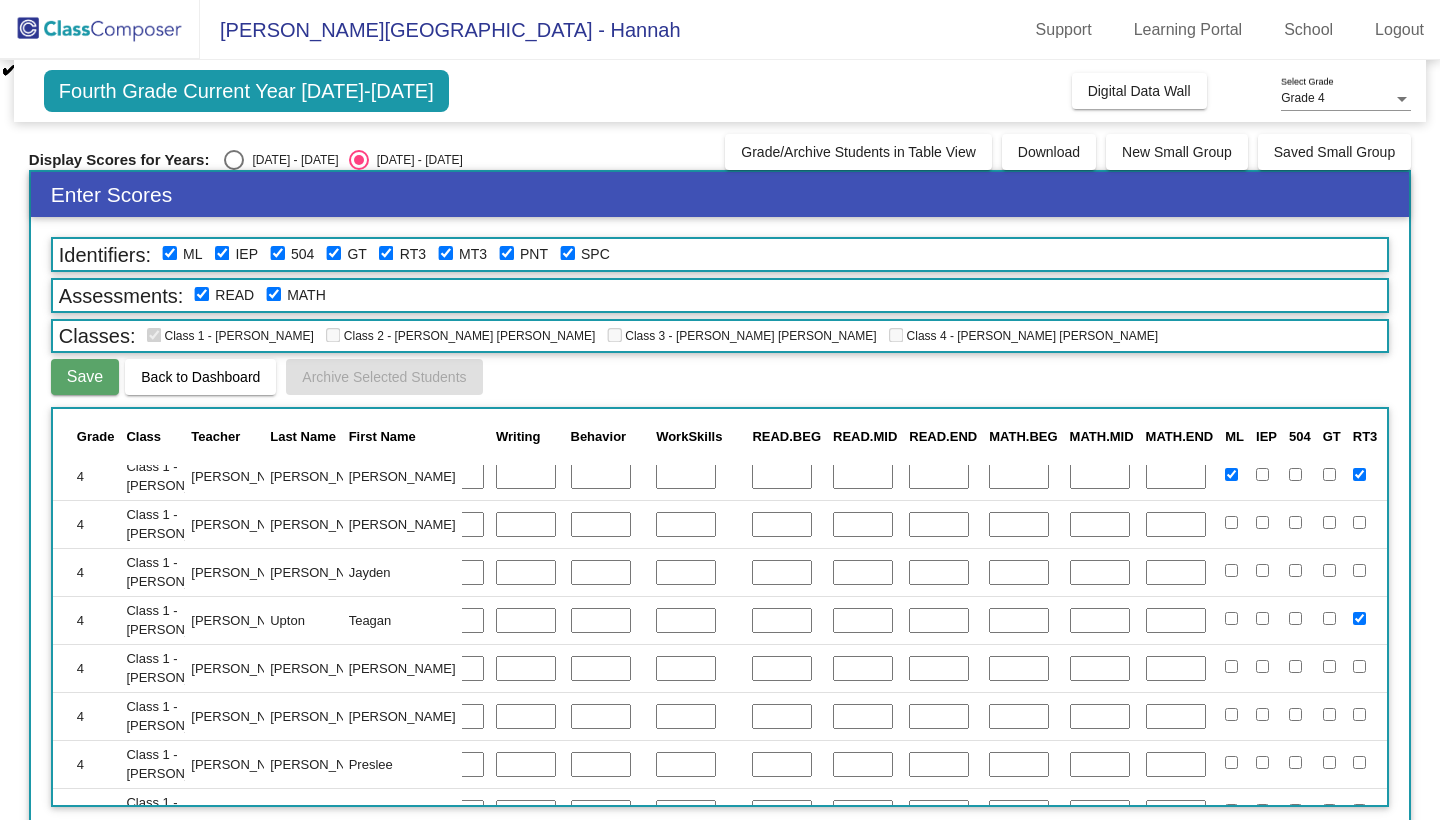 click on "Open Notes" 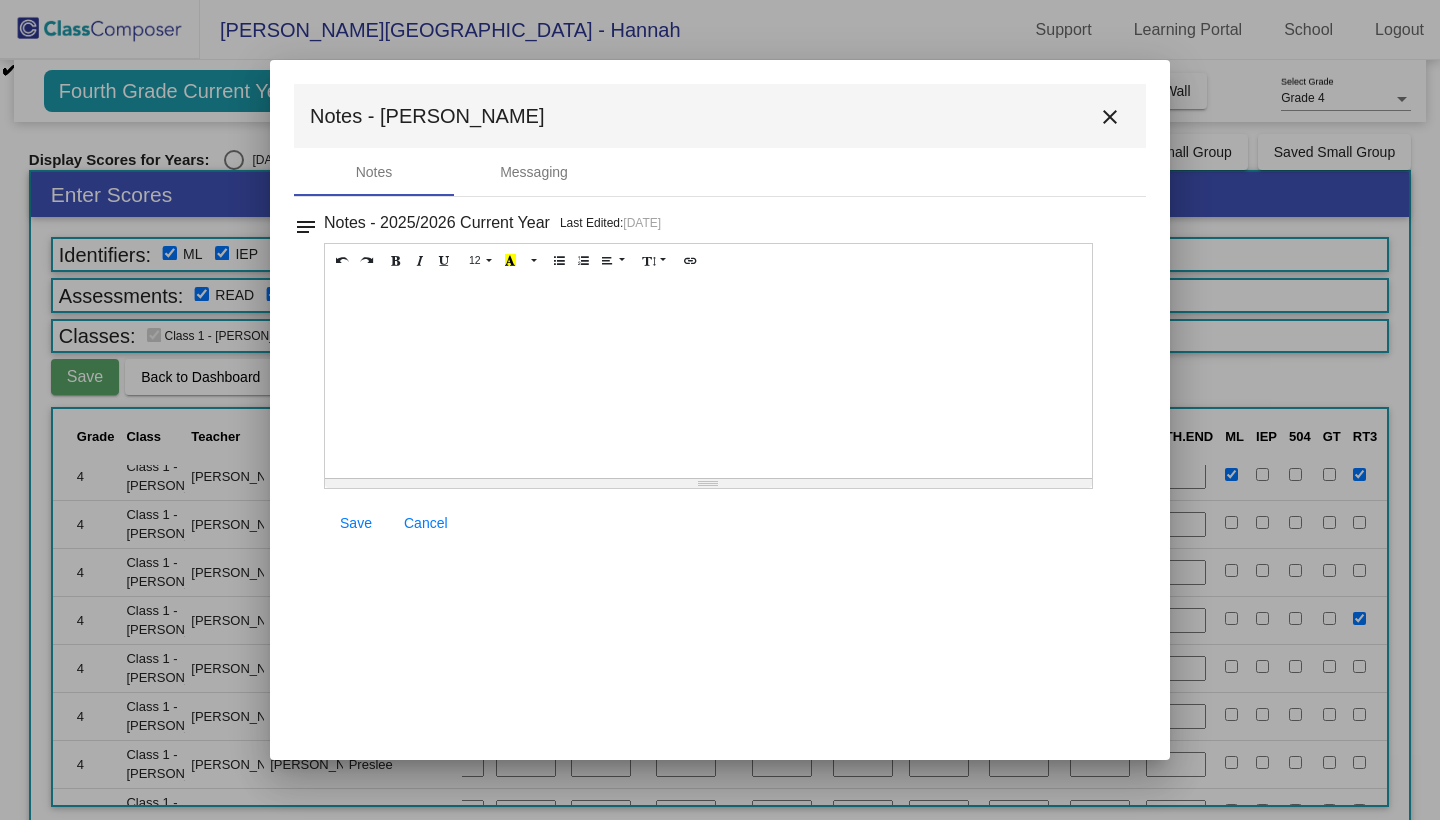 click on "close" at bounding box center [1110, 117] 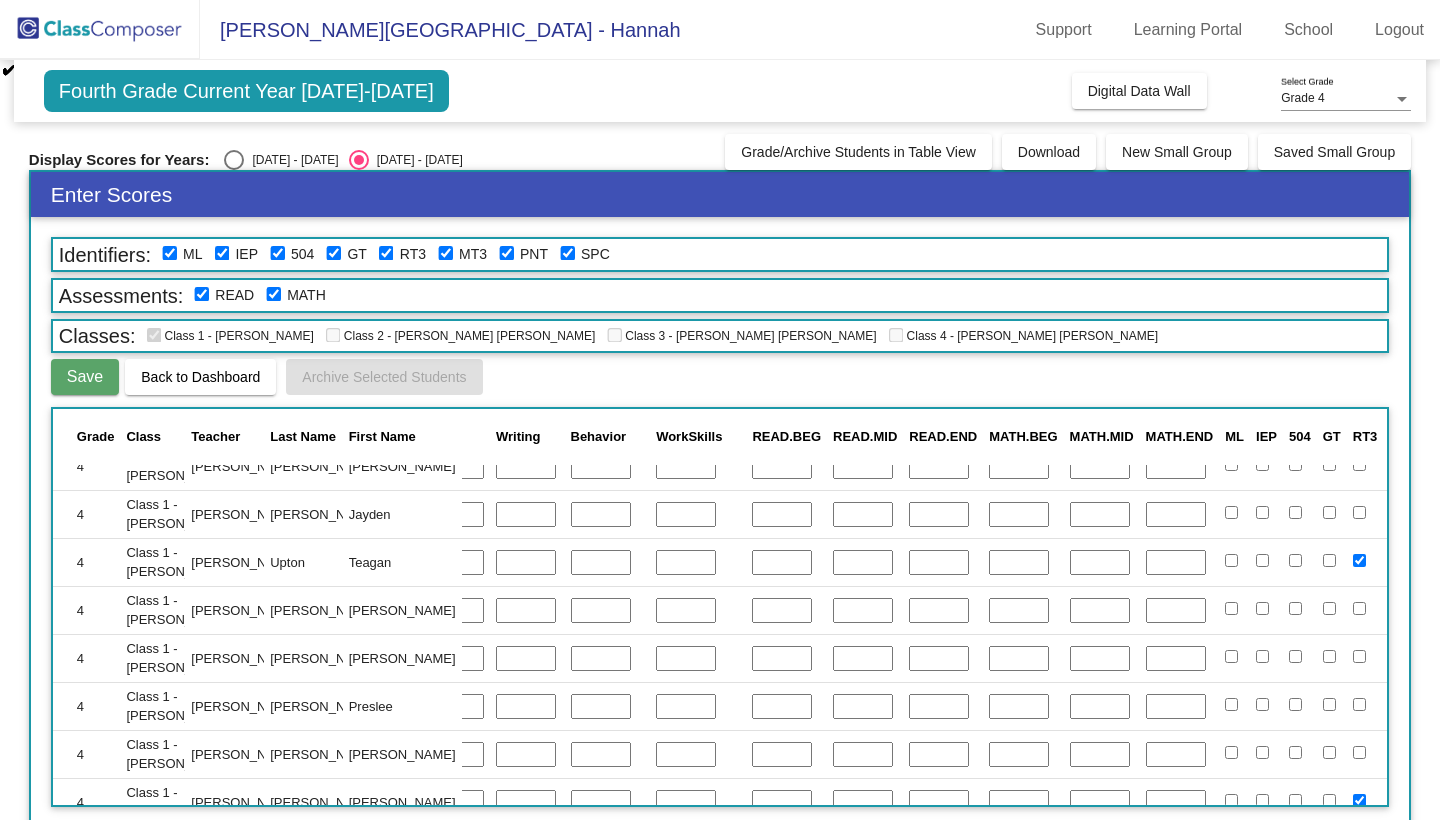 scroll, scrollTop: 459, scrollLeft: 436, axis: both 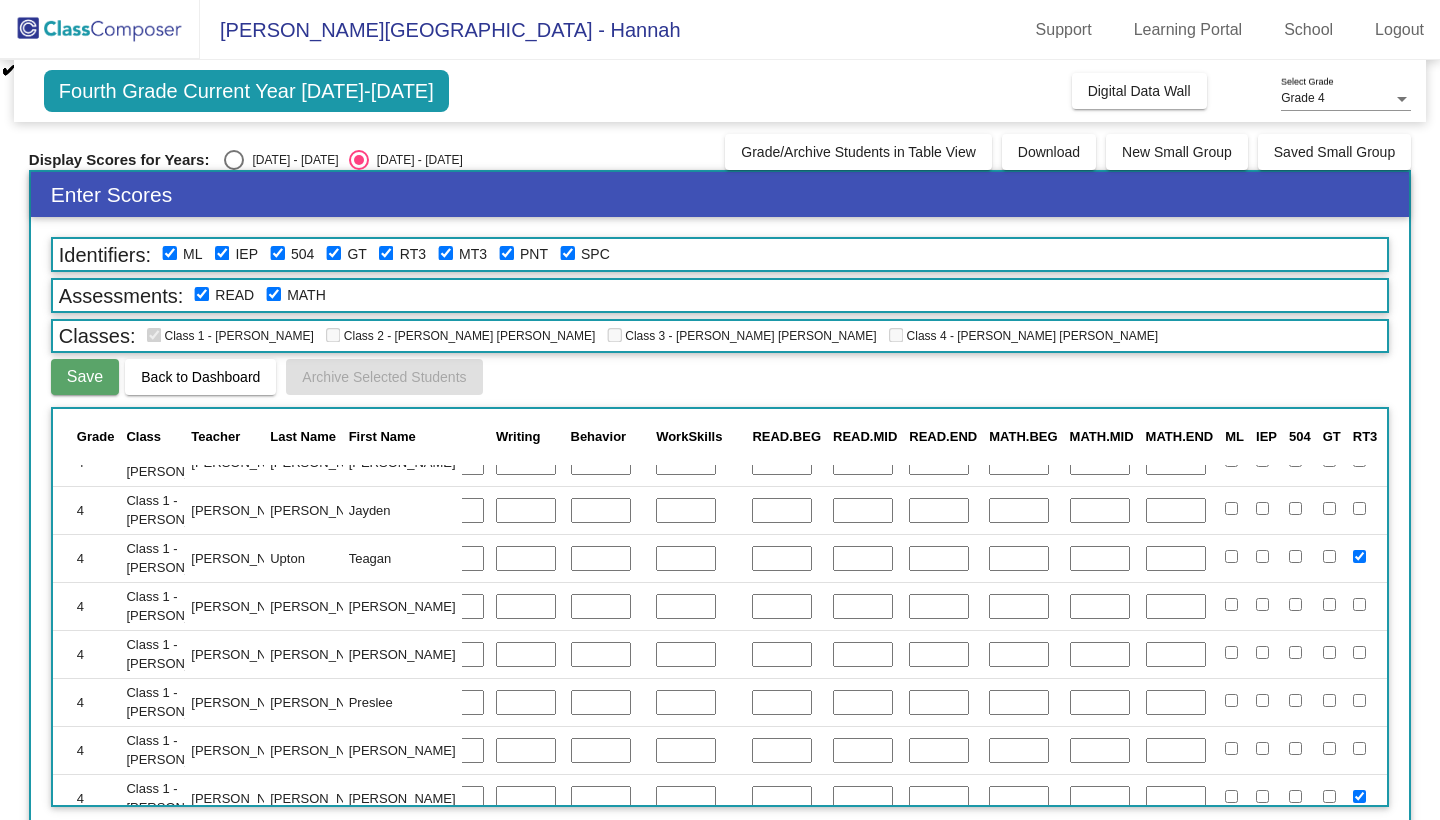 click on "Open Notes" 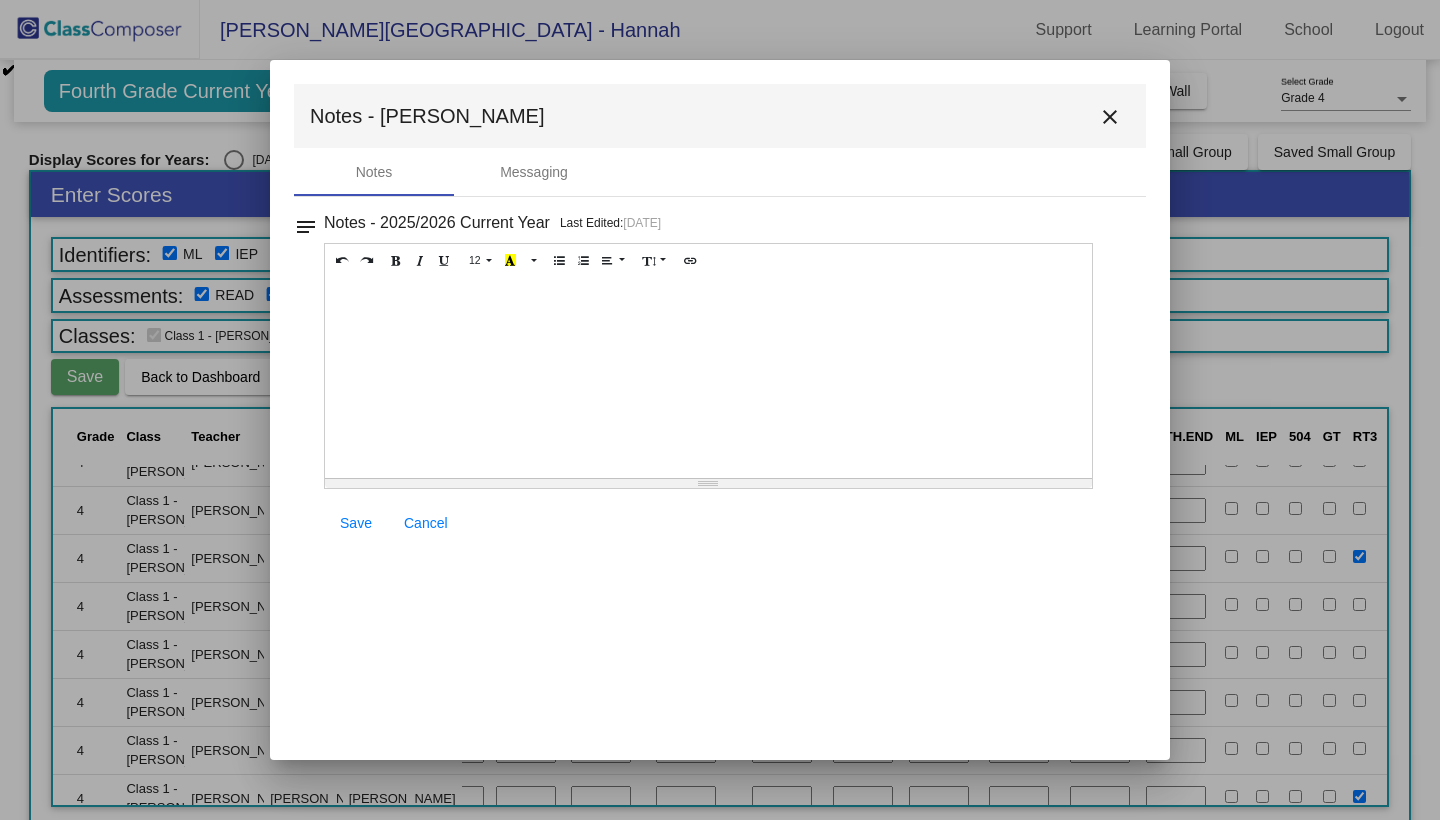 scroll, scrollTop: 0, scrollLeft: 0, axis: both 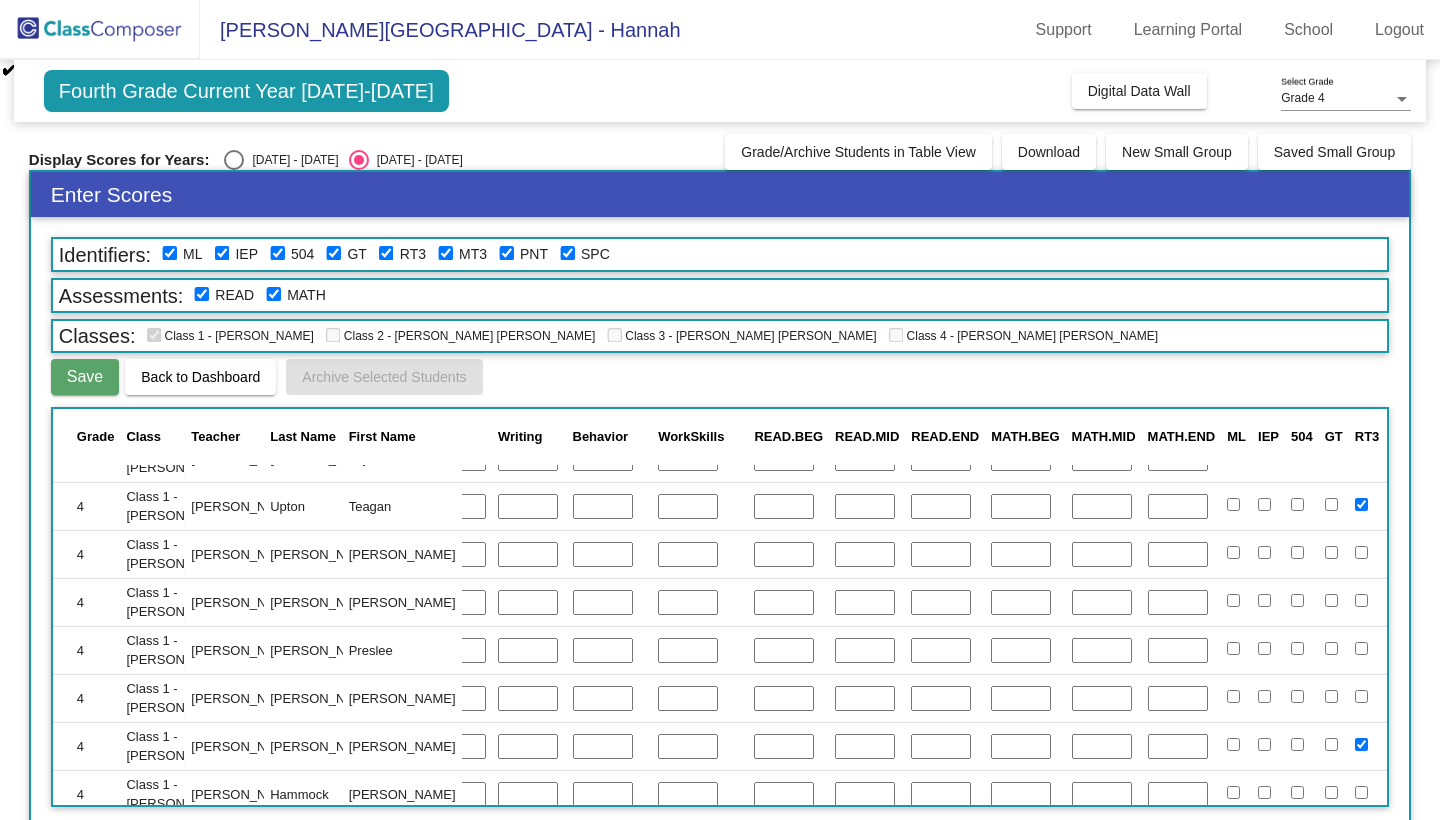 click on "Open Notes" 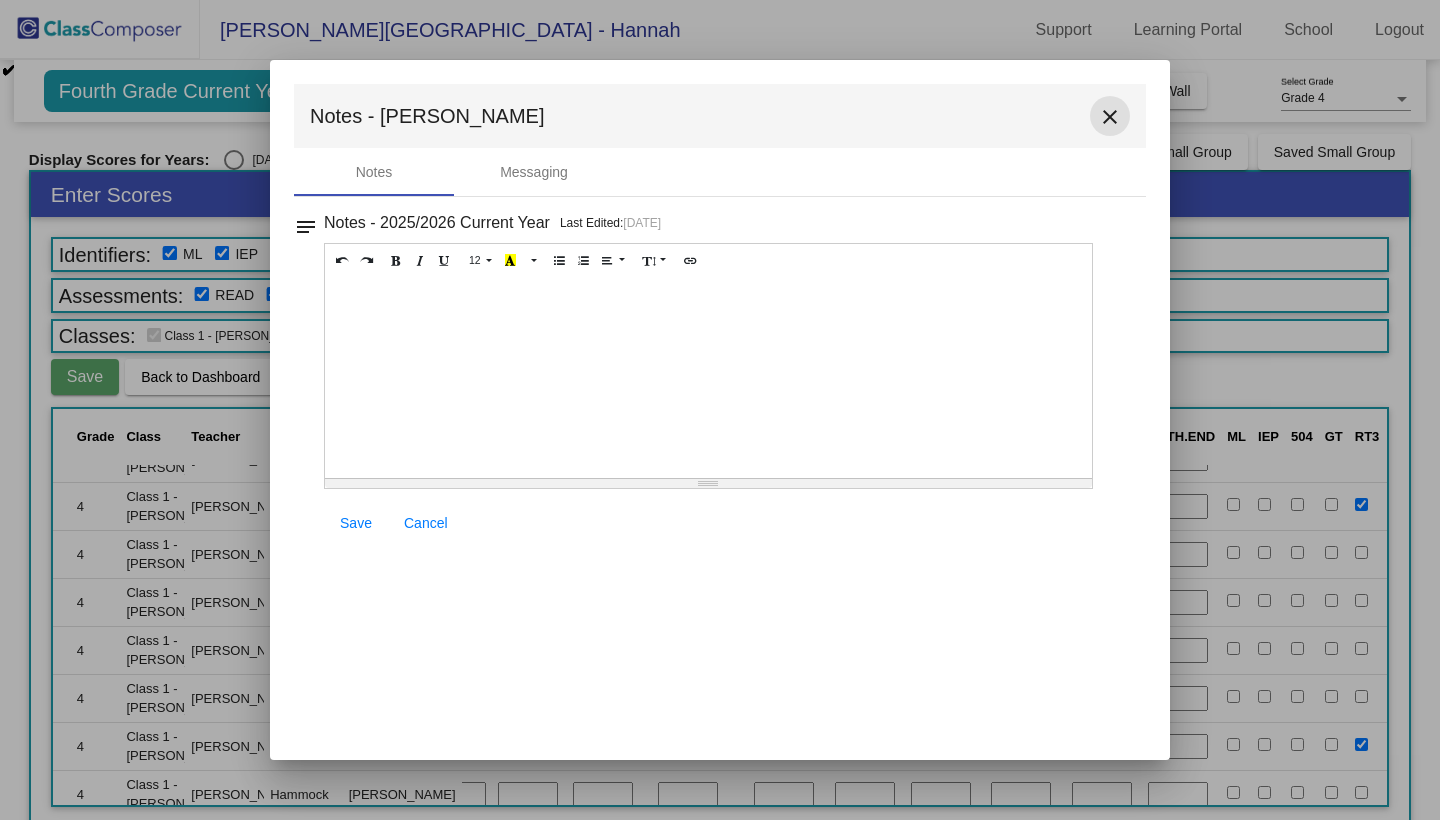 click on "close" at bounding box center [1110, 117] 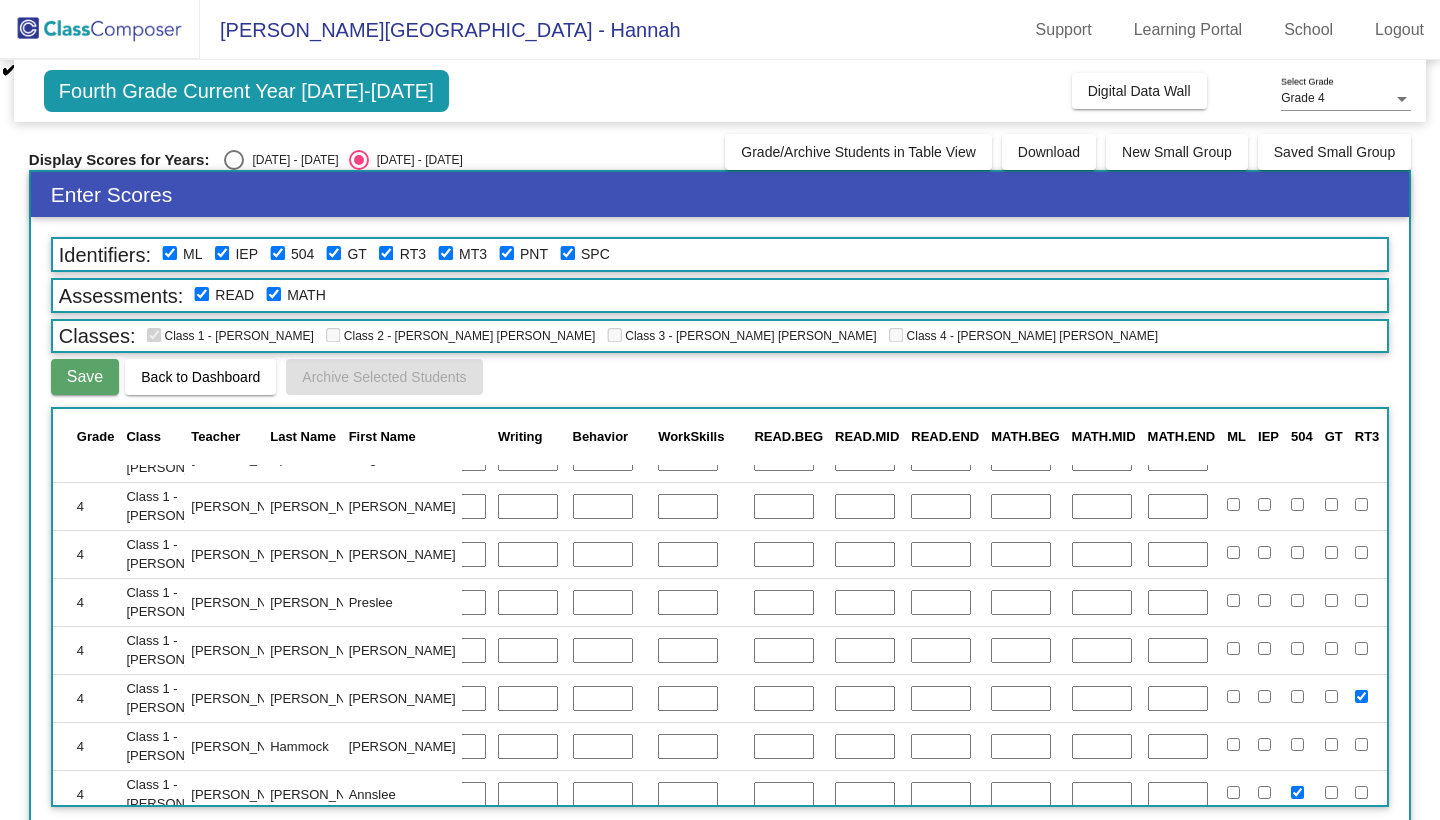 scroll, scrollTop: 575, scrollLeft: 434, axis: both 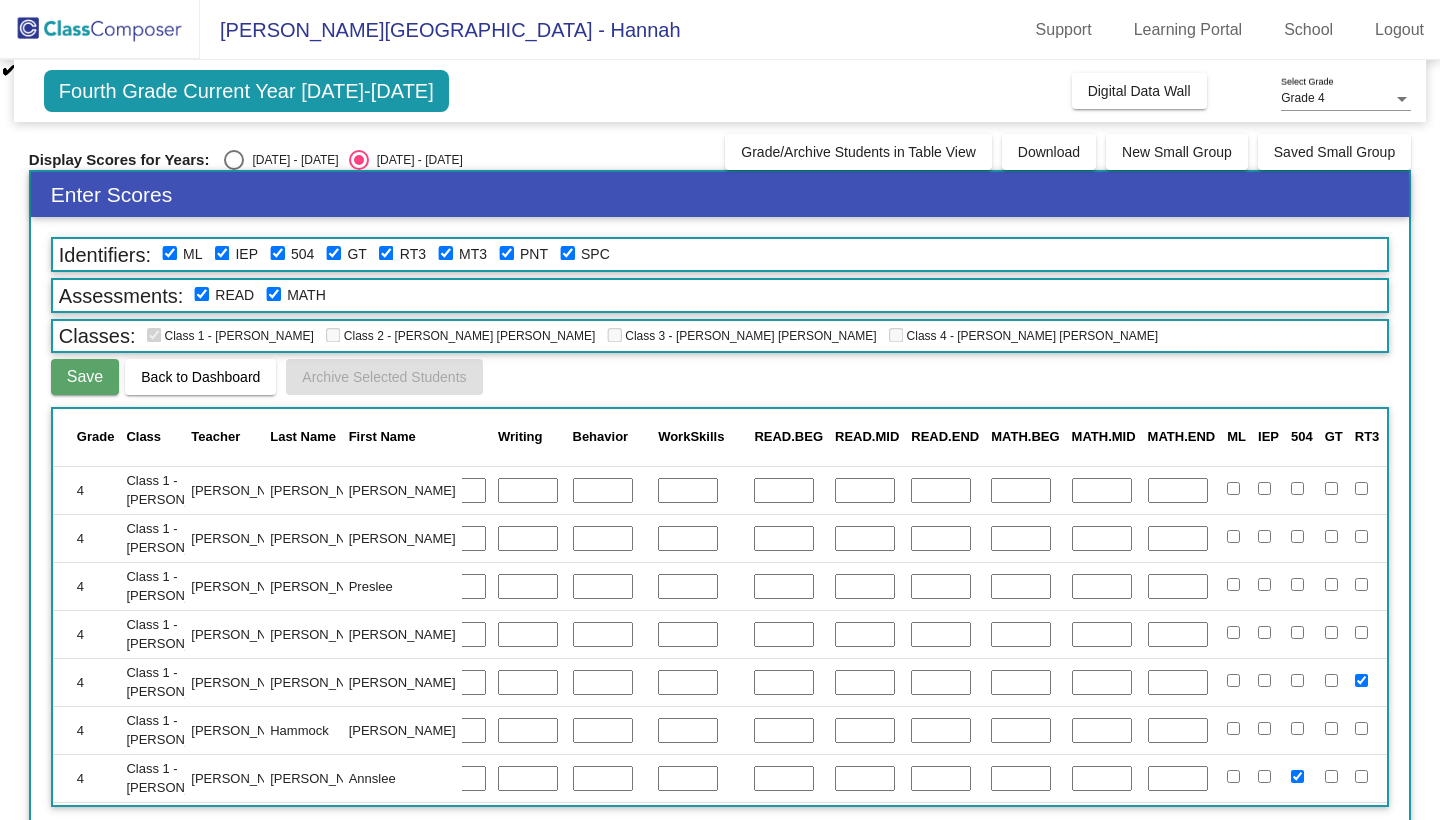 click on "Open Notes" 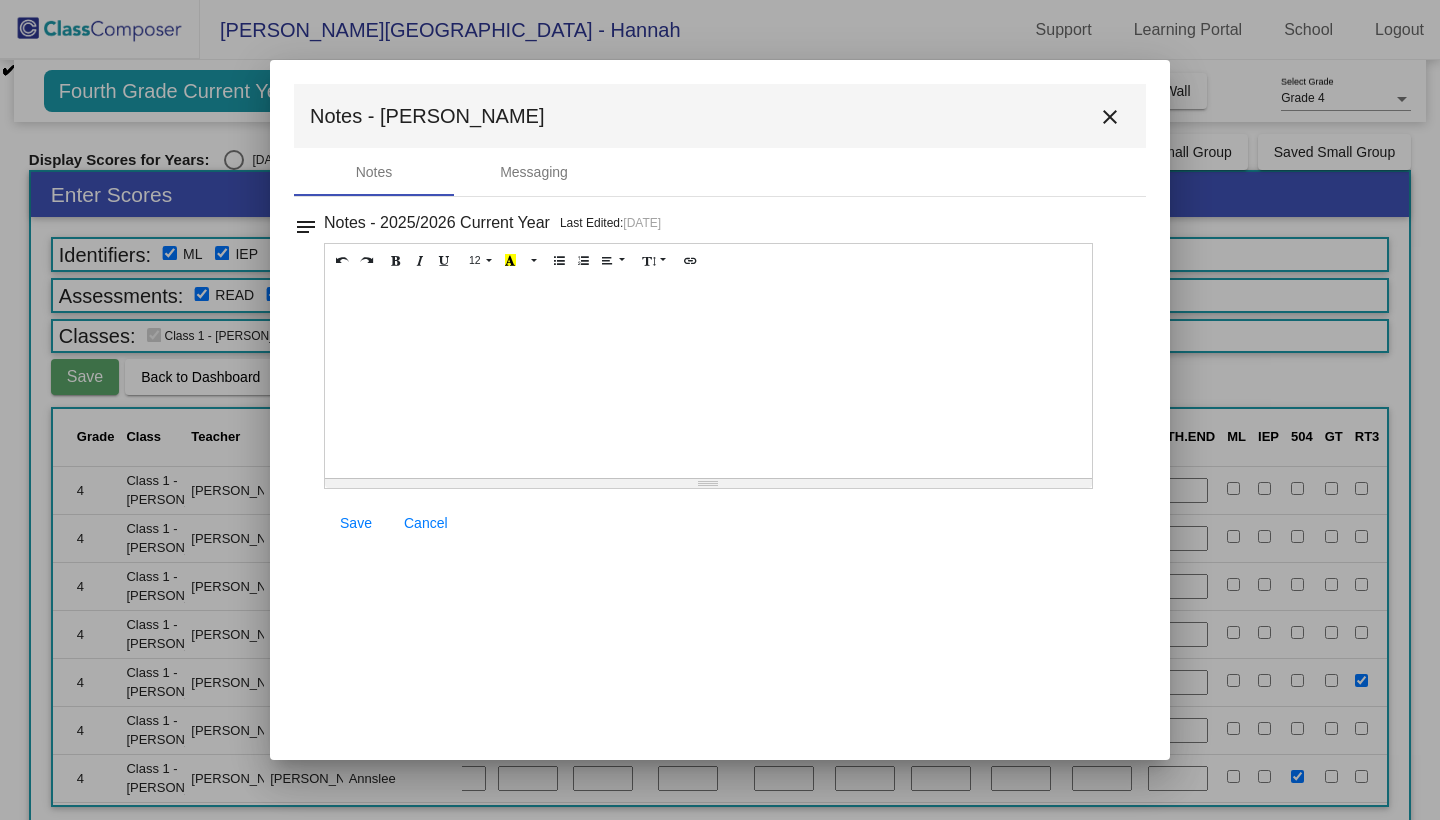click on "close" at bounding box center (1110, 117) 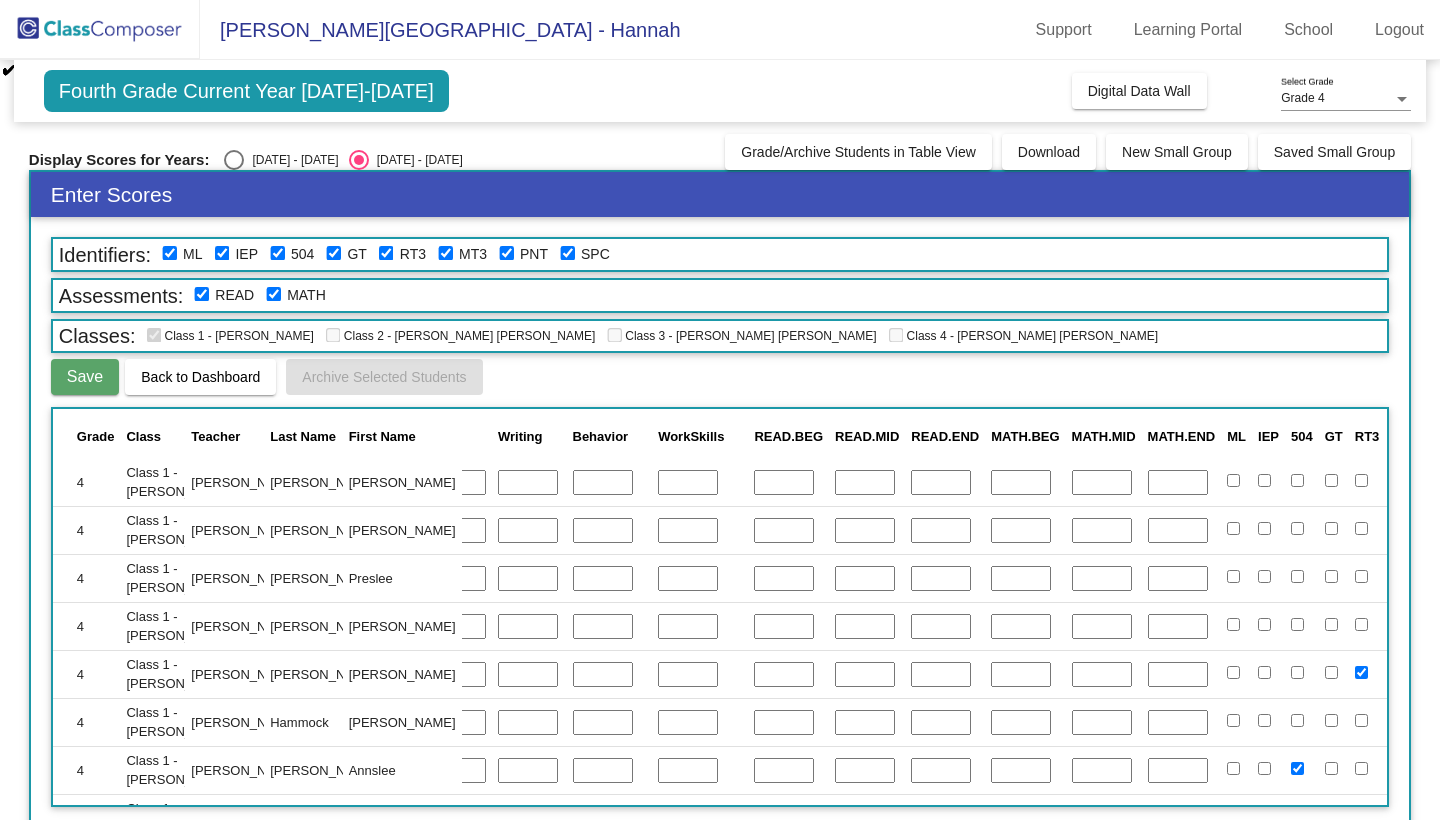 scroll, scrollTop: 584, scrollLeft: 434, axis: both 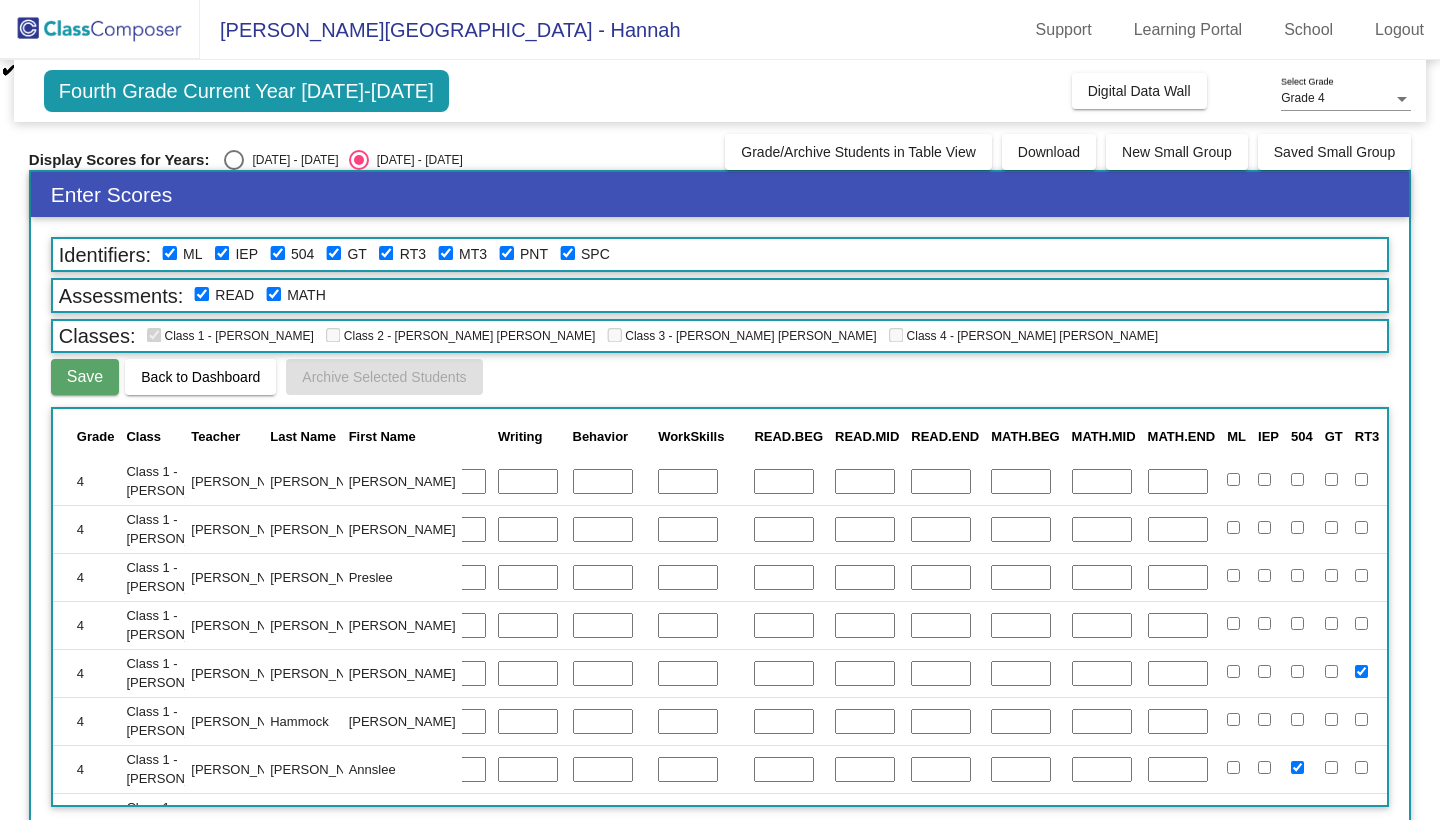 click on "Open Notes" 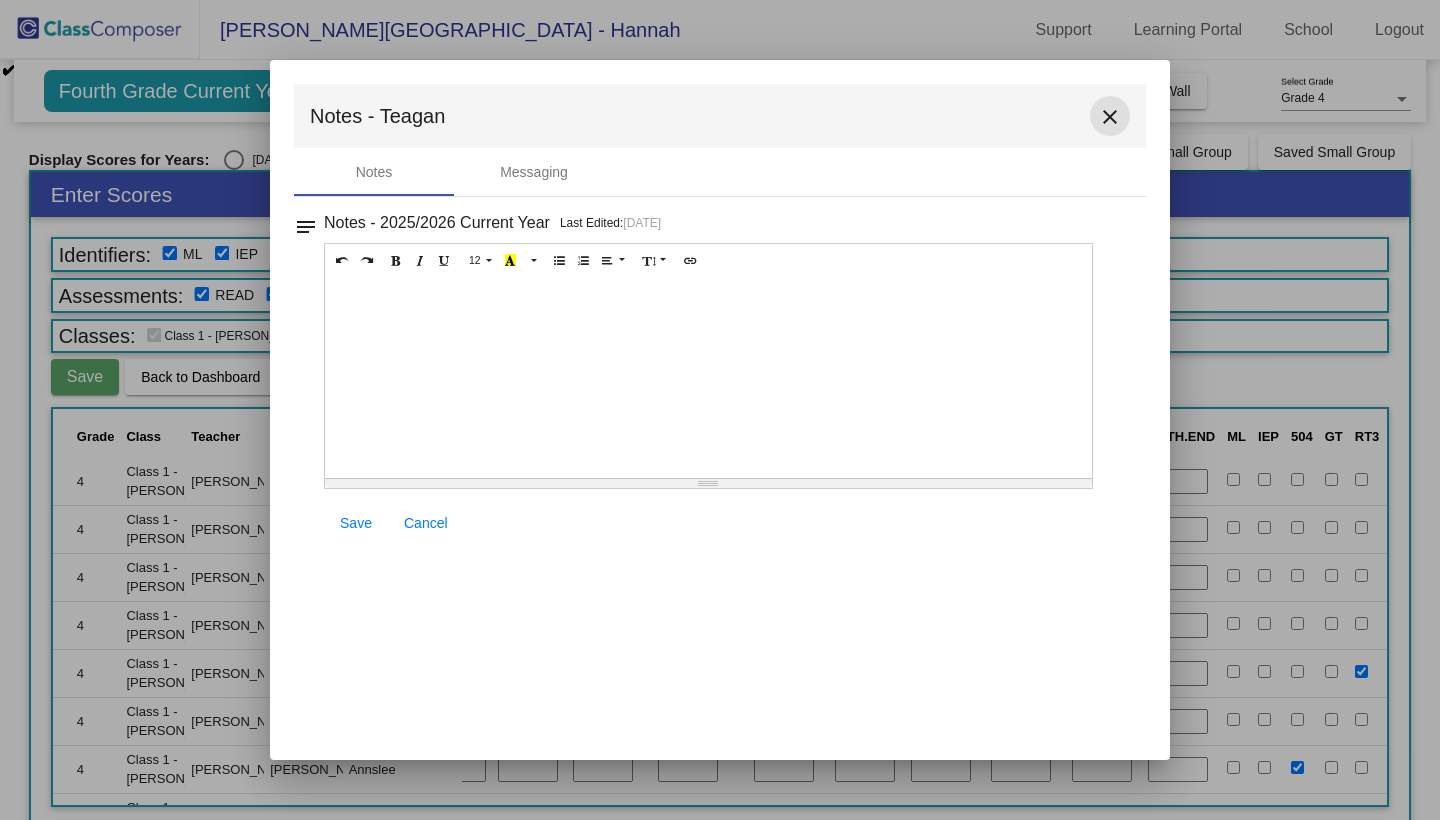 click on "close" at bounding box center [1110, 117] 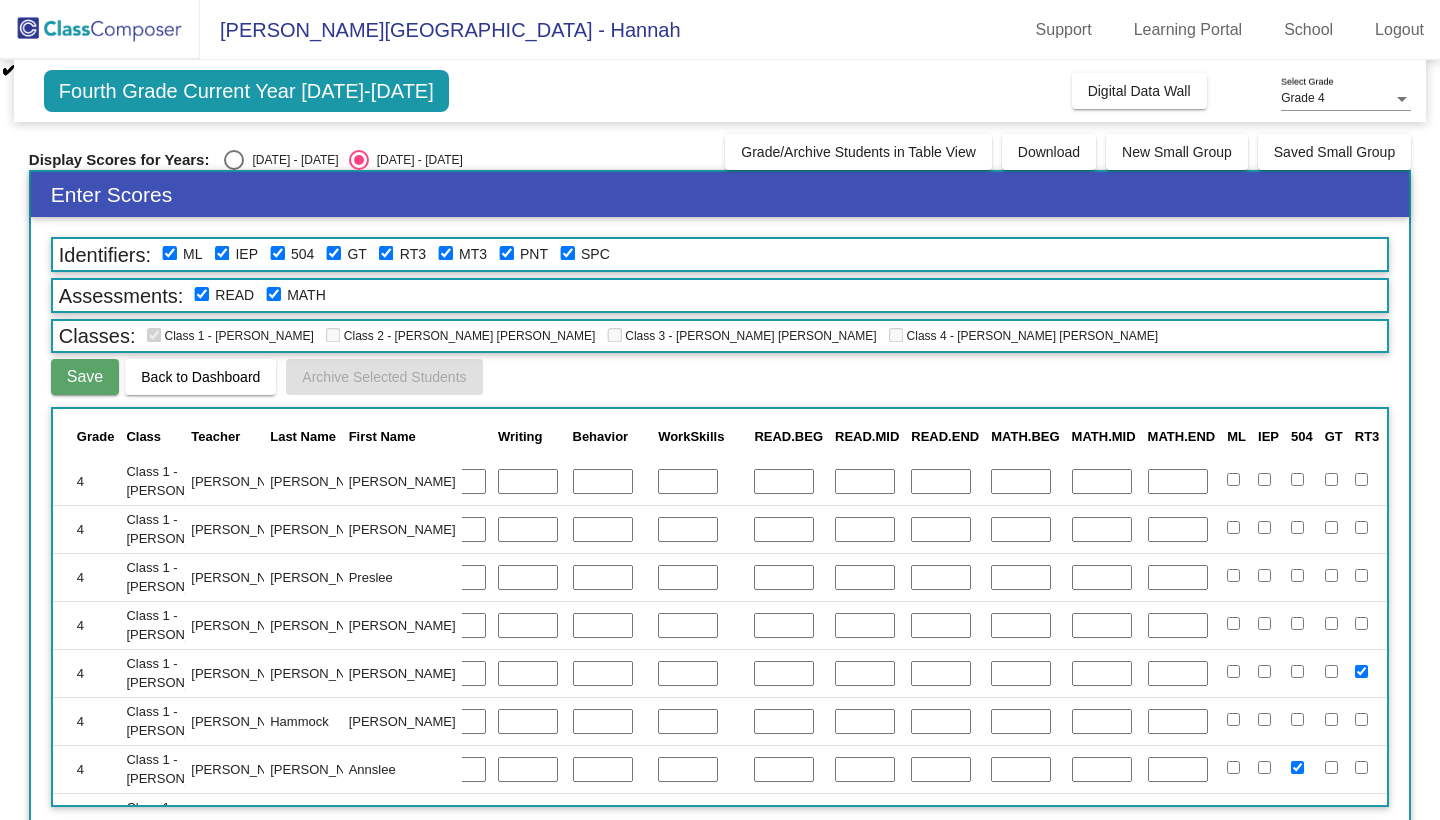 click on "Open Notes" 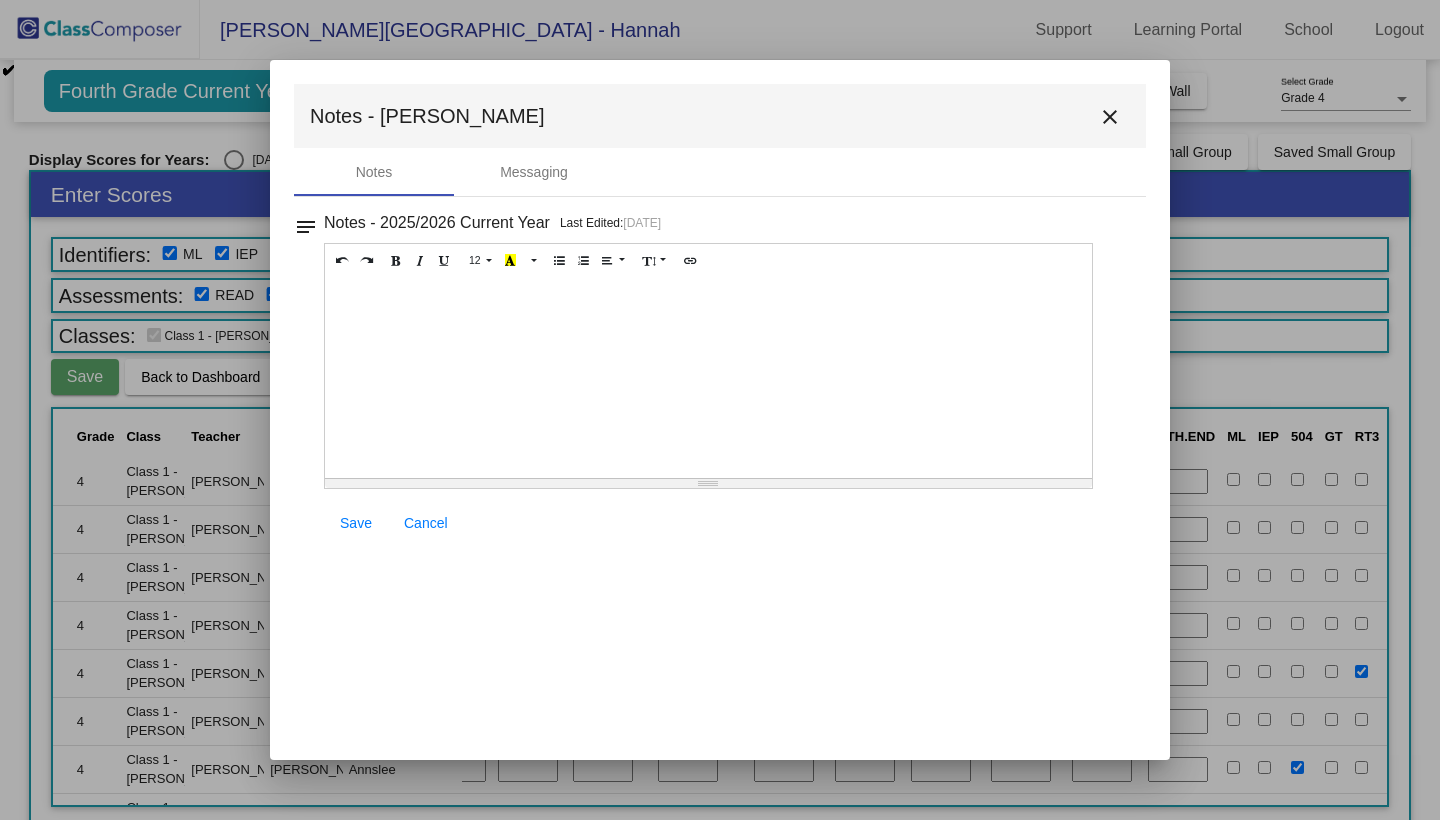 click on "close" at bounding box center (1110, 117) 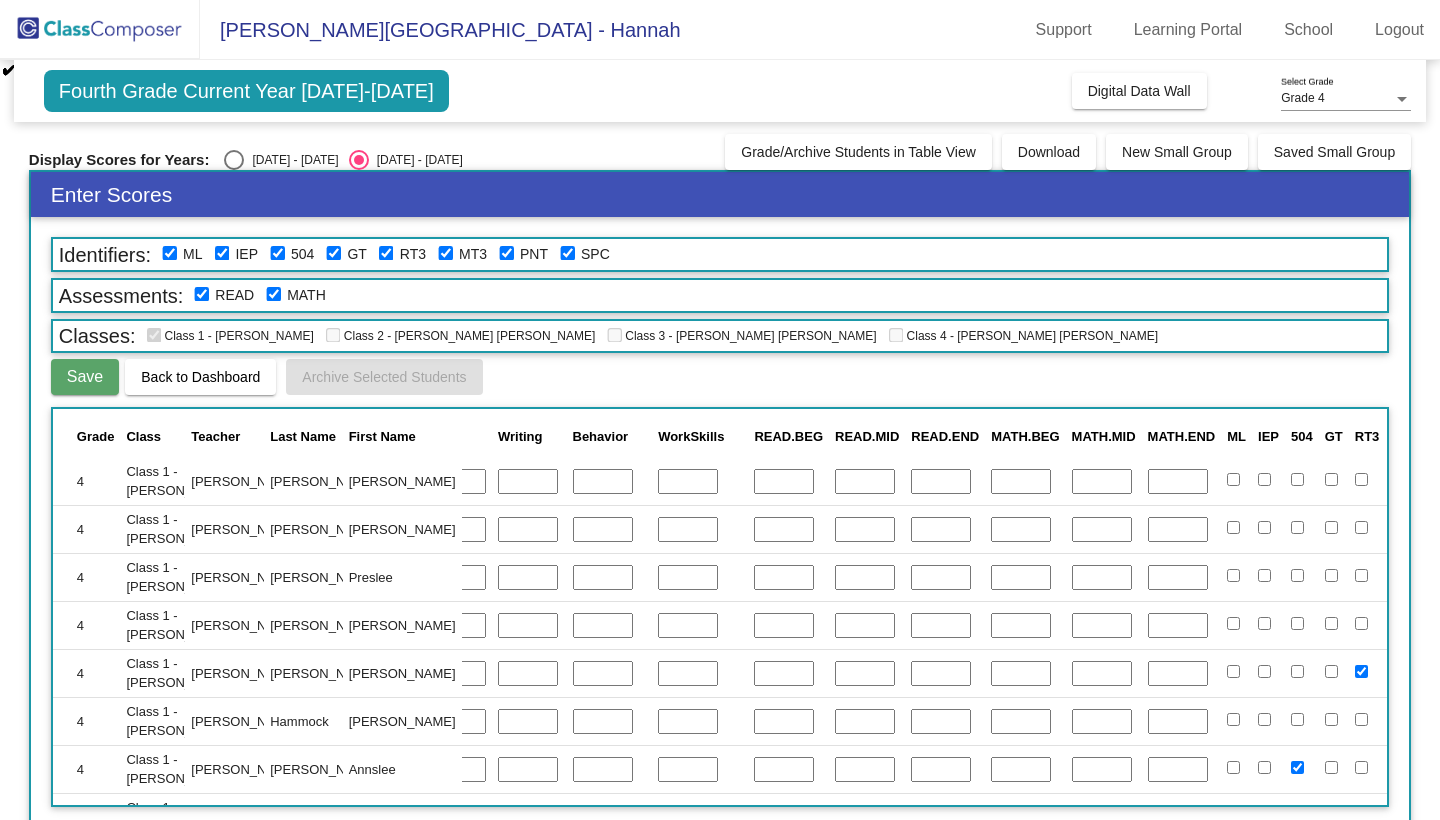 click on "Open Notes" 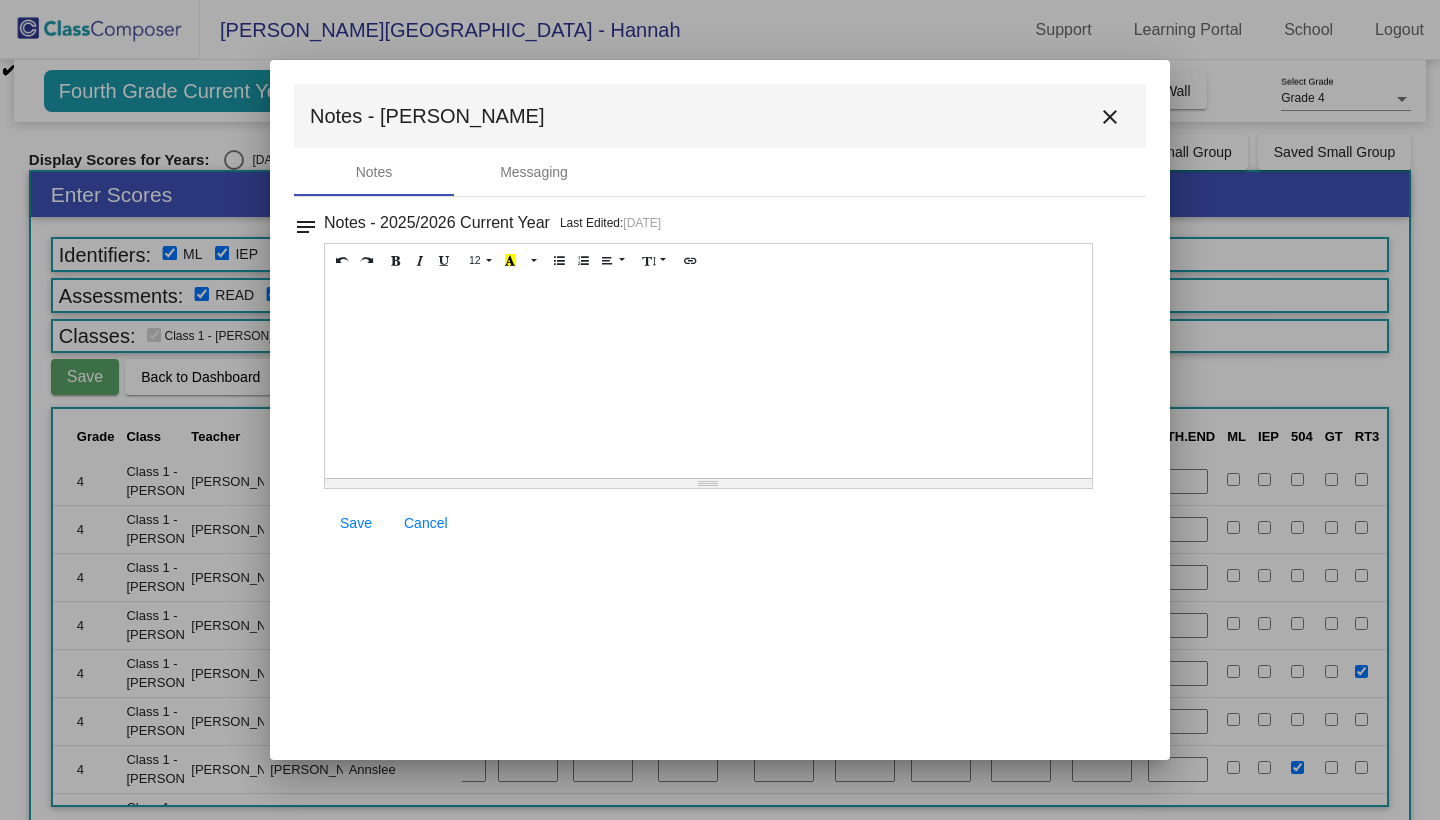 click on "close" at bounding box center [1110, 117] 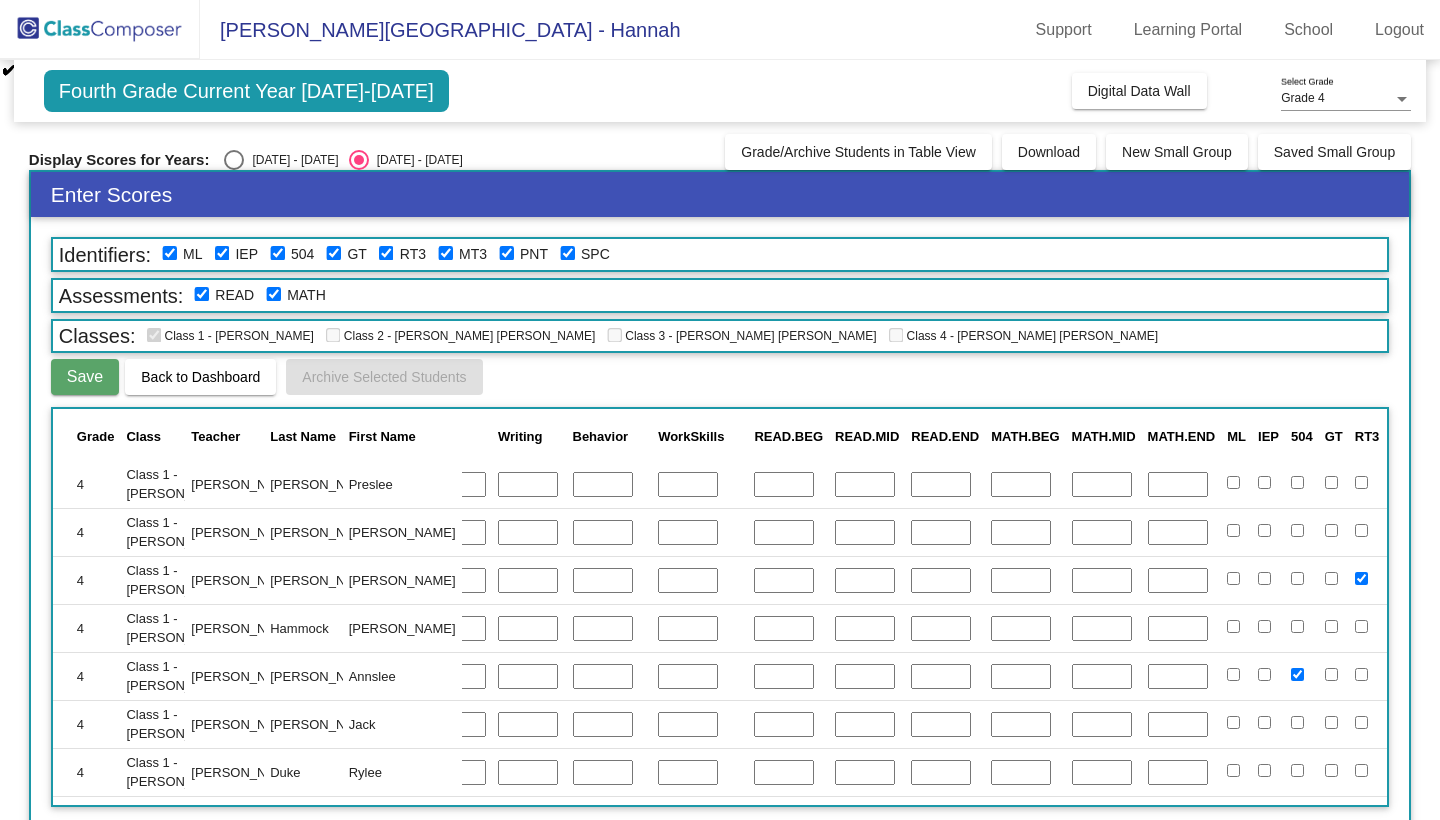 scroll, scrollTop: 679, scrollLeft: 434, axis: both 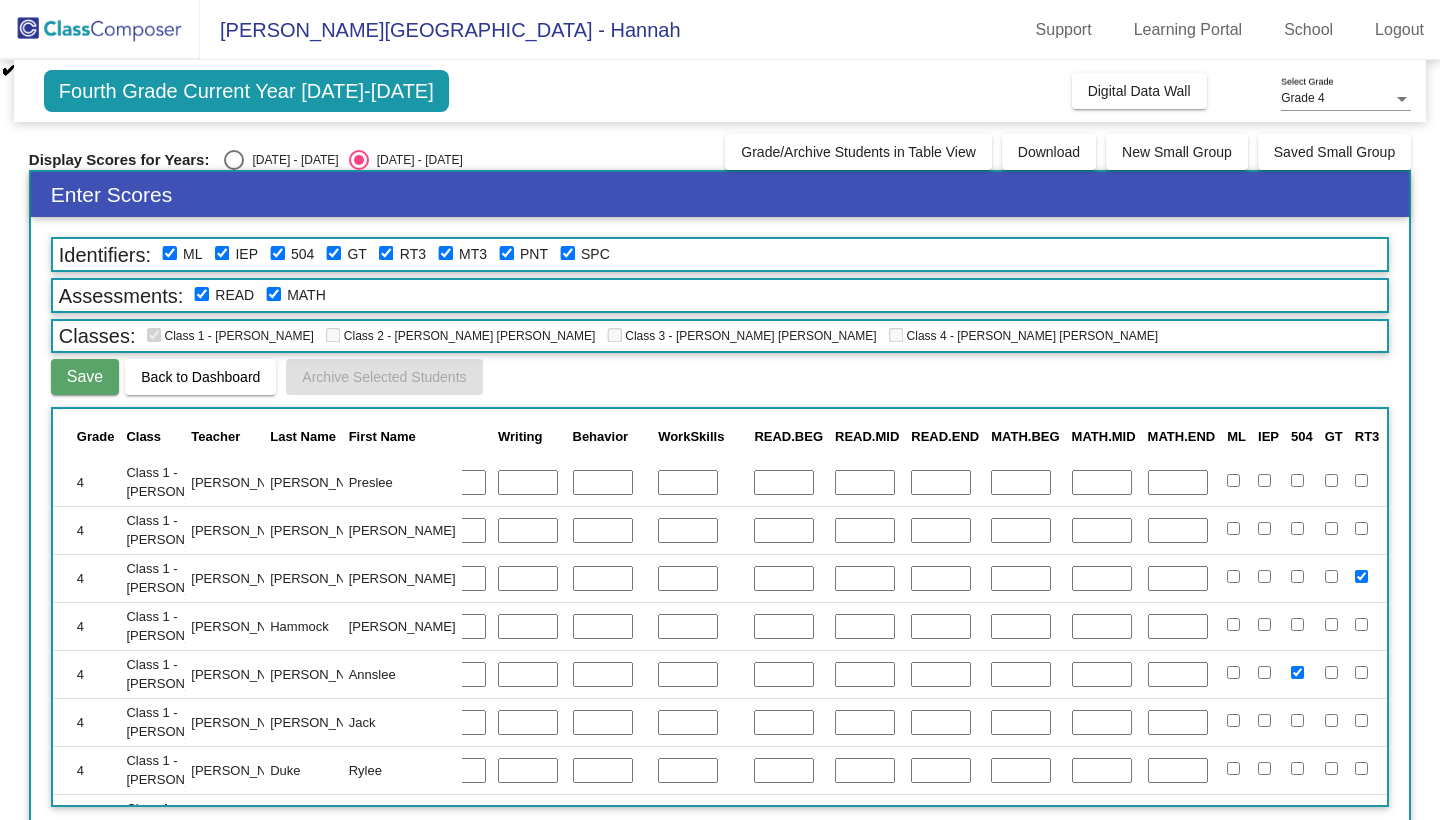 click on "Open Notes" 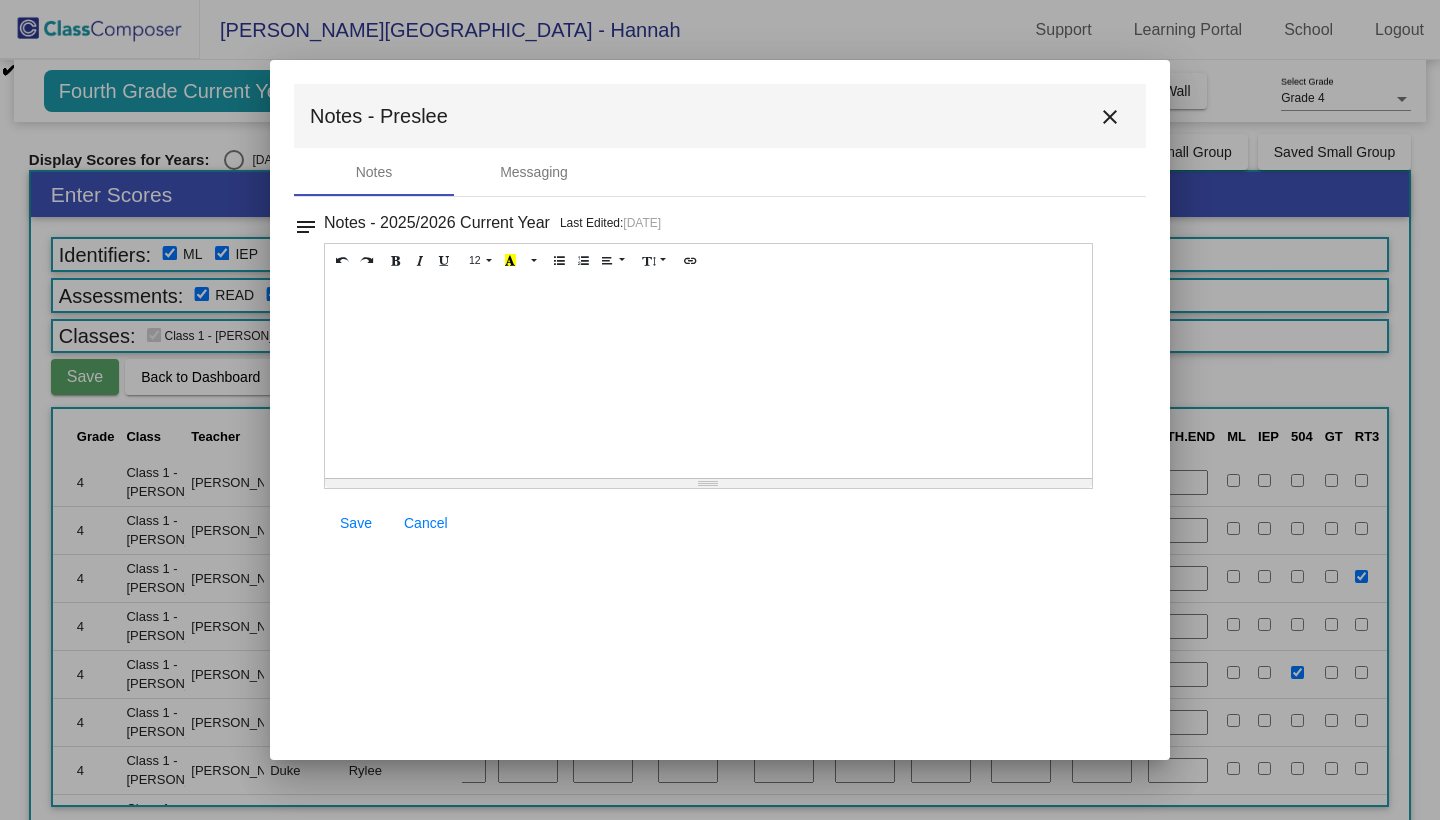 click on "close" at bounding box center [1110, 117] 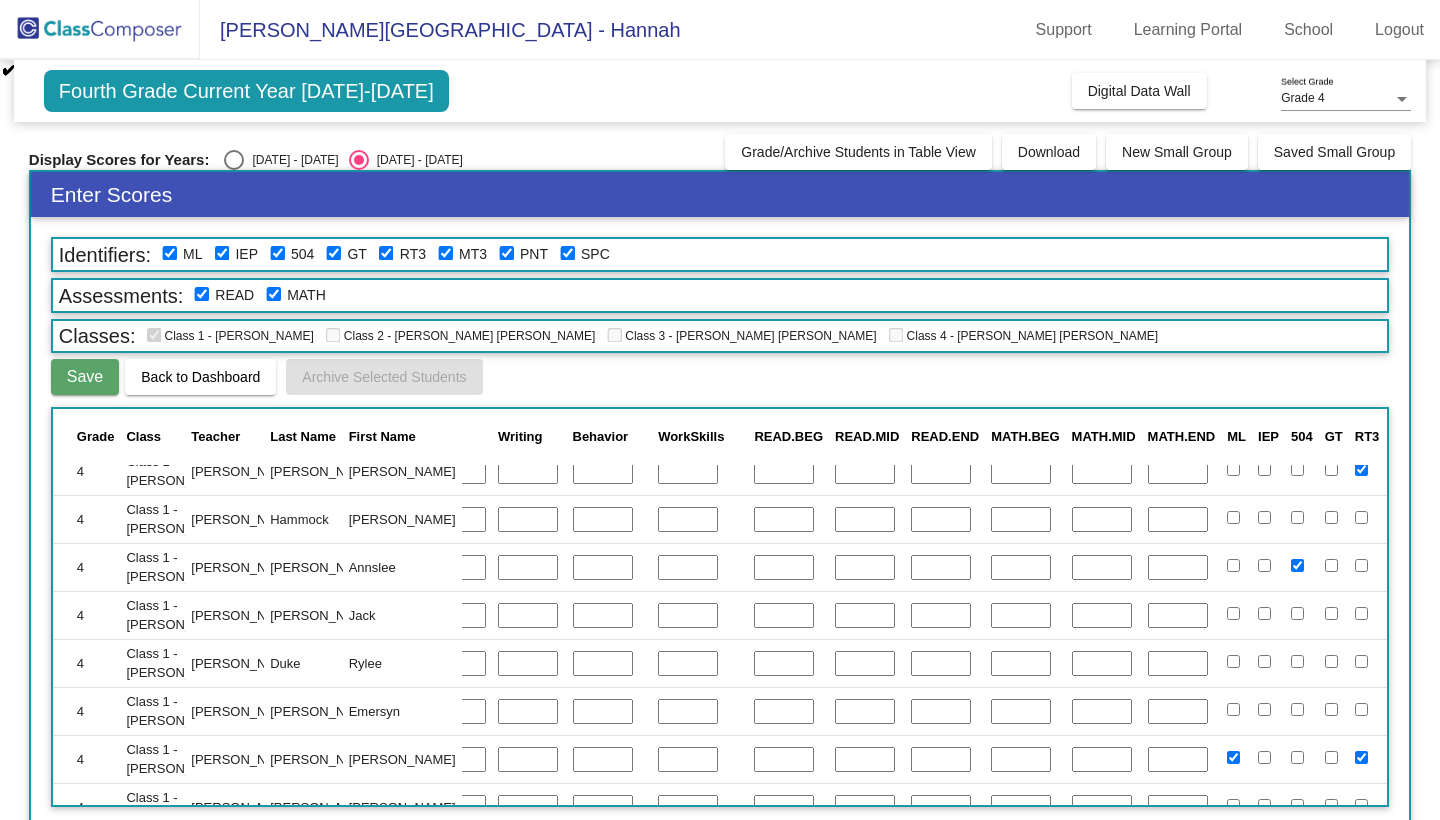 scroll, scrollTop: 786, scrollLeft: 433, axis: both 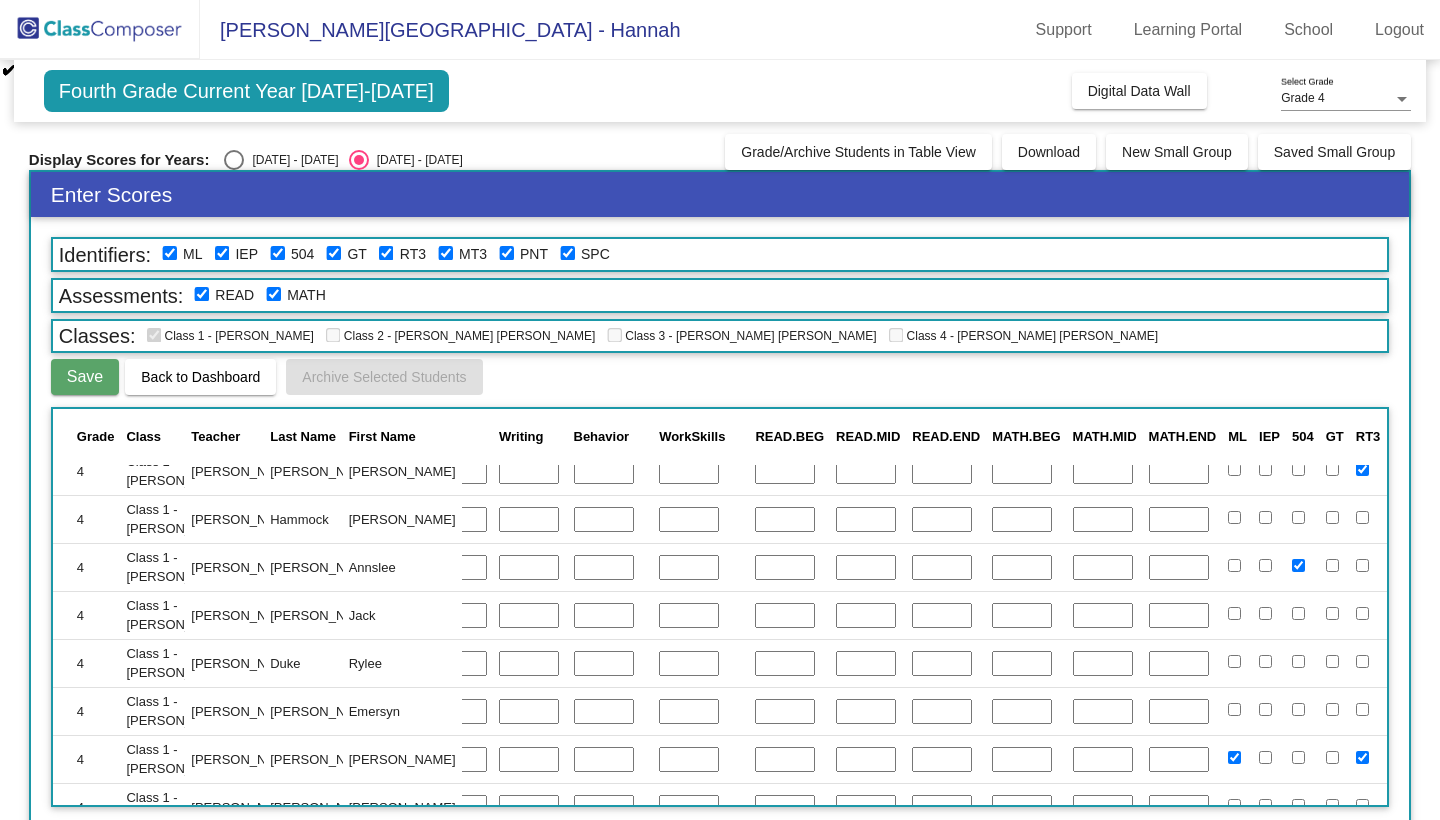 click on "Open Notes" 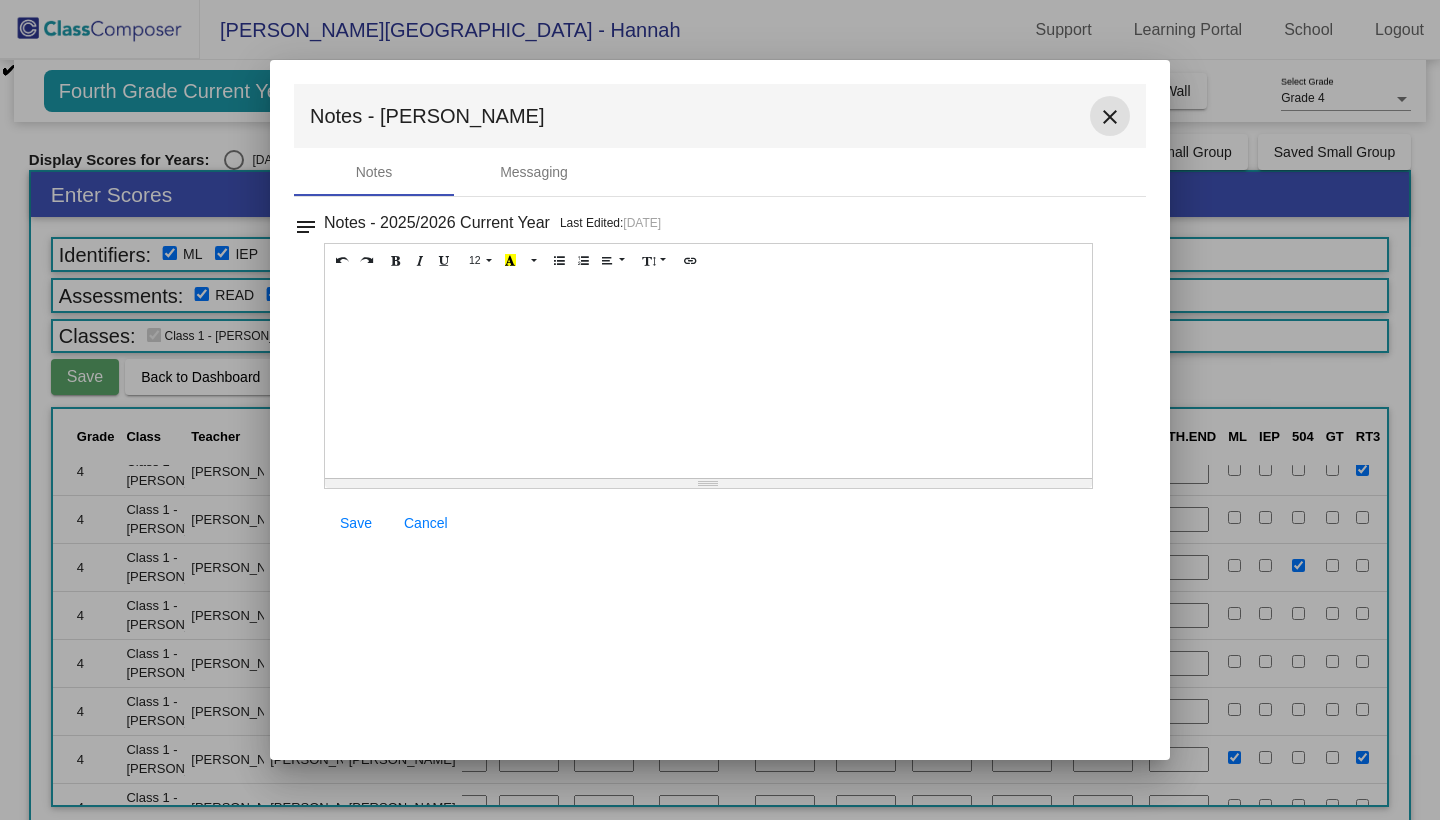 click on "close" at bounding box center [1110, 117] 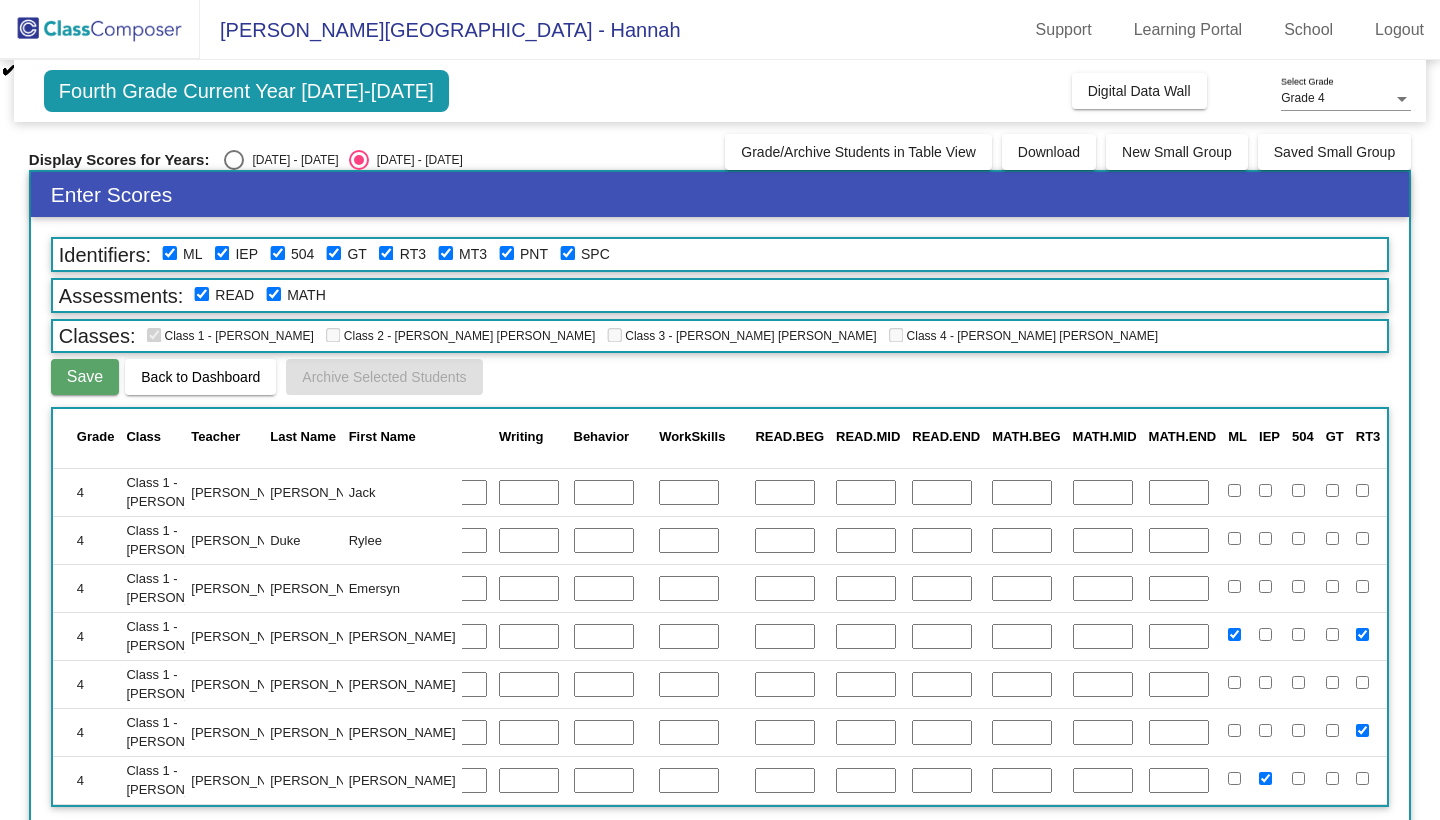 scroll, scrollTop: 922, scrollLeft: 433, axis: both 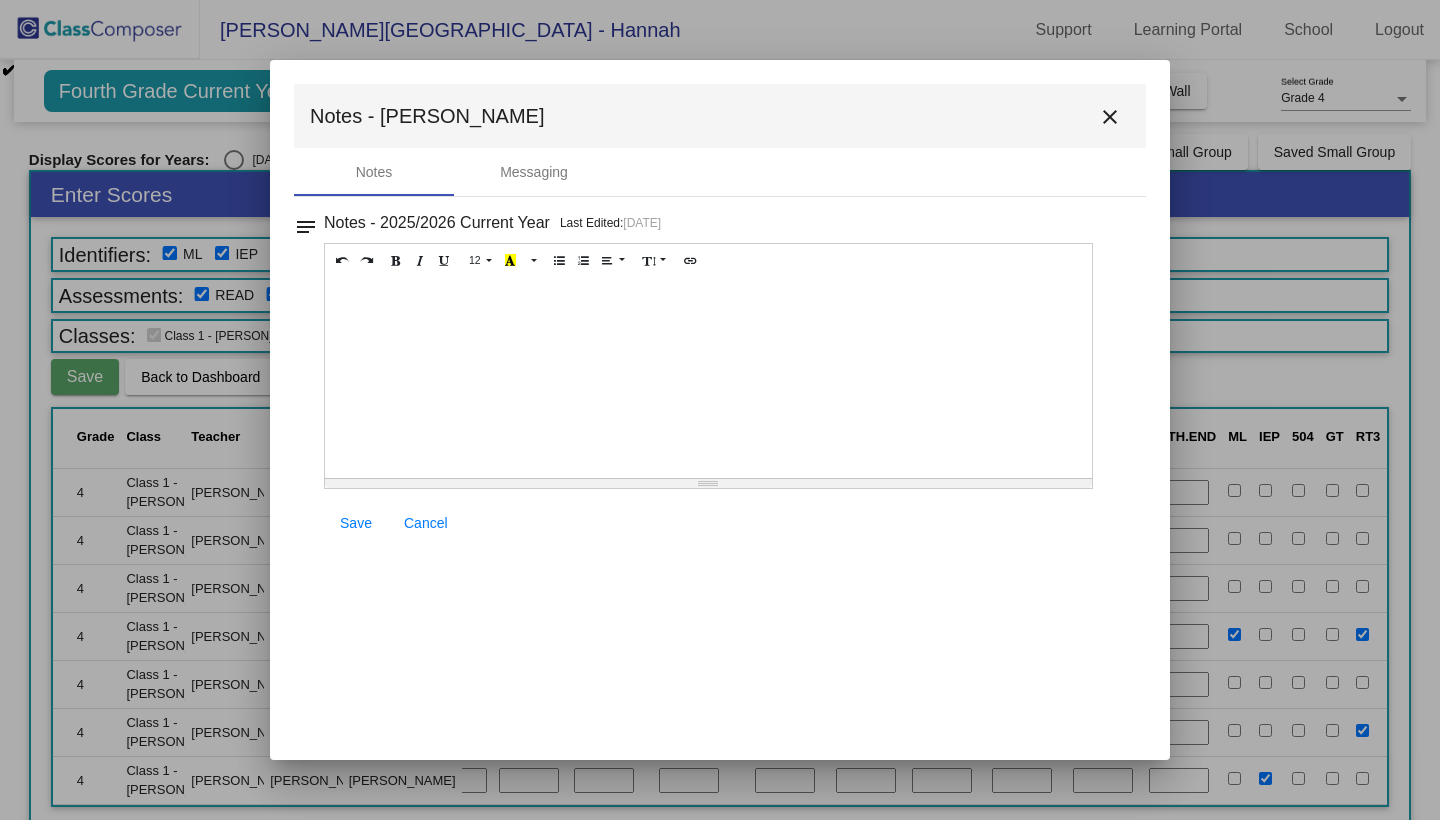 click on "close" at bounding box center (1110, 117) 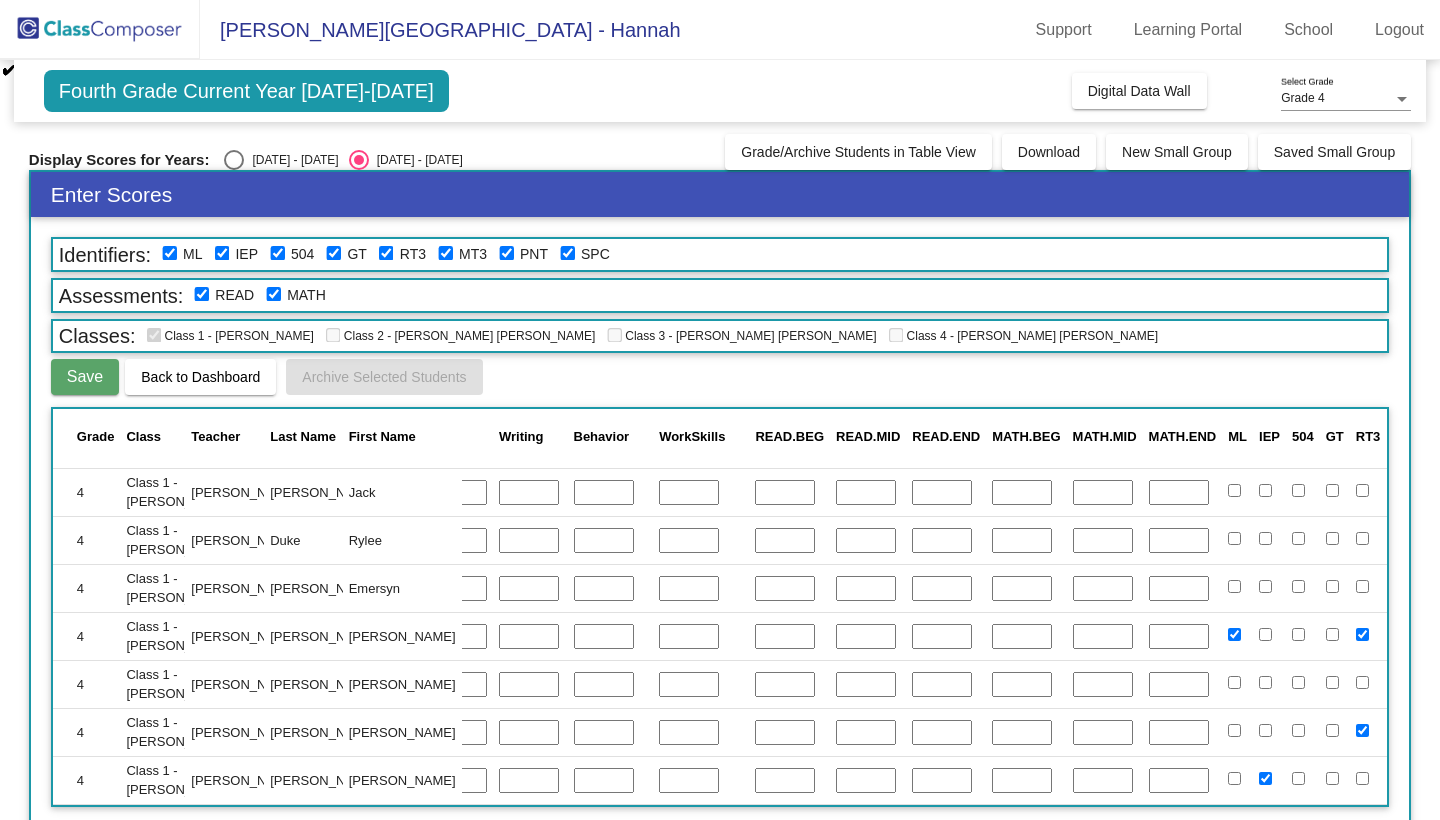 scroll, scrollTop: 981, scrollLeft: 433, axis: both 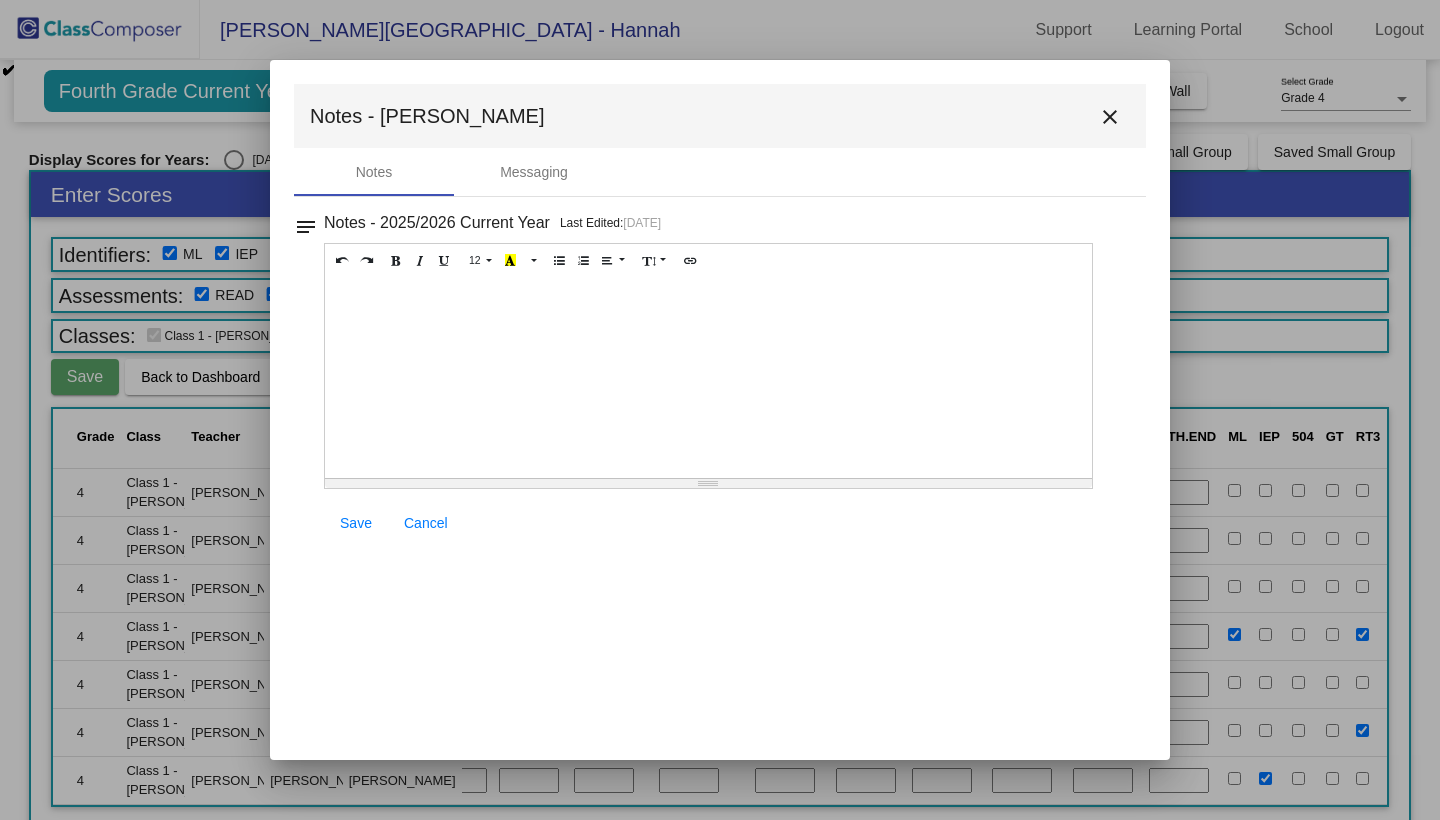 click on "close" at bounding box center (1110, 117) 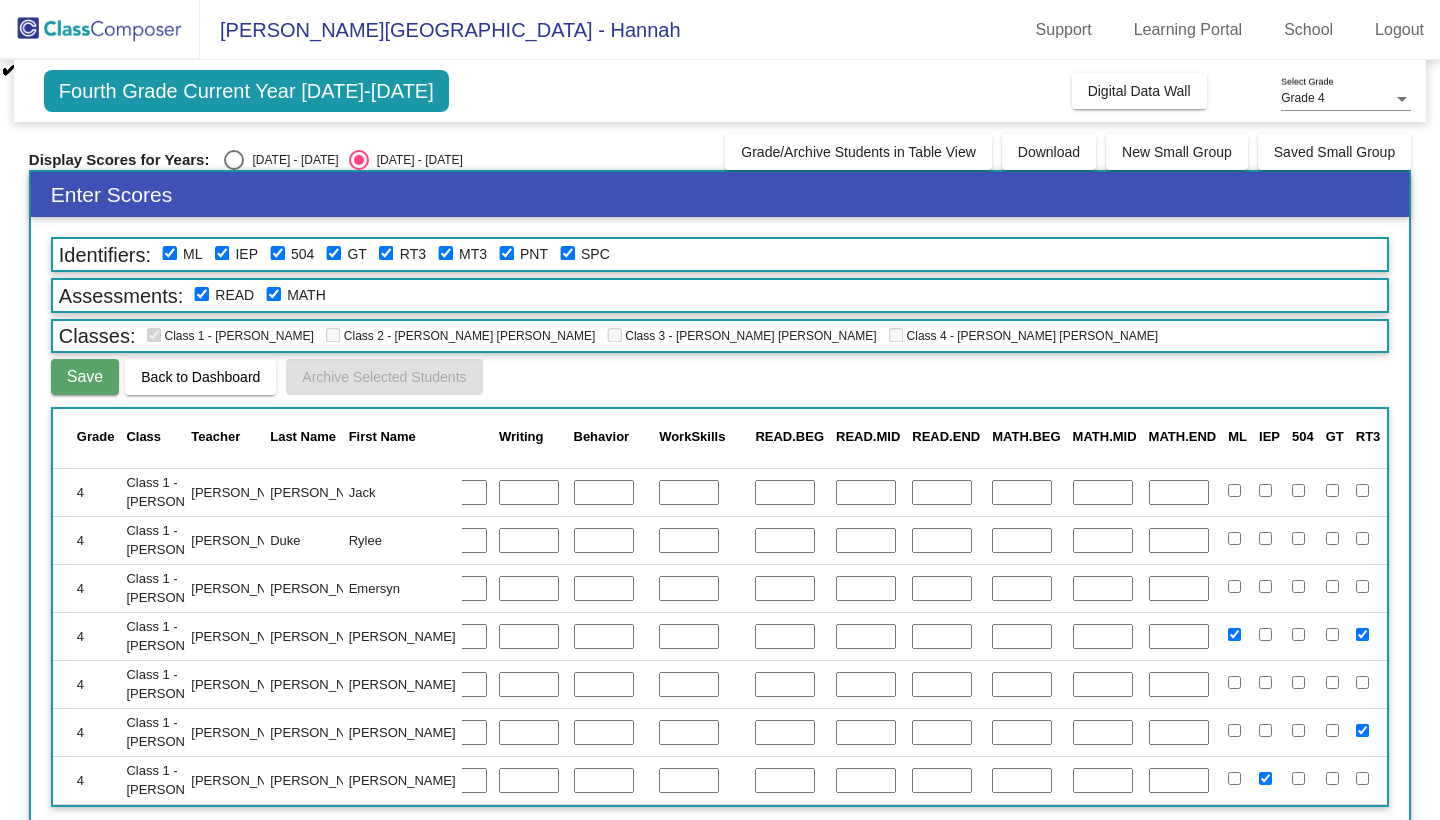 click on "Open Notes" 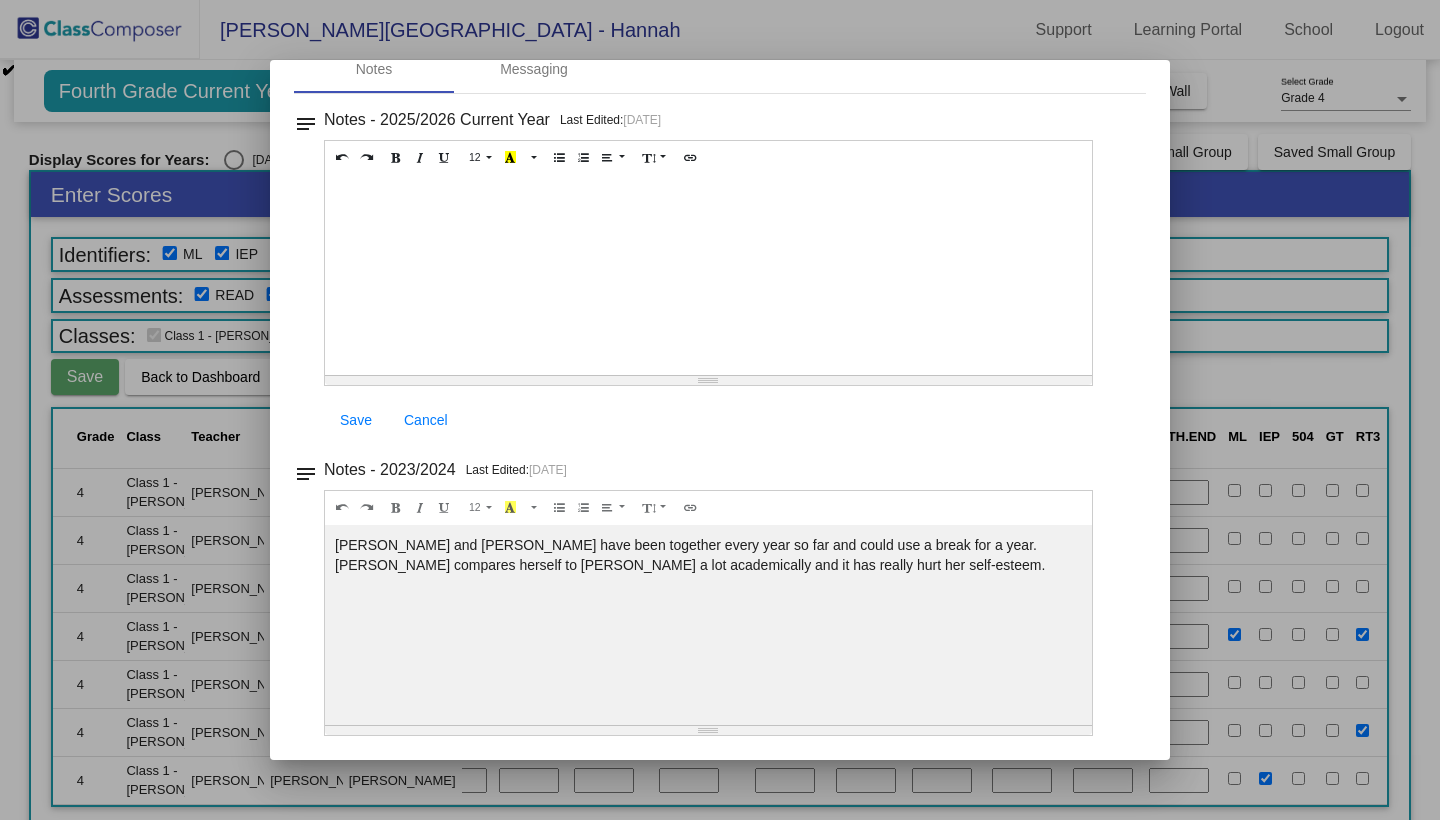 scroll, scrollTop: 103, scrollLeft: 0, axis: vertical 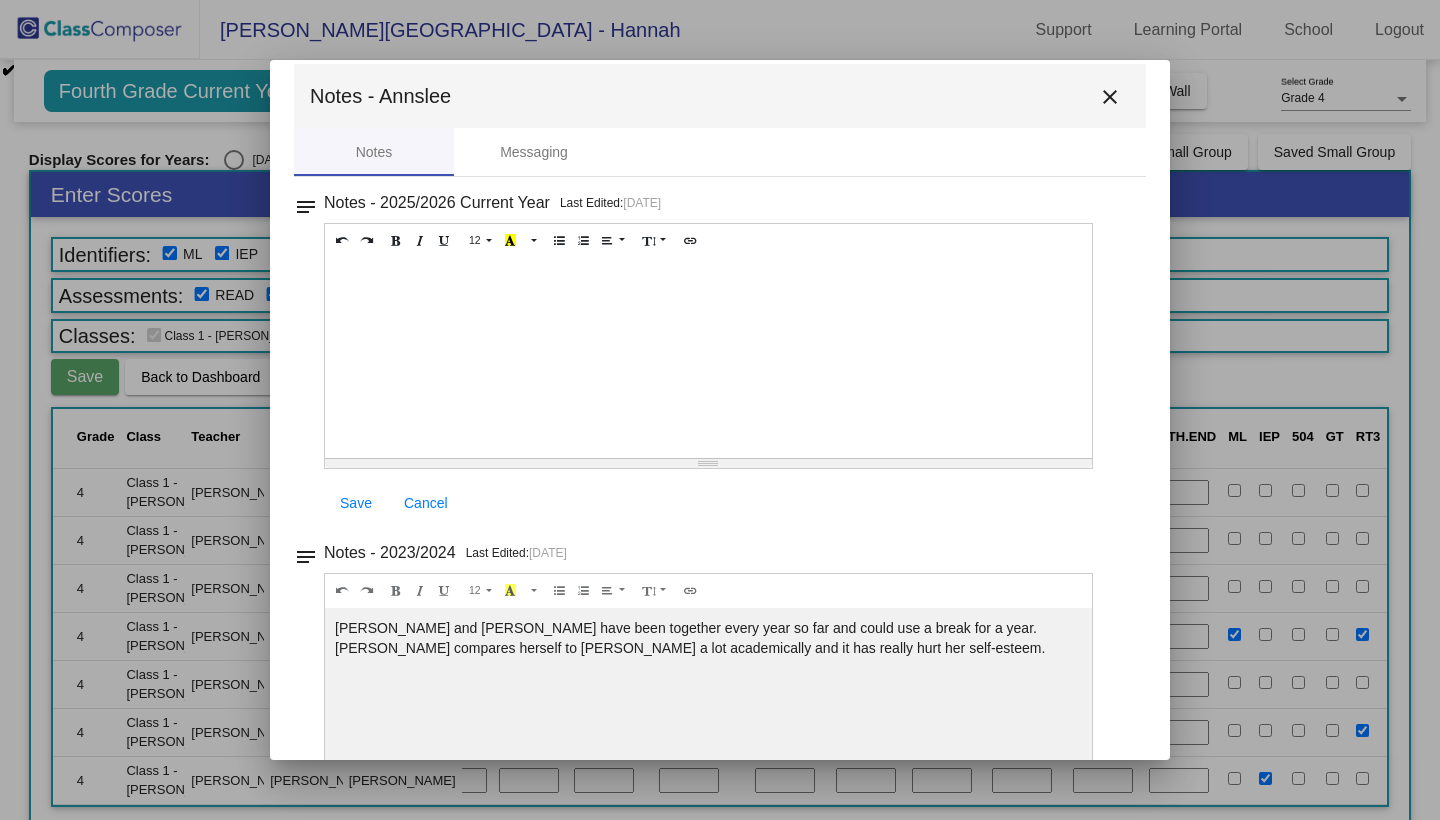 click on "close" at bounding box center [1110, 96] 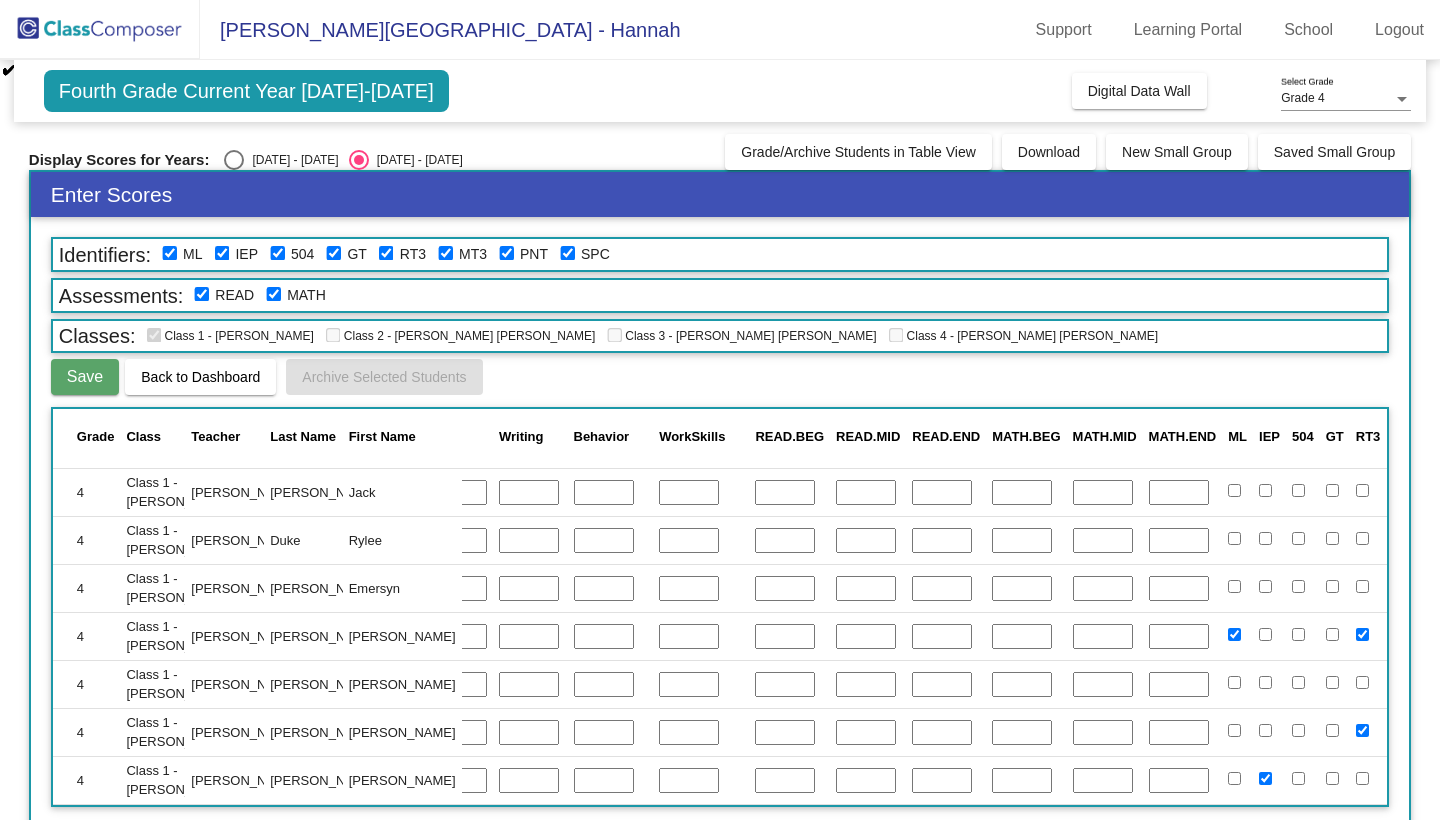 scroll, scrollTop: 1097, scrollLeft: 433, axis: both 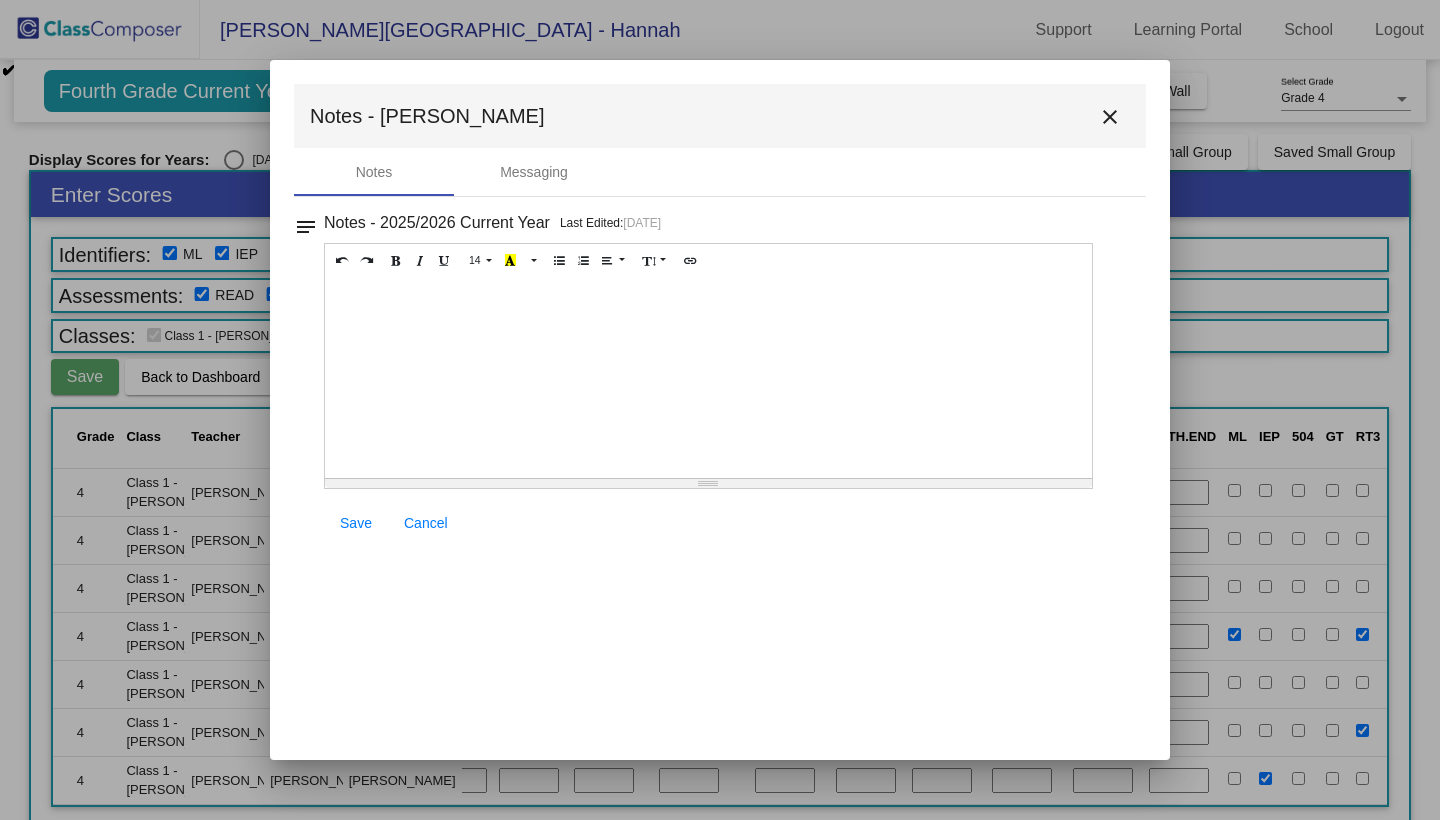 click on "close" at bounding box center (1110, 117) 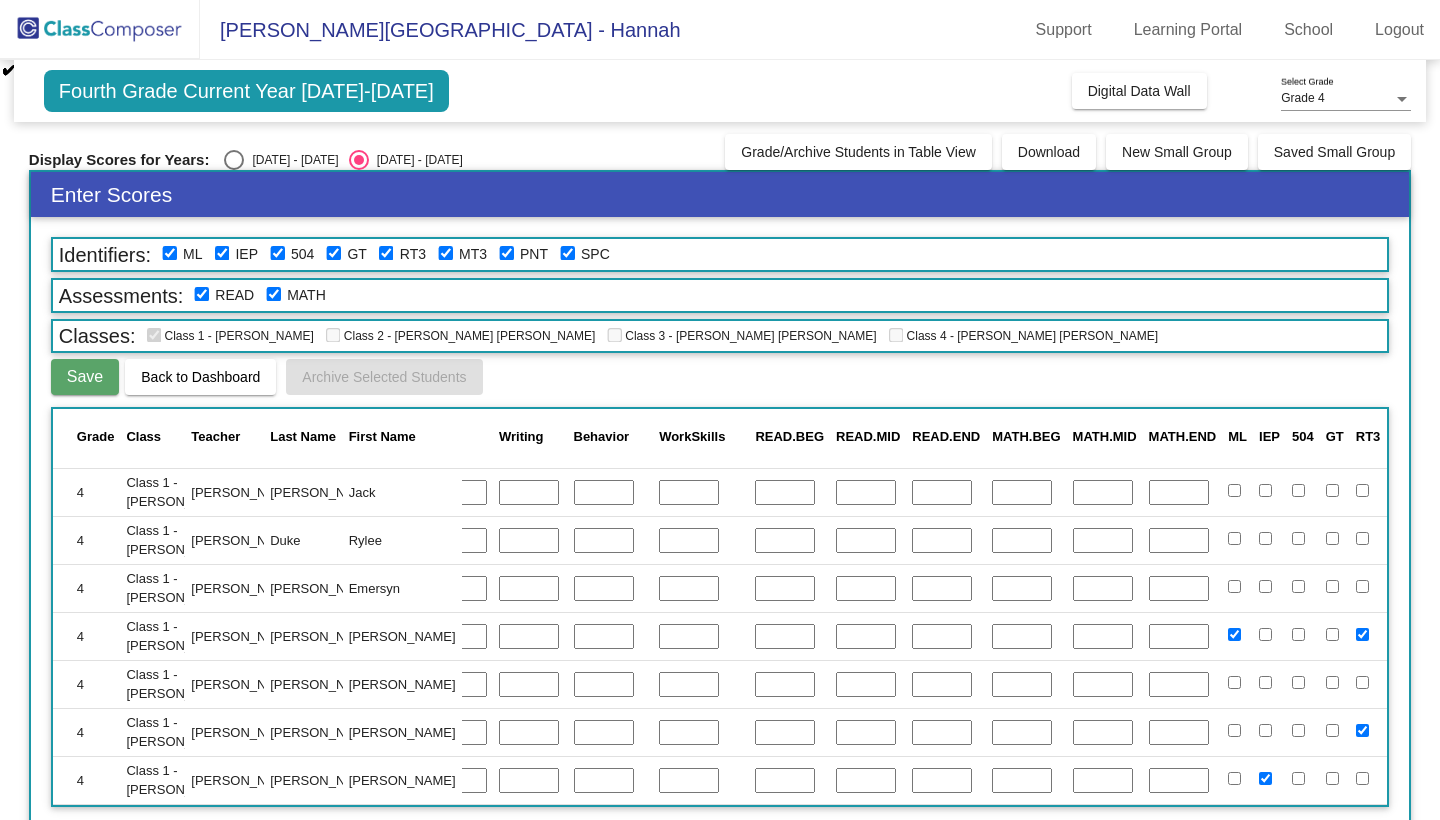 scroll, scrollTop: 1150, scrollLeft: 433, axis: both 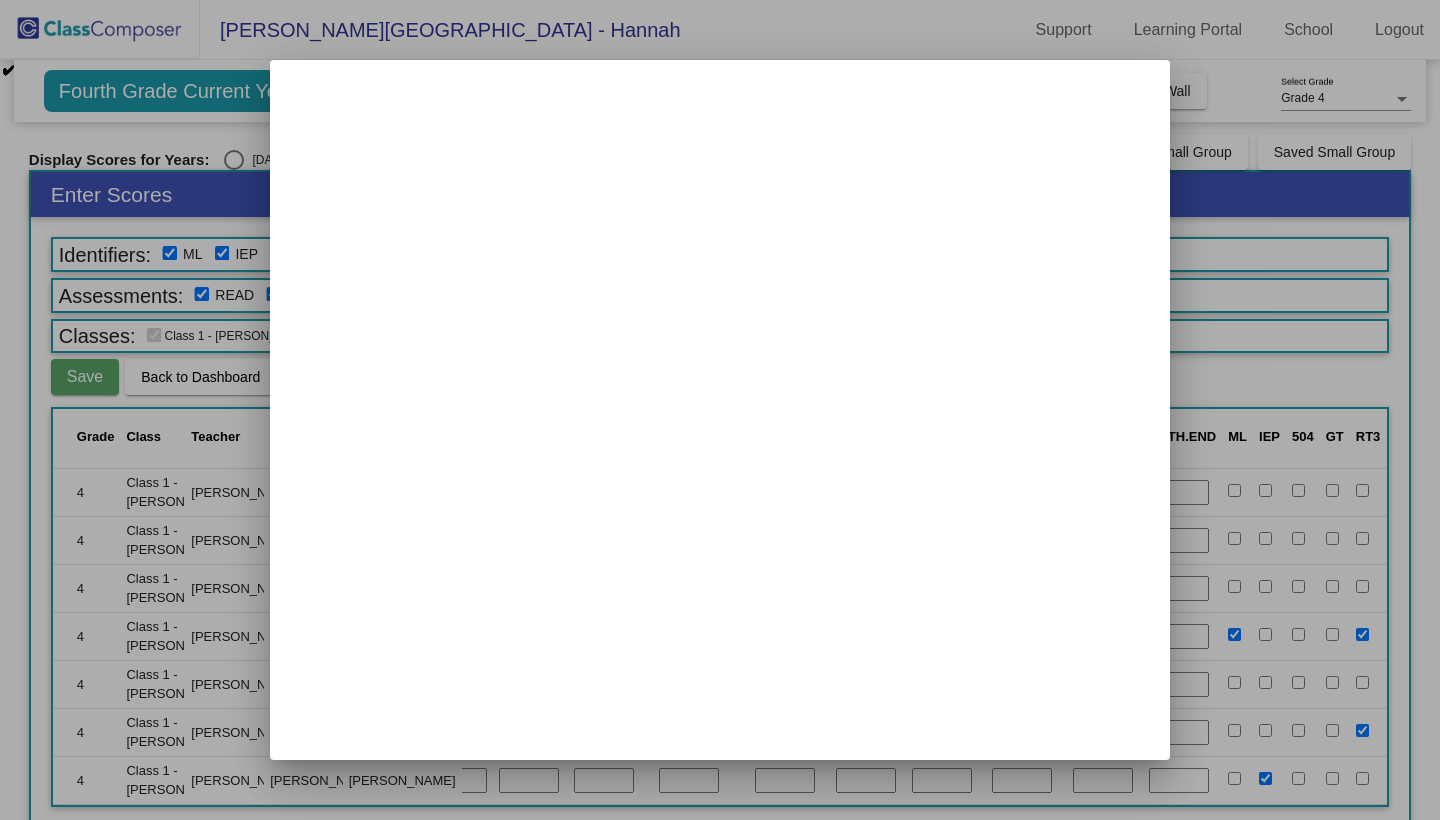 click at bounding box center [720, 410] 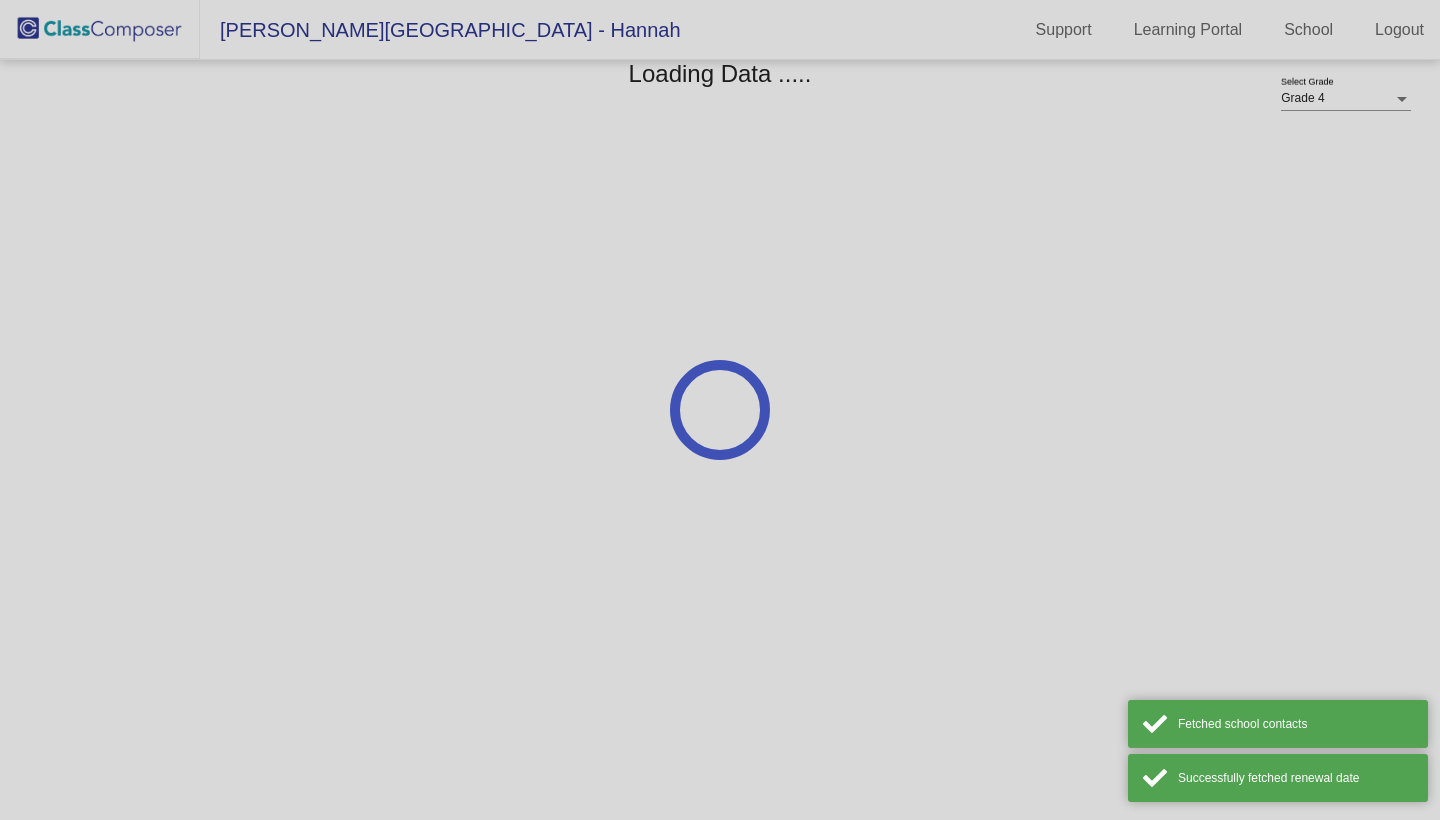 scroll, scrollTop: 0, scrollLeft: 0, axis: both 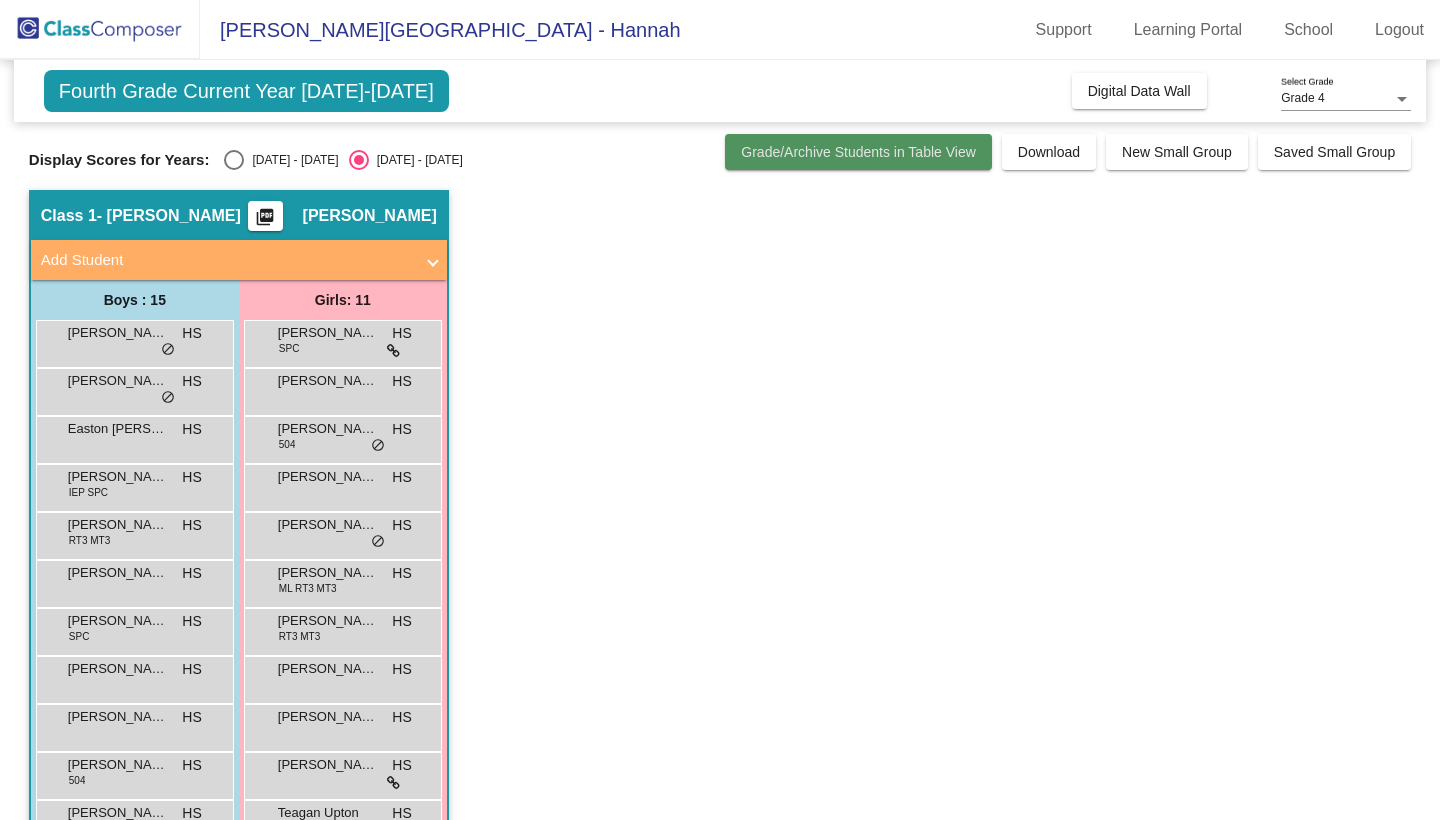 click on "Grade/Archive Students in Table View" 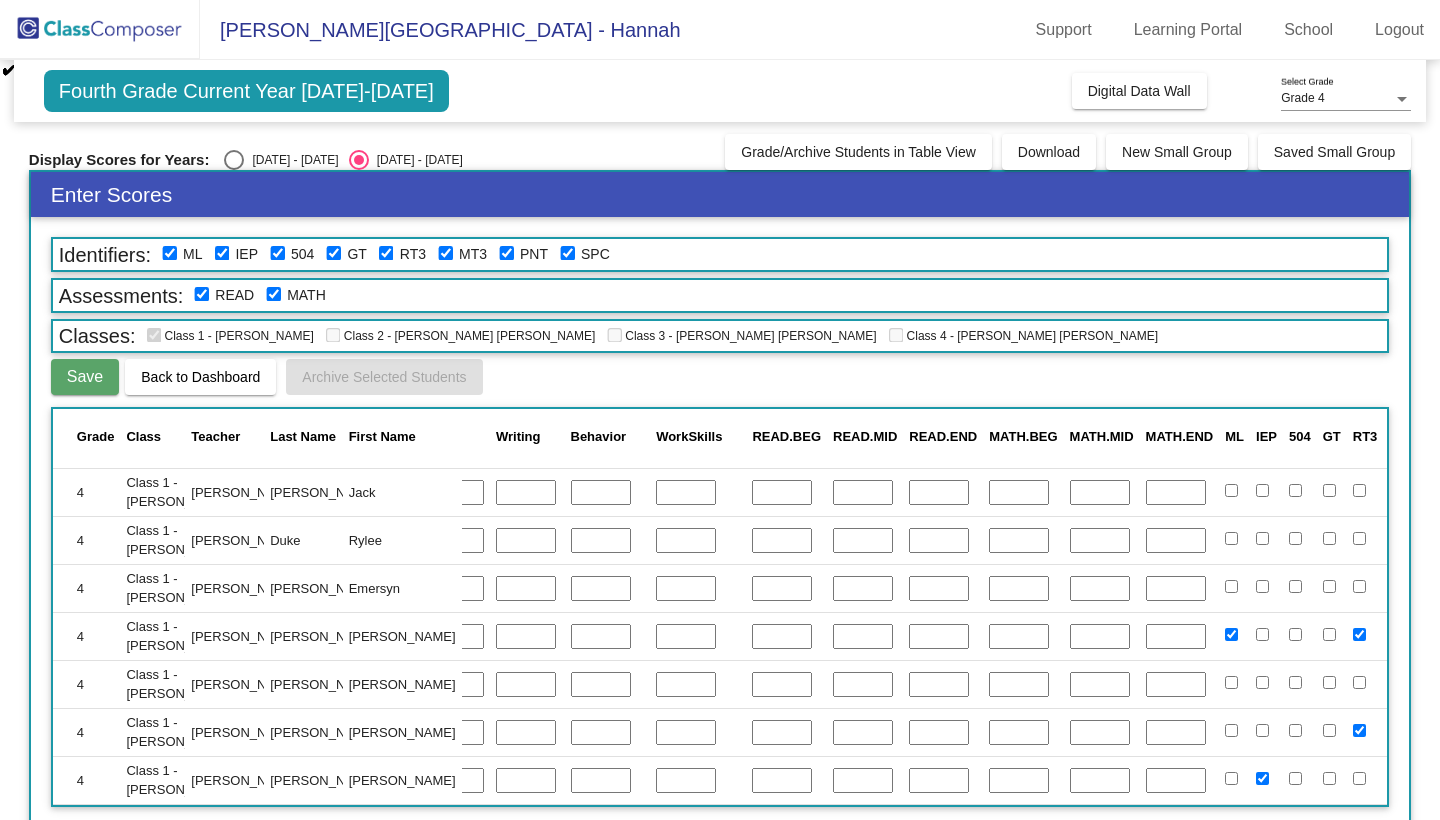 scroll, scrollTop: 1105, scrollLeft: 436, axis: both 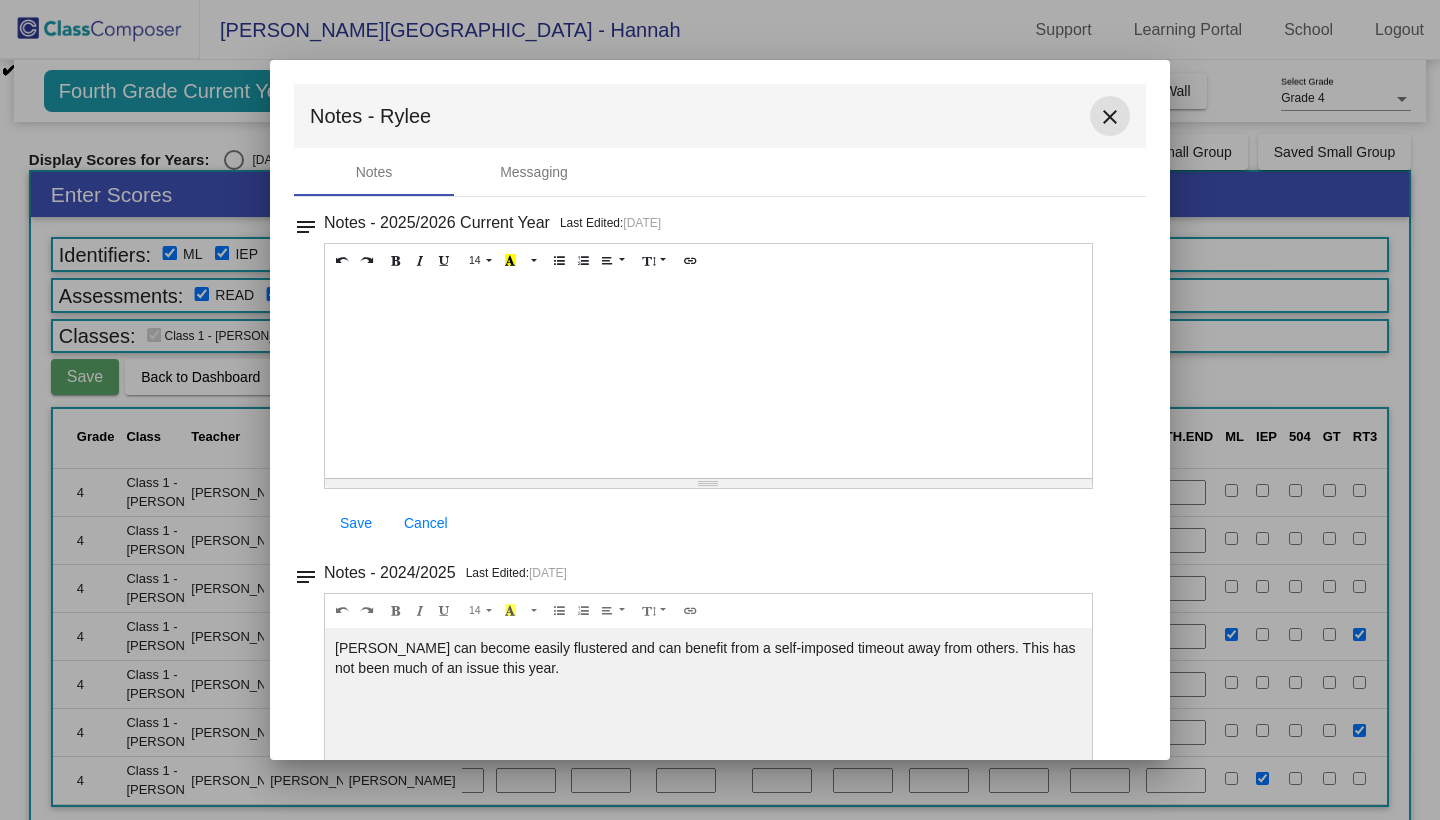 click on "close" at bounding box center [1110, 117] 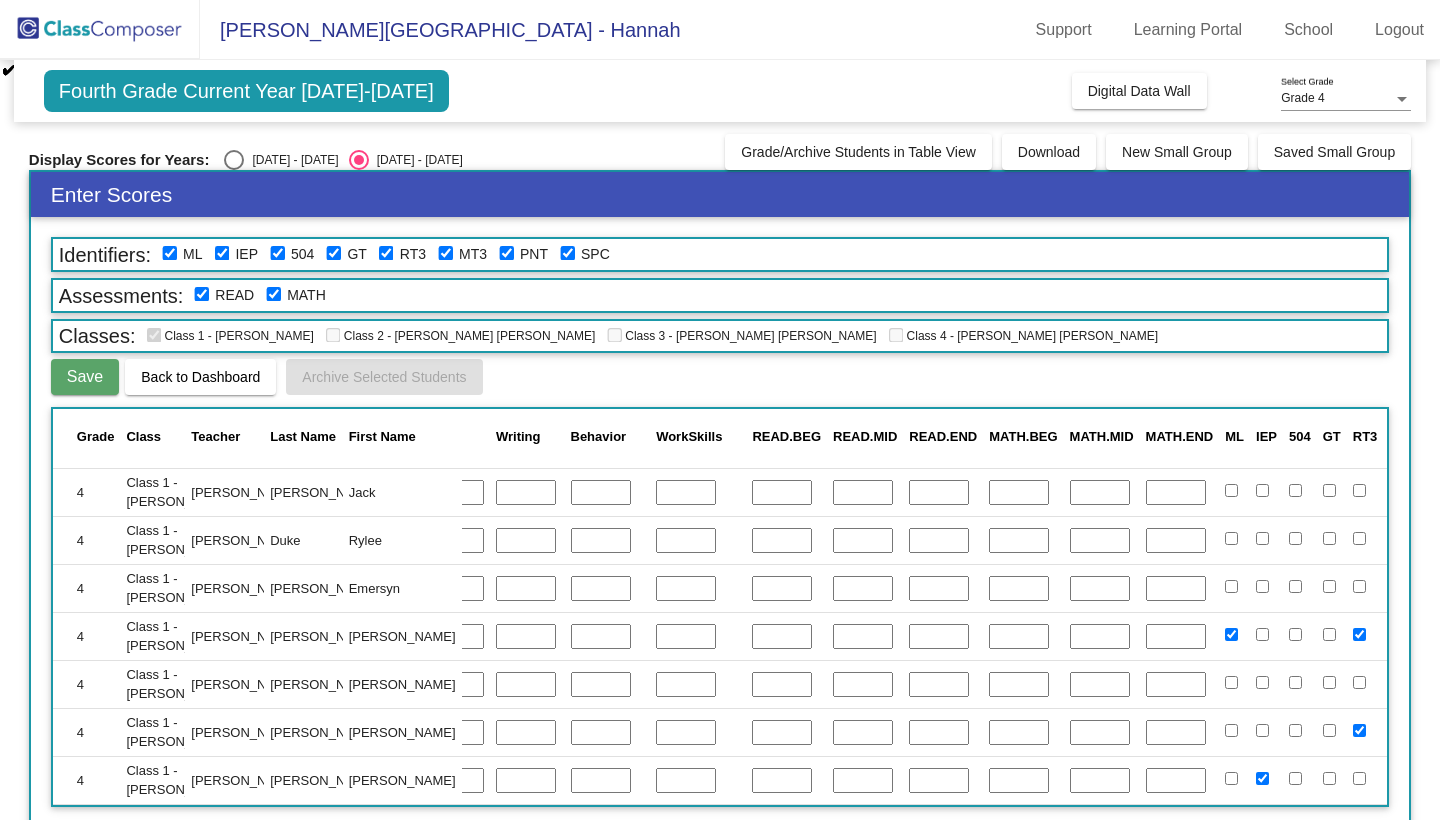 scroll, scrollTop: 1179, scrollLeft: 436, axis: both 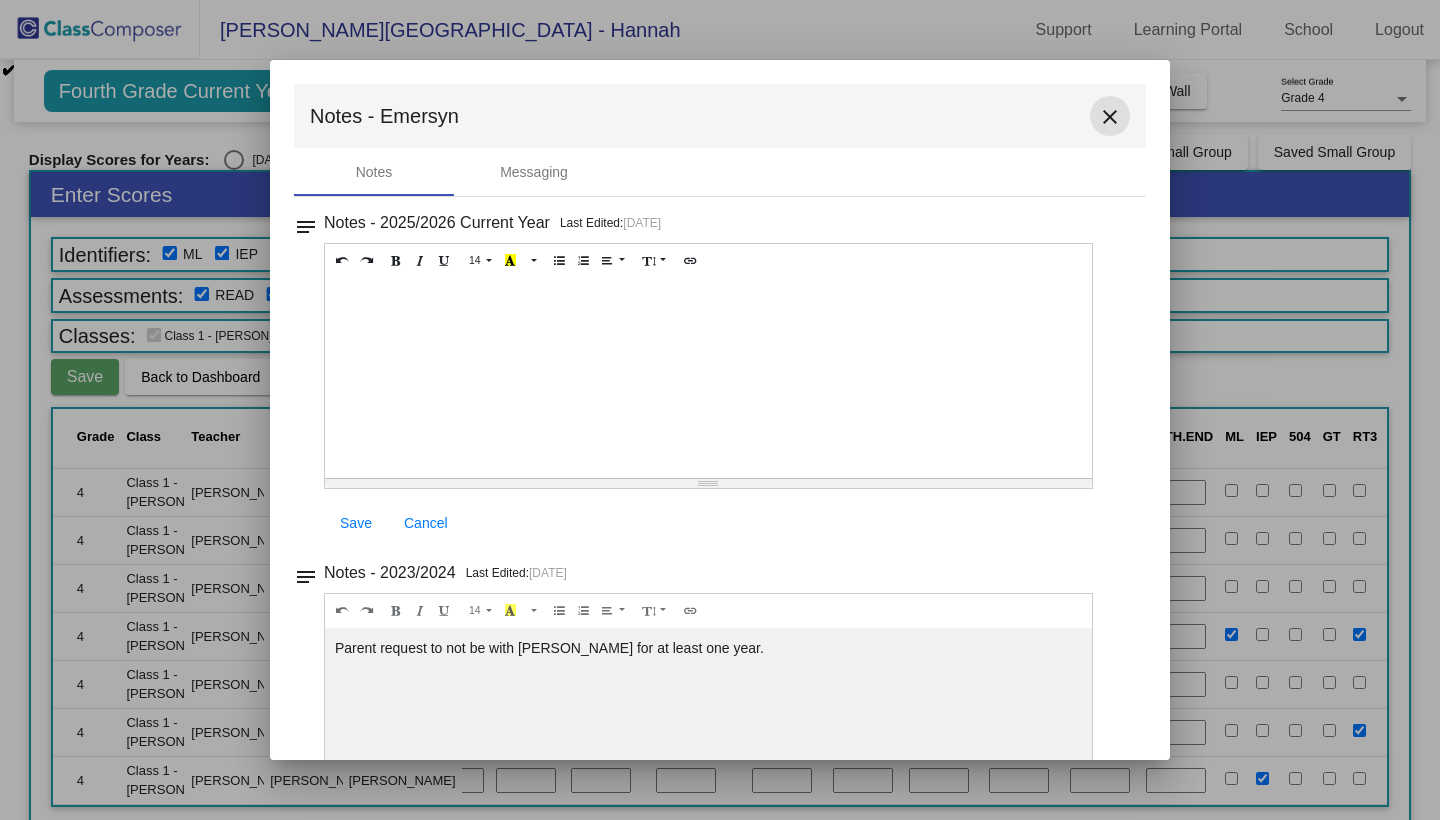 click on "close" at bounding box center [1110, 117] 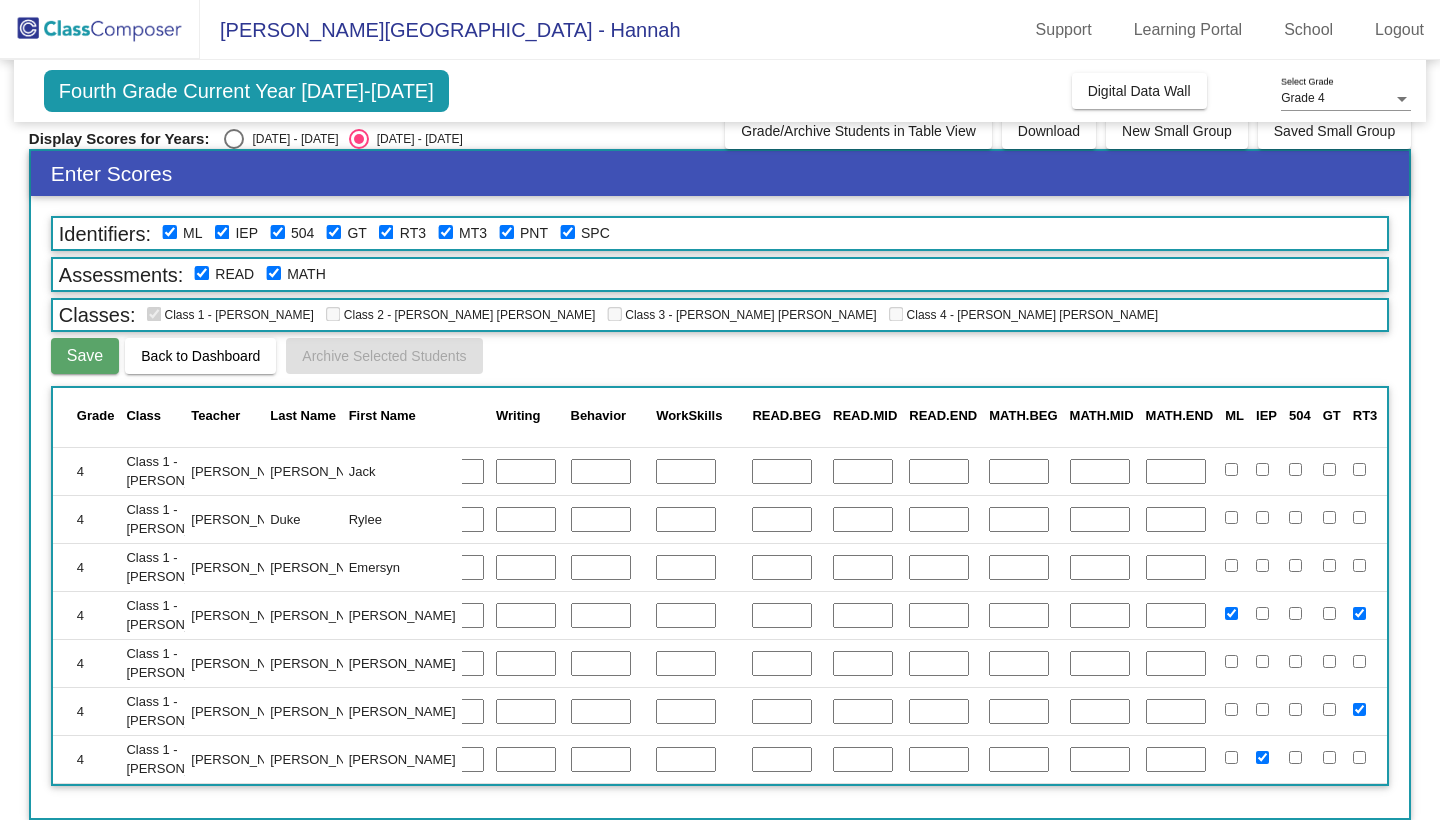 scroll, scrollTop: 21, scrollLeft: 0, axis: vertical 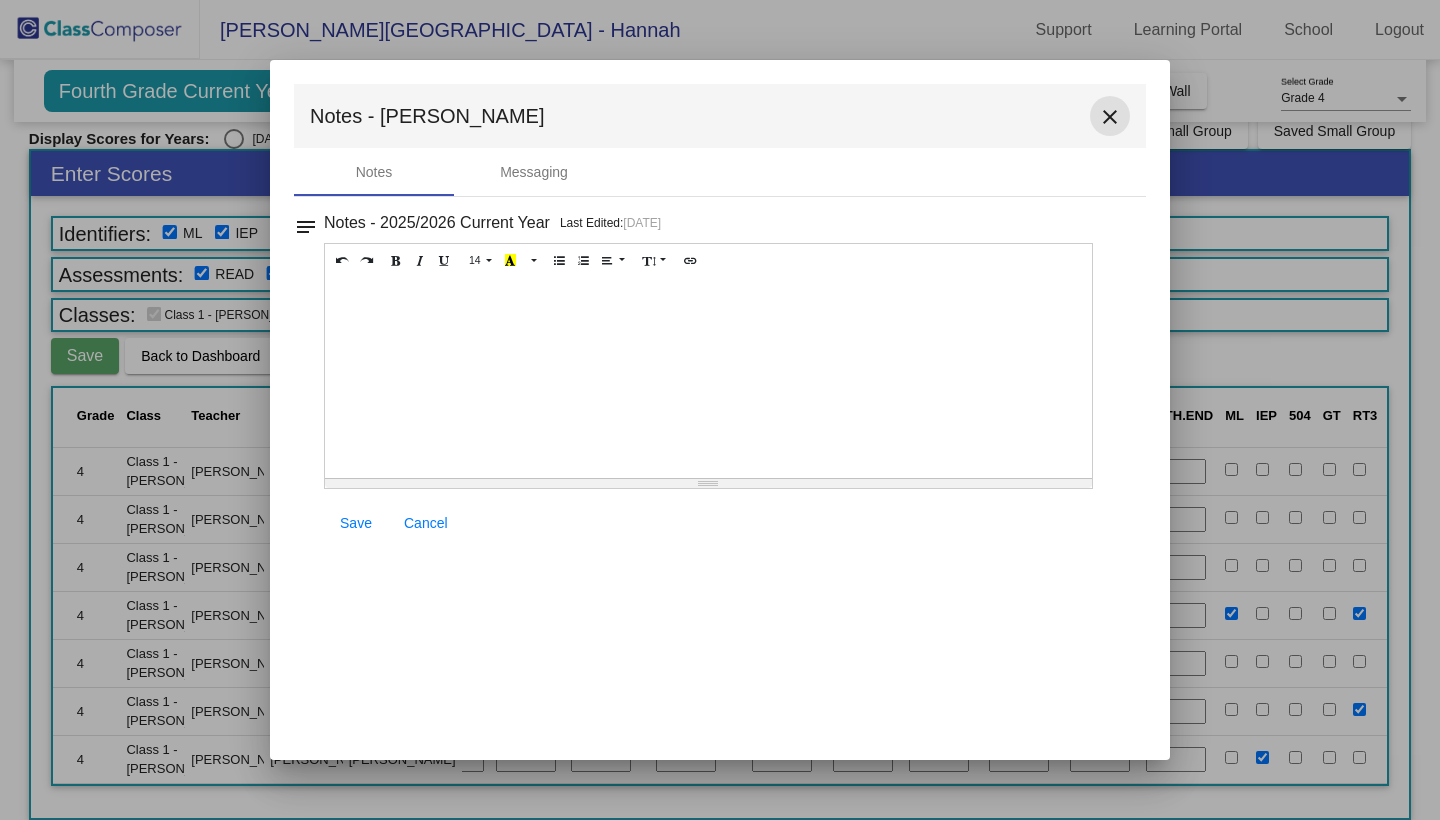 click on "close" at bounding box center [1110, 117] 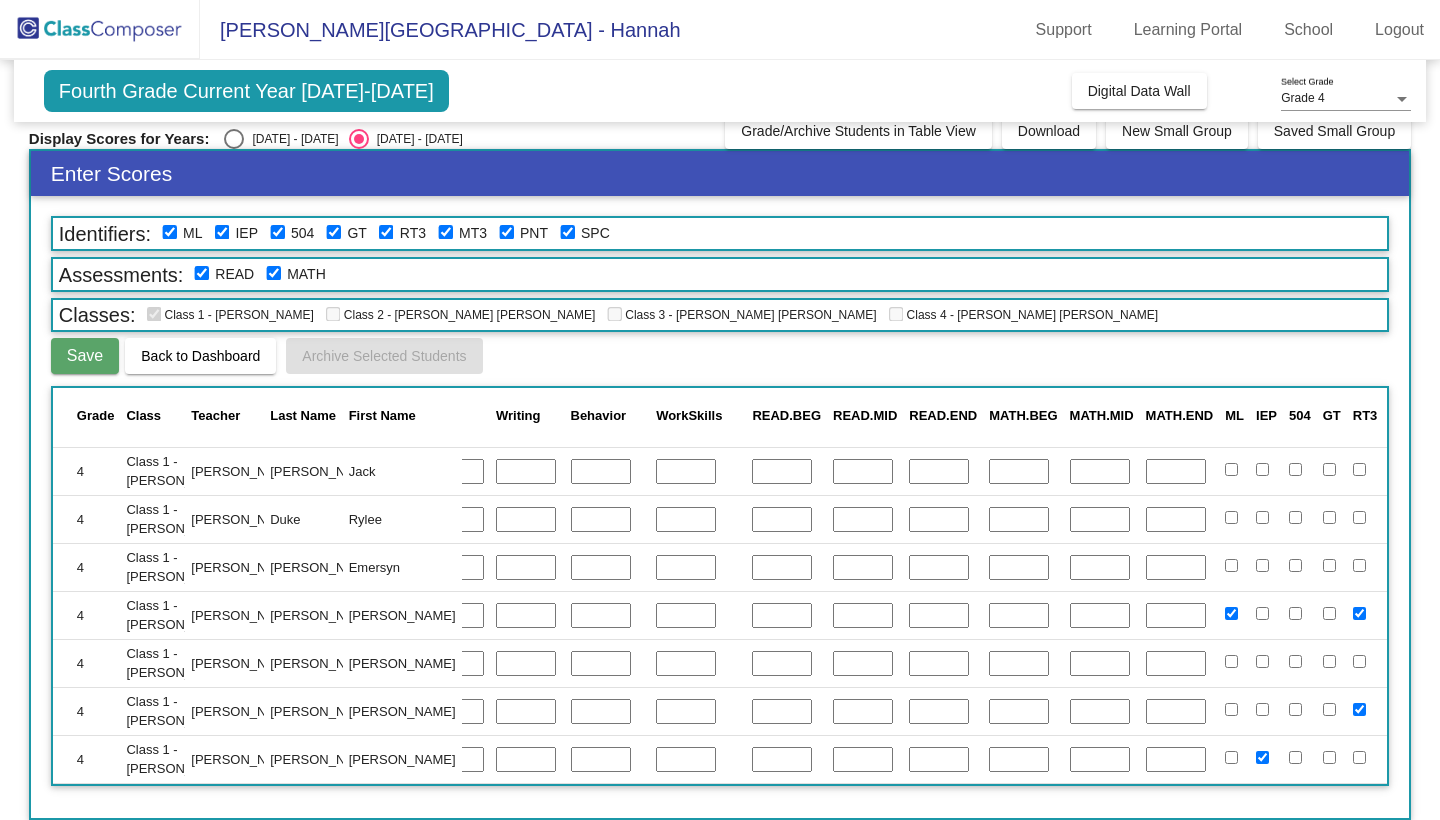 click on "Open Notes" 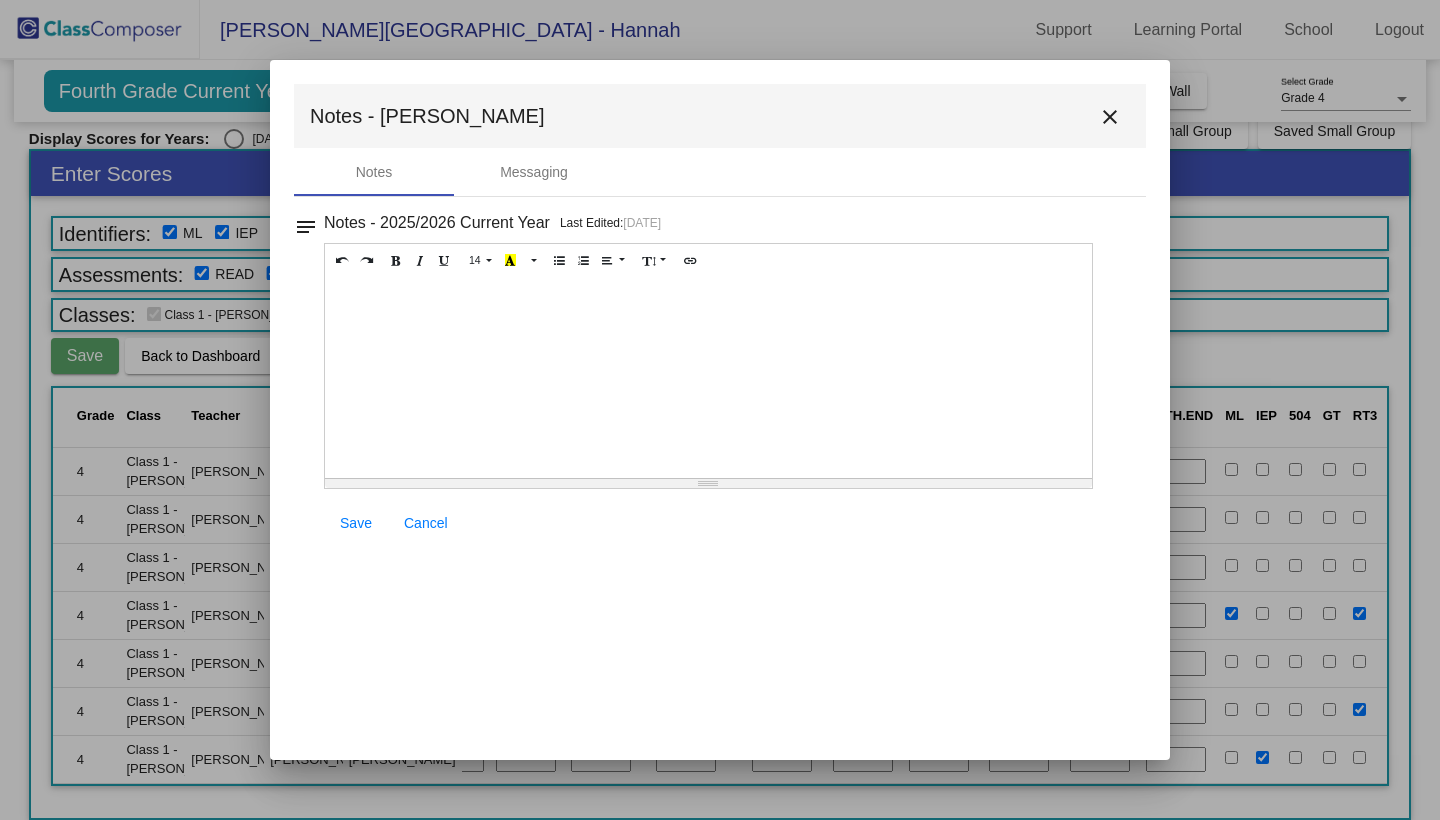 click on "close" at bounding box center [1110, 117] 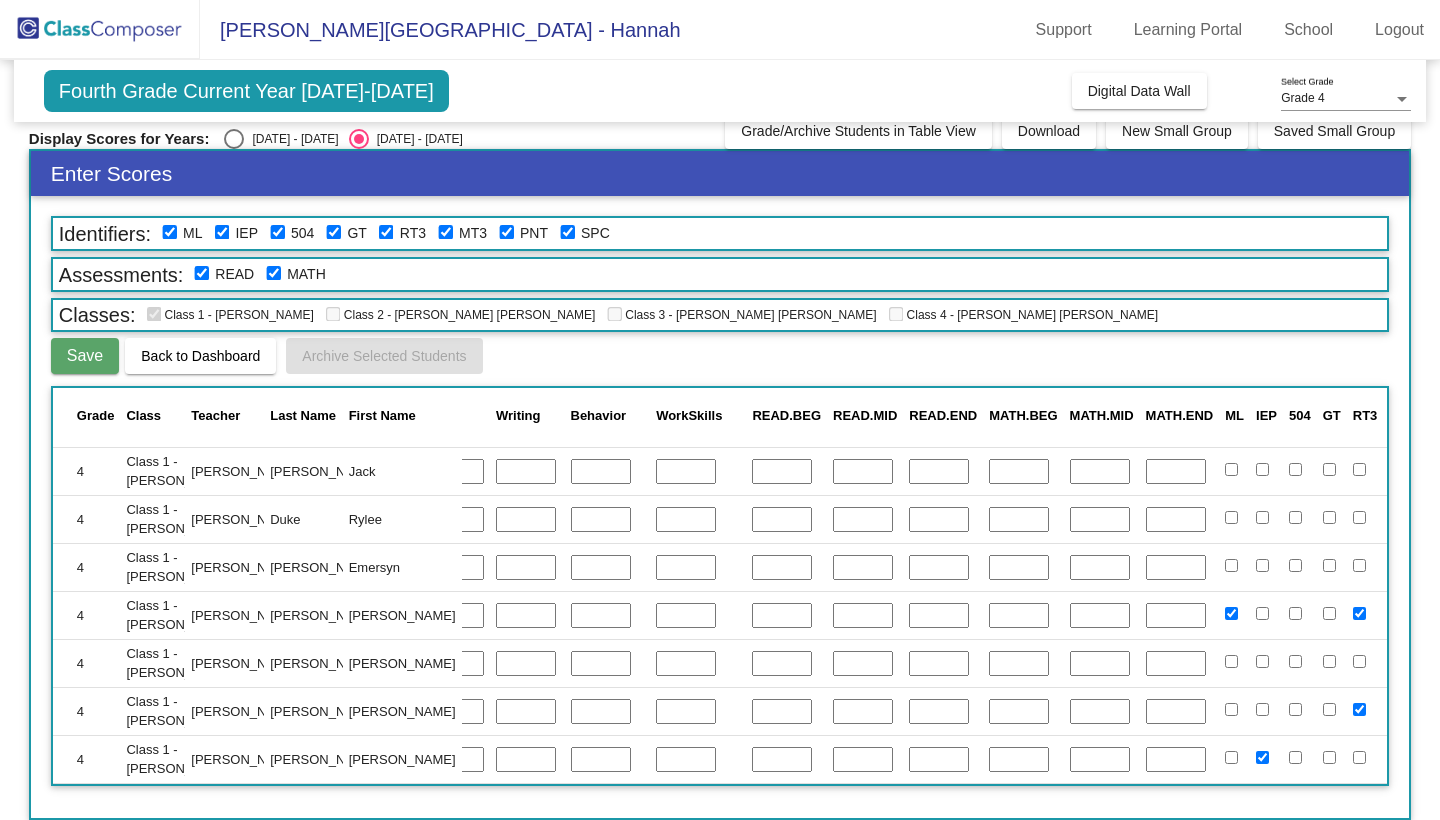scroll, scrollTop: 0, scrollLeft: 0, axis: both 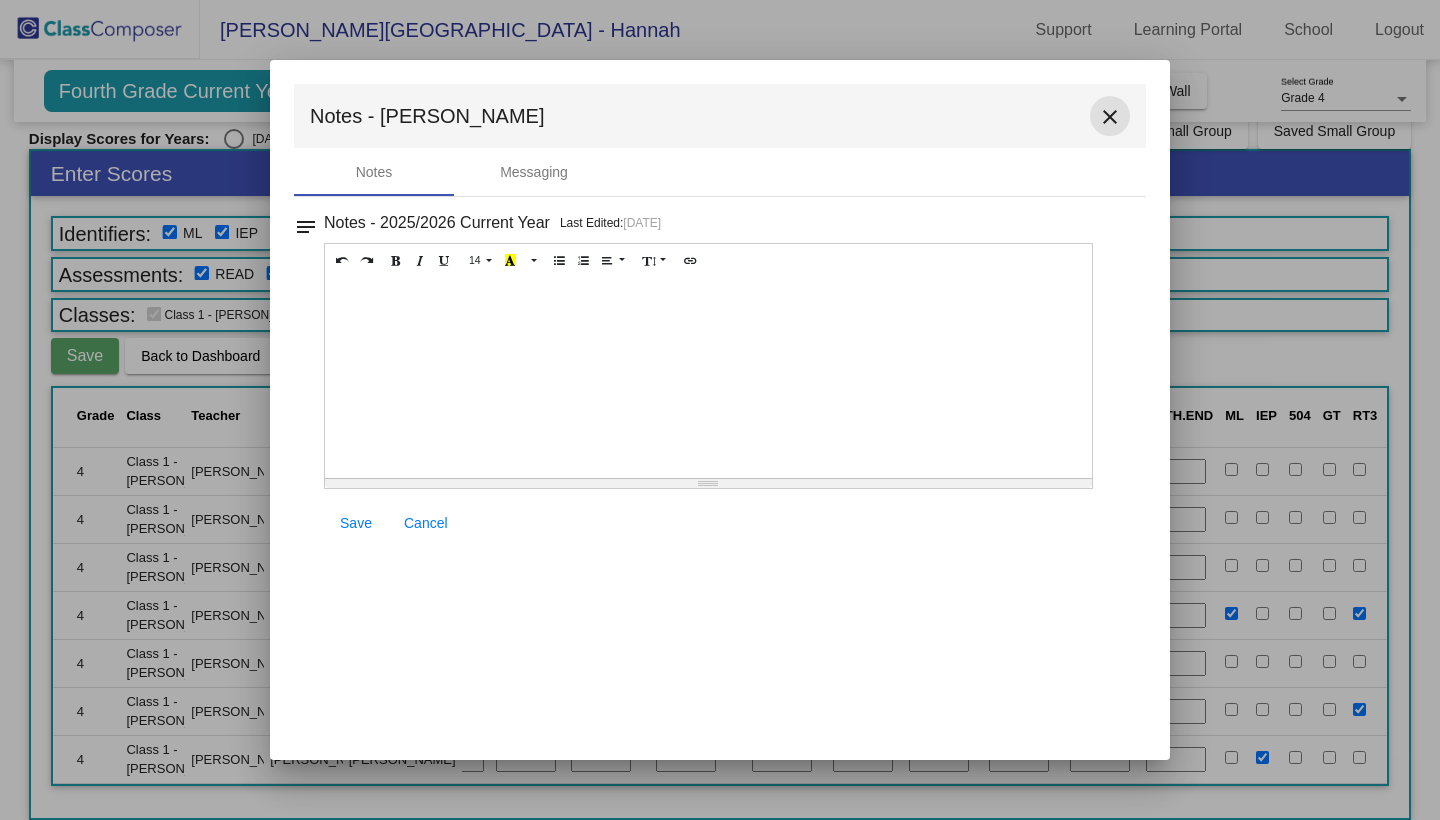 click on "close" at bounding box center (1110, 116) 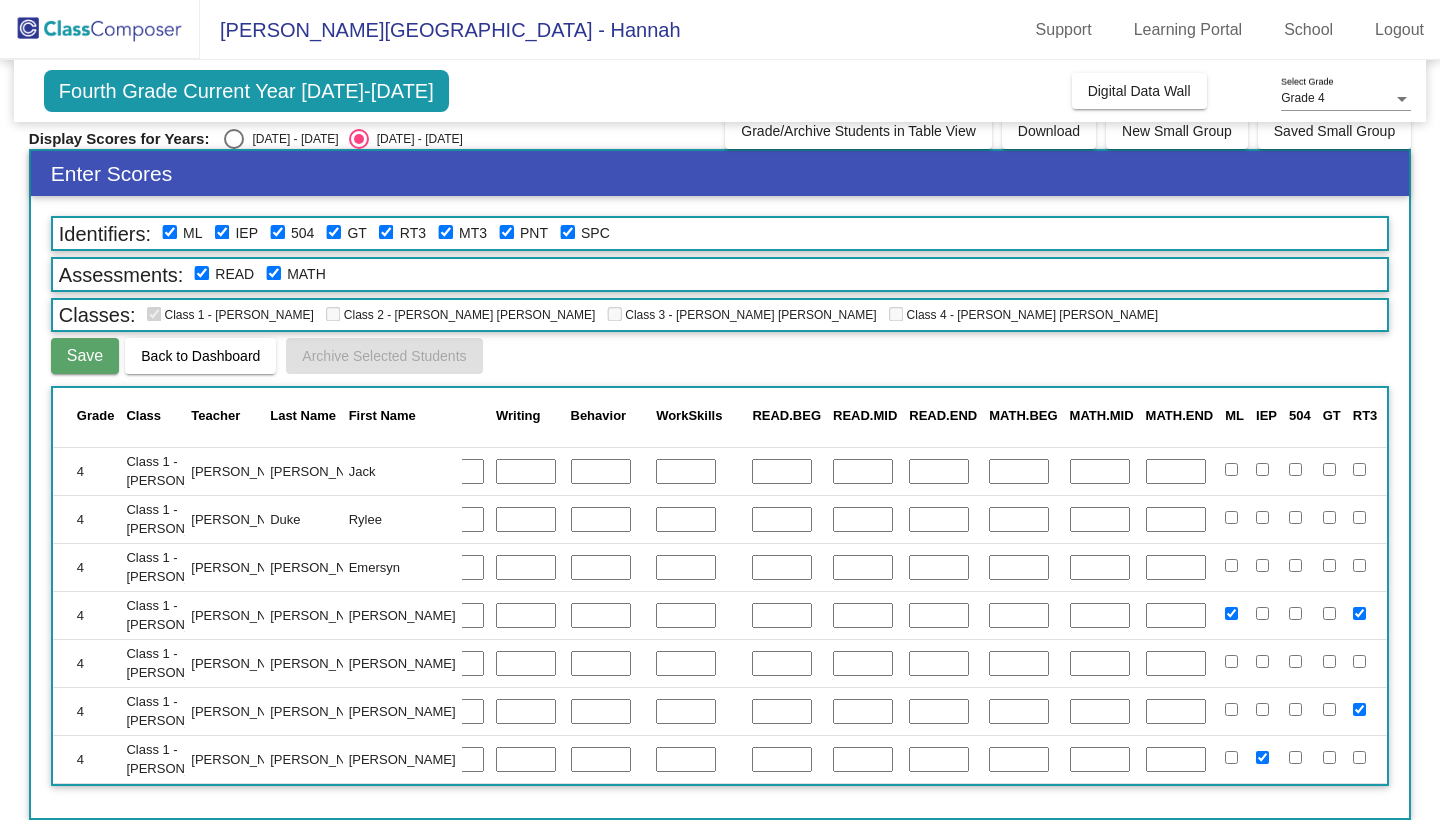 click on "Open Notes" 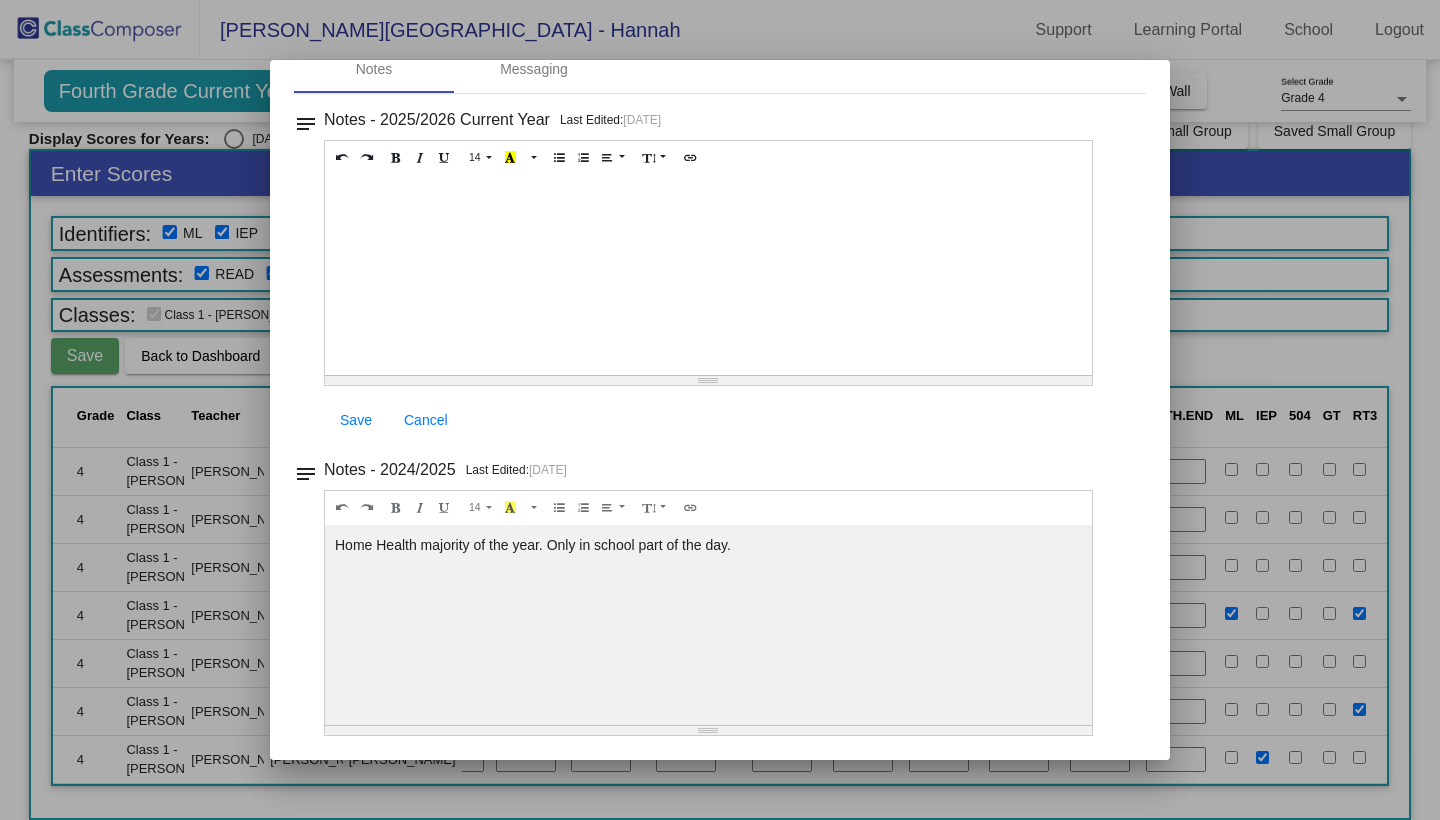 scroll, scrollTop: 103, scrollLeft: 0, axis: vertical 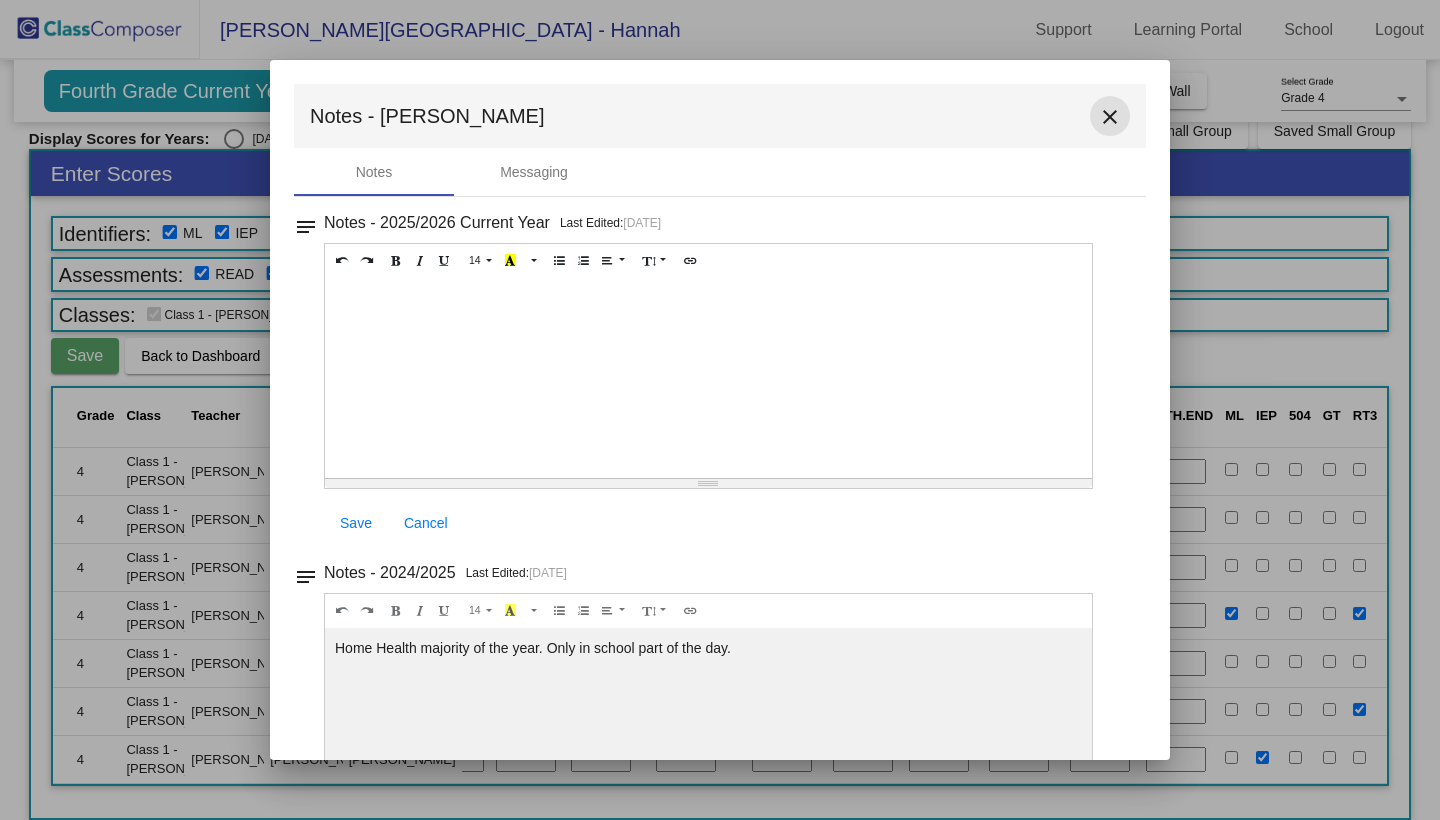 click on "close" at bounding box center [1110, 117] 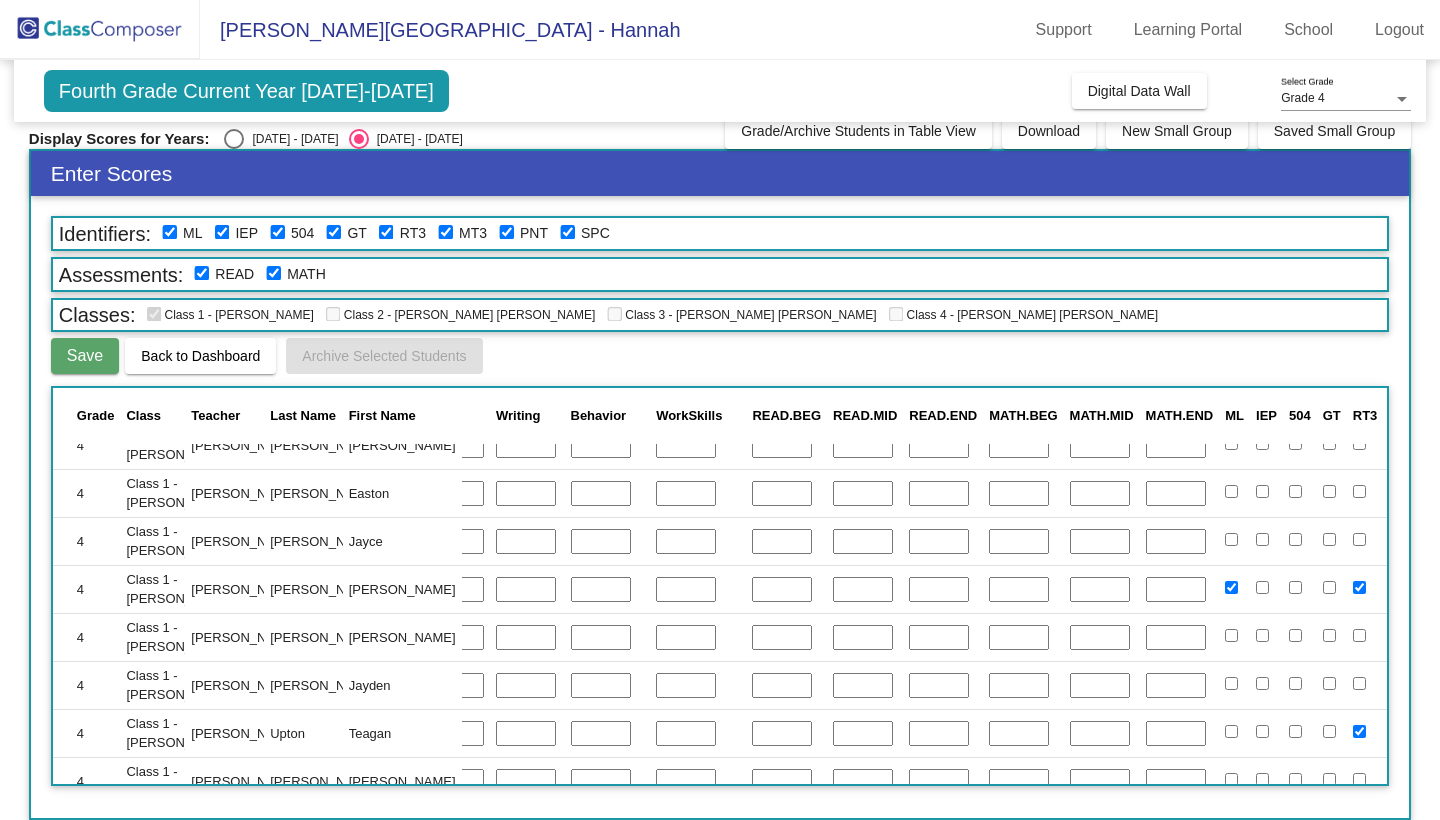 scroll, scrollTop: 254, scrollLeft: 436, axis: both 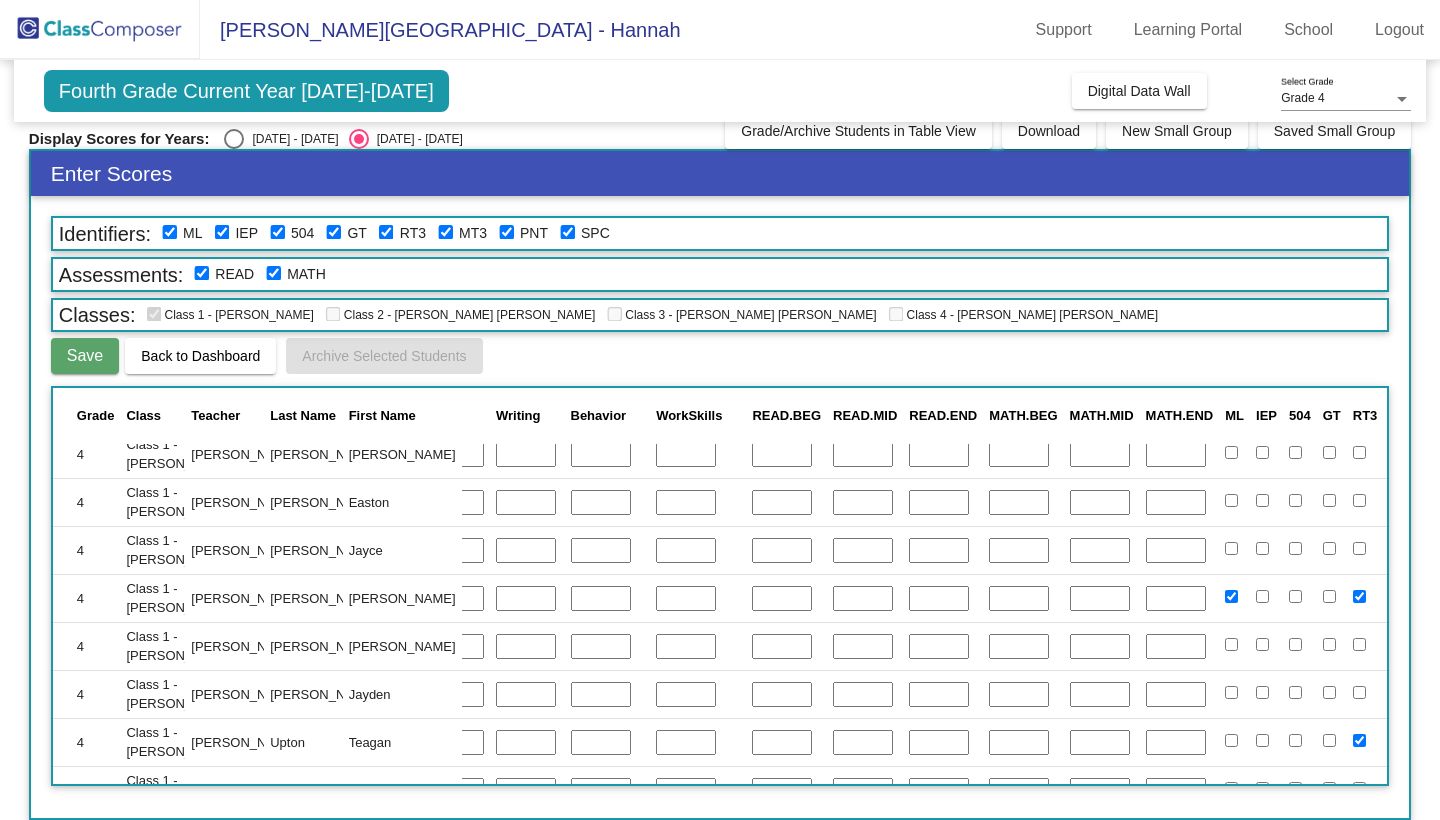 click at bounding box center (234, 139) 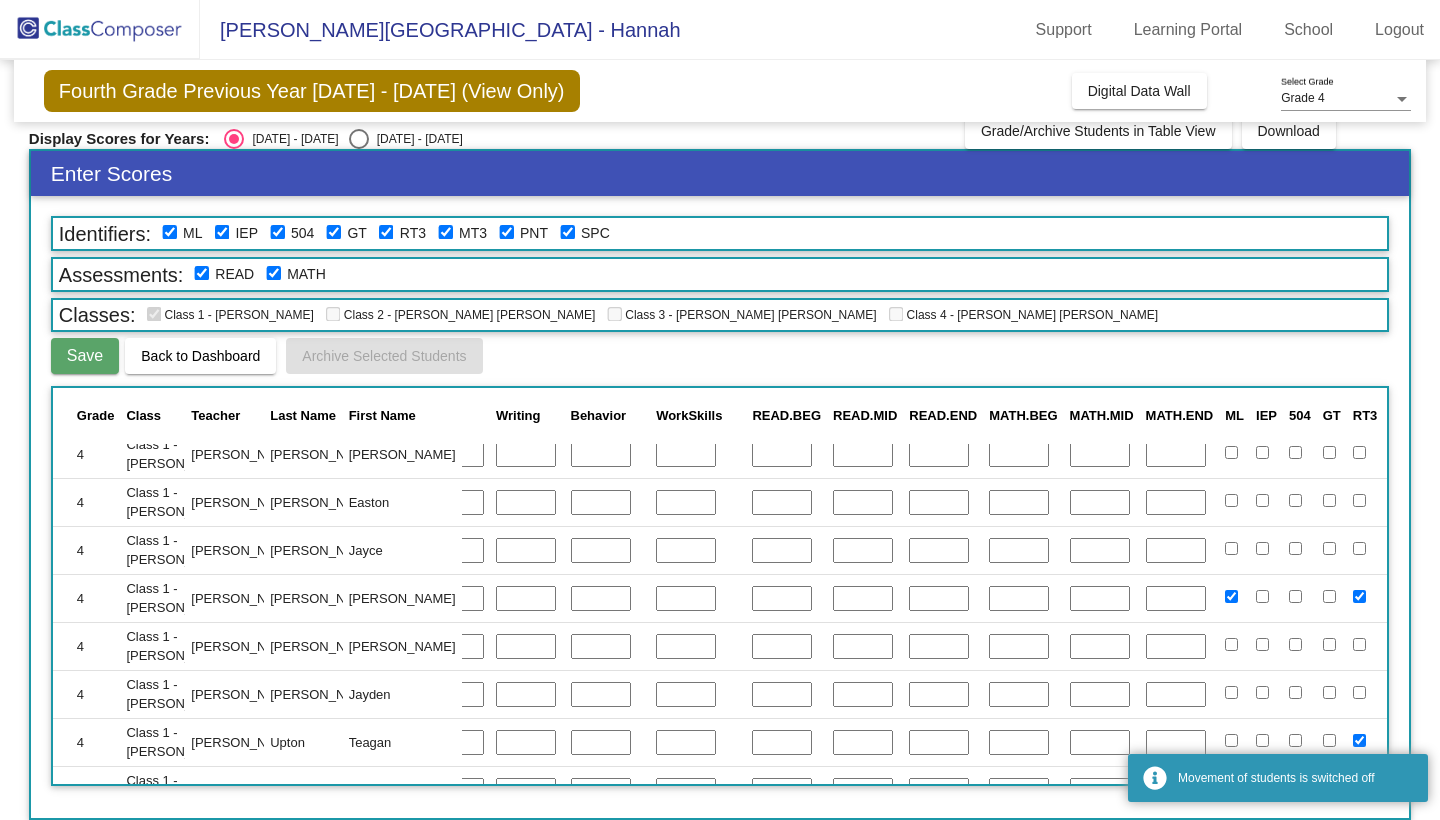 click at bounding box center [359, 139] 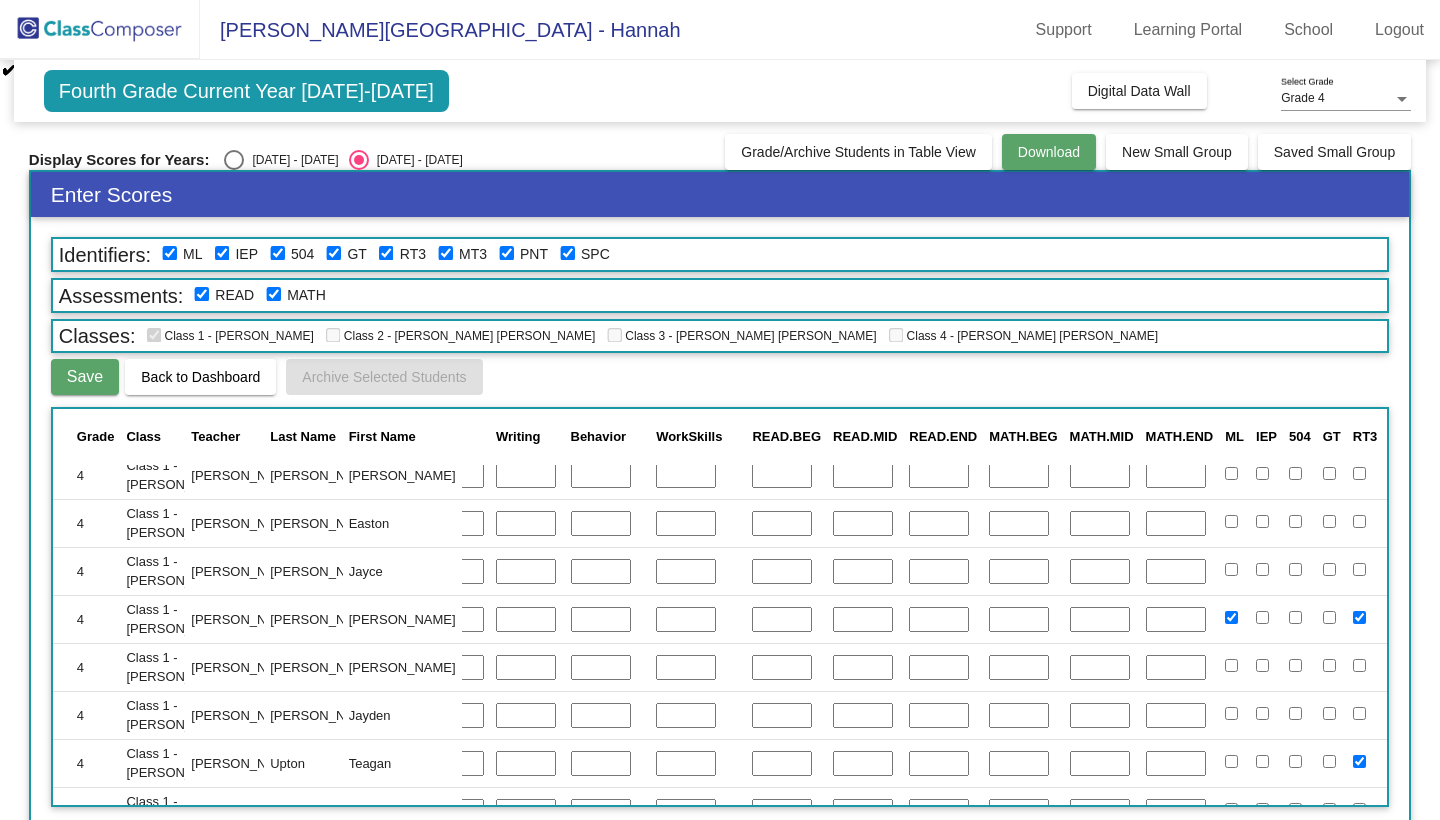 scroll, scrollTop: 0, scrollLeft: 0, axis: both 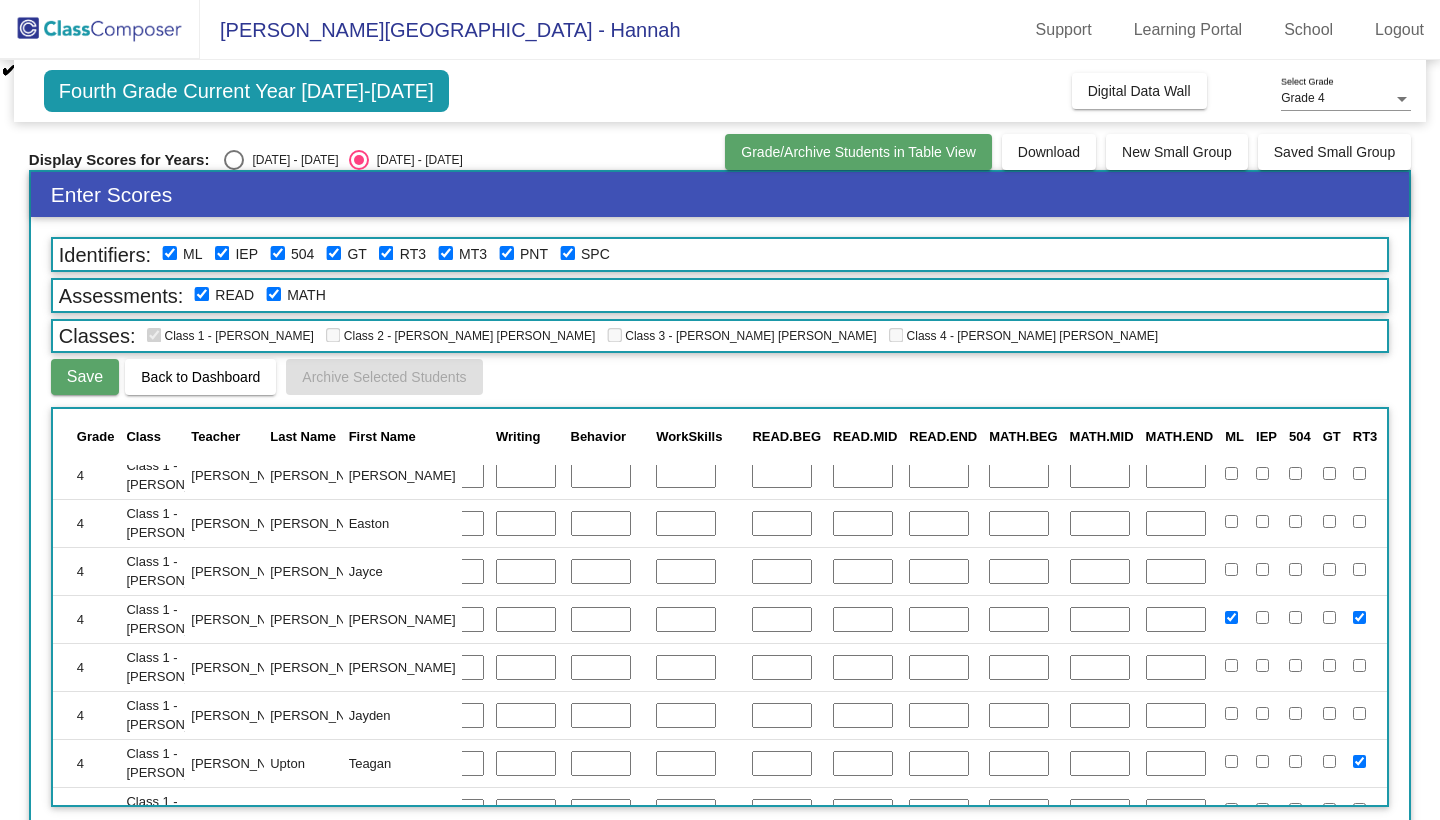 click on "Grade/Archive Students in Table View" 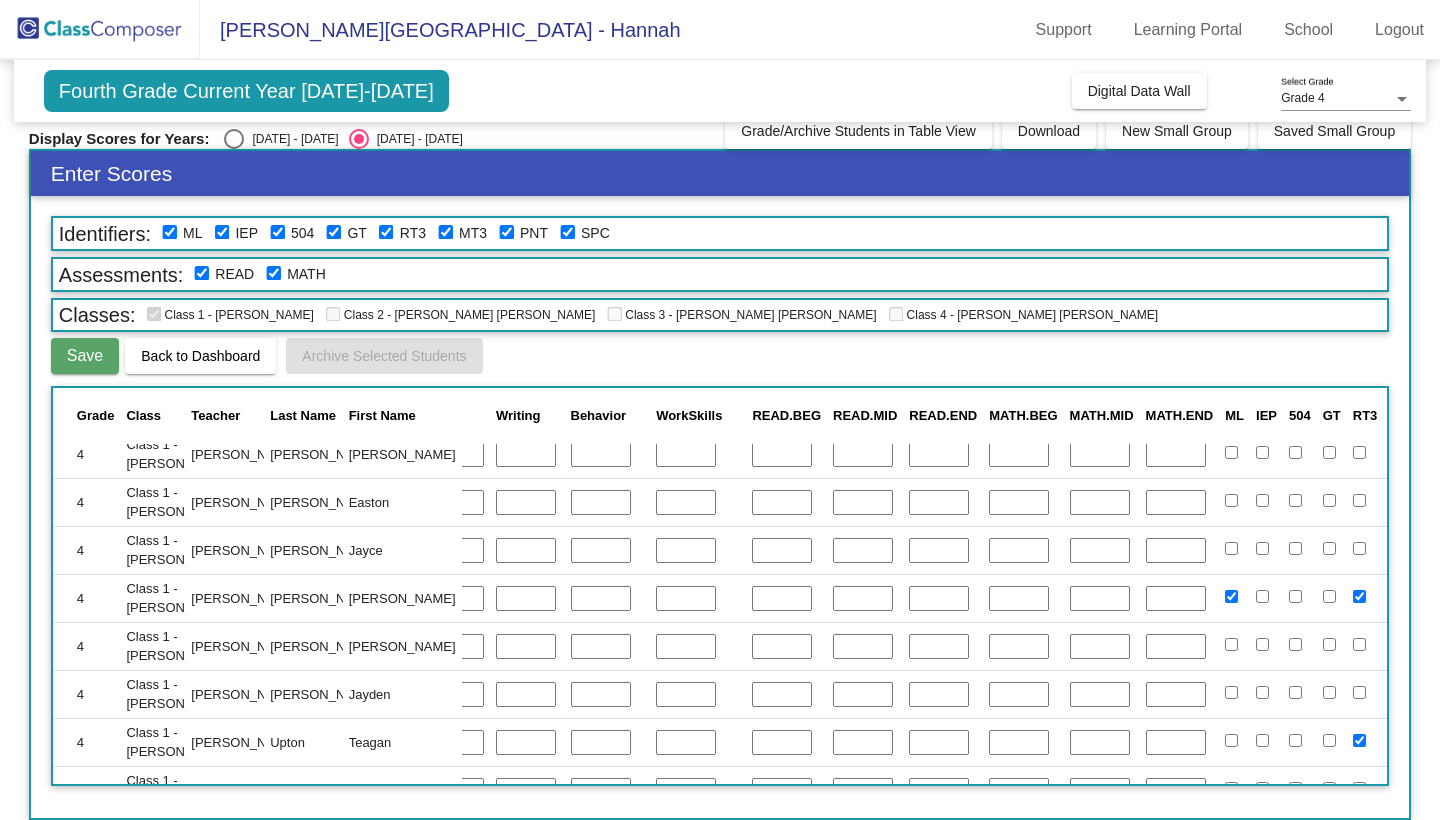 scroll, scrollTop: 21, scrollLeft: 0, axis: vertical 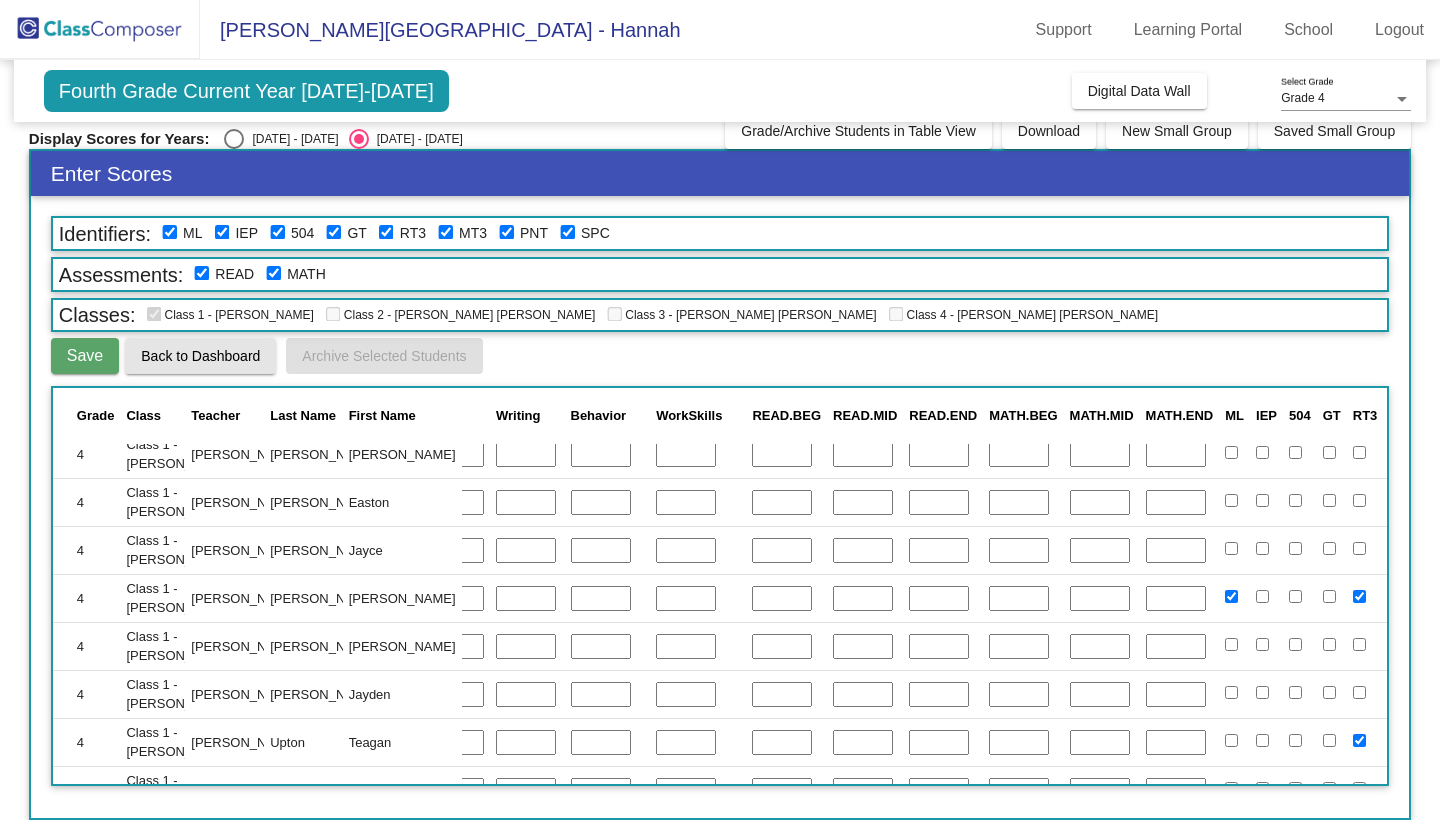 click on "Back to Dashboard" 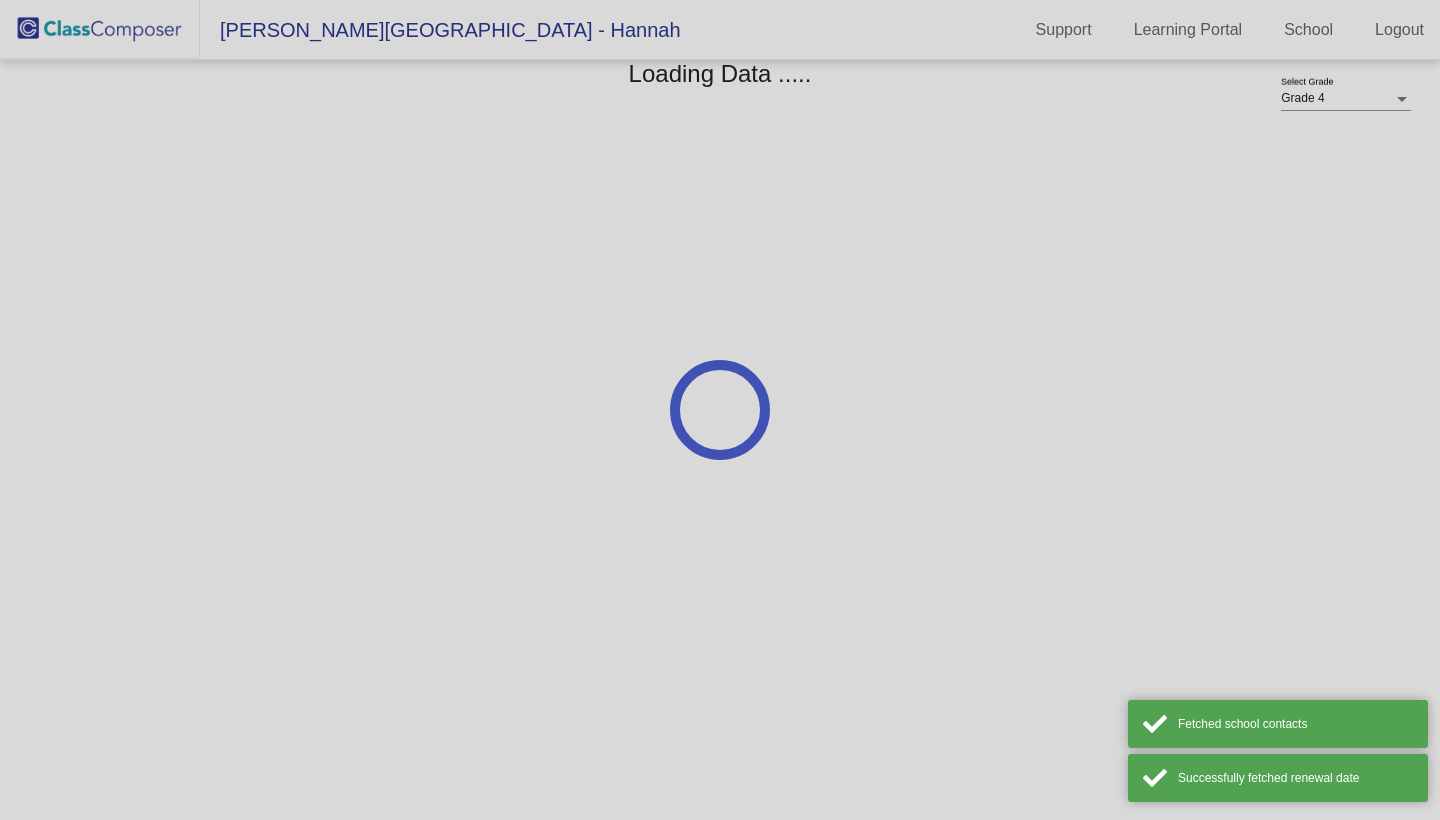 scroll, scrollTop: 0, scrollLeft: 0, axis: both 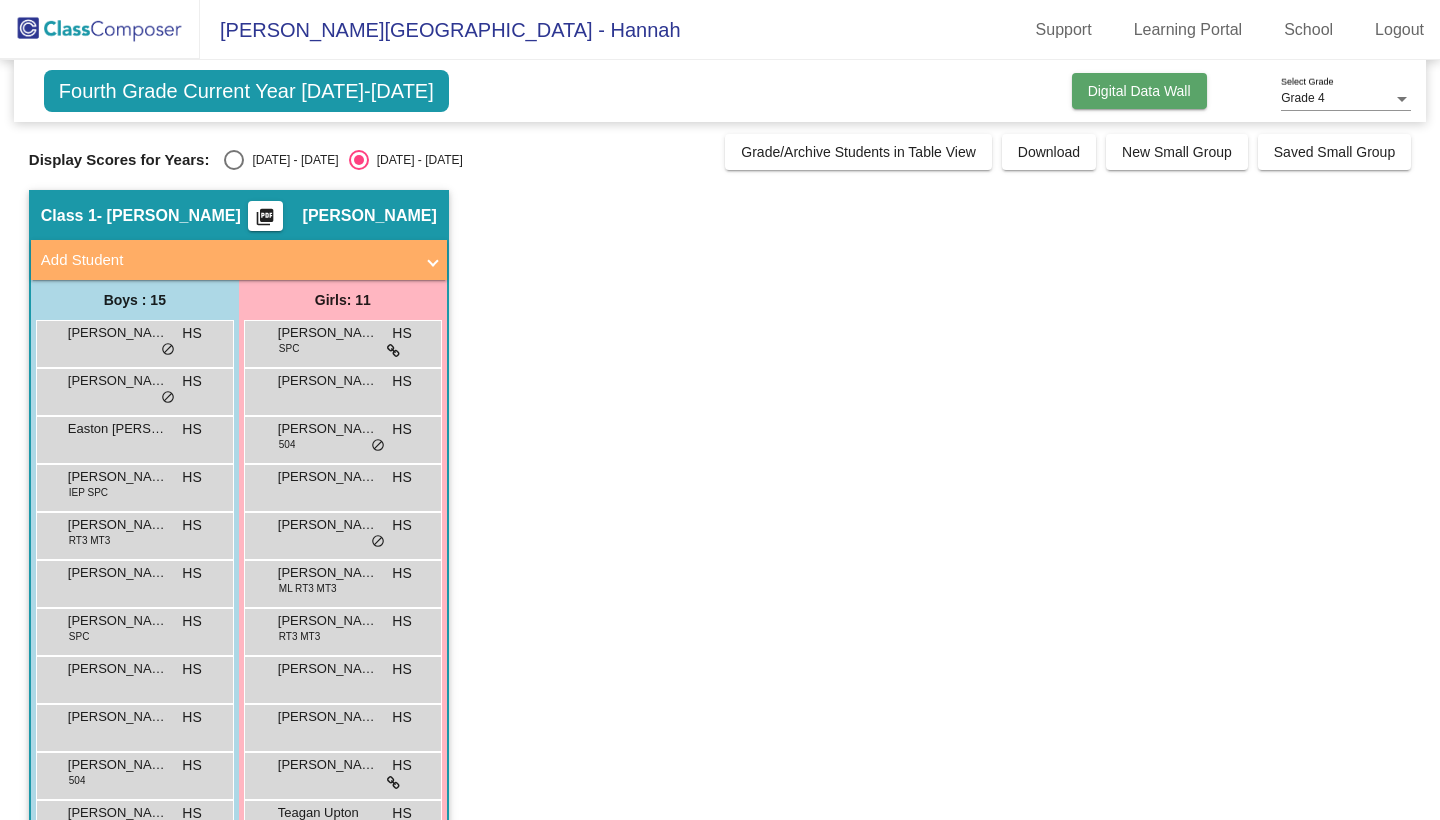 click on "Digital Data Wall" 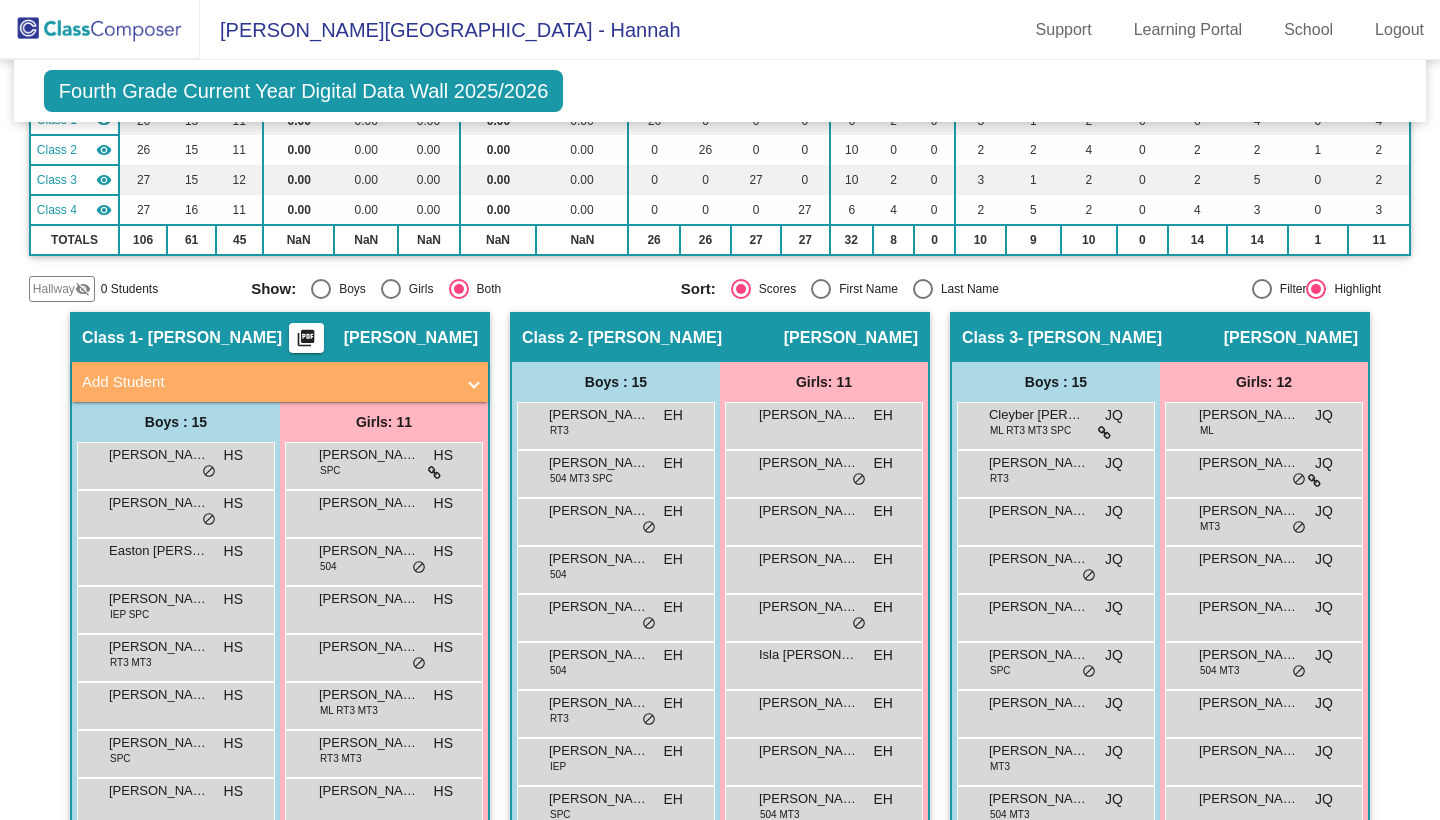 scroll, scrollTop: 246, scrollLeft: 0, axis: vertical 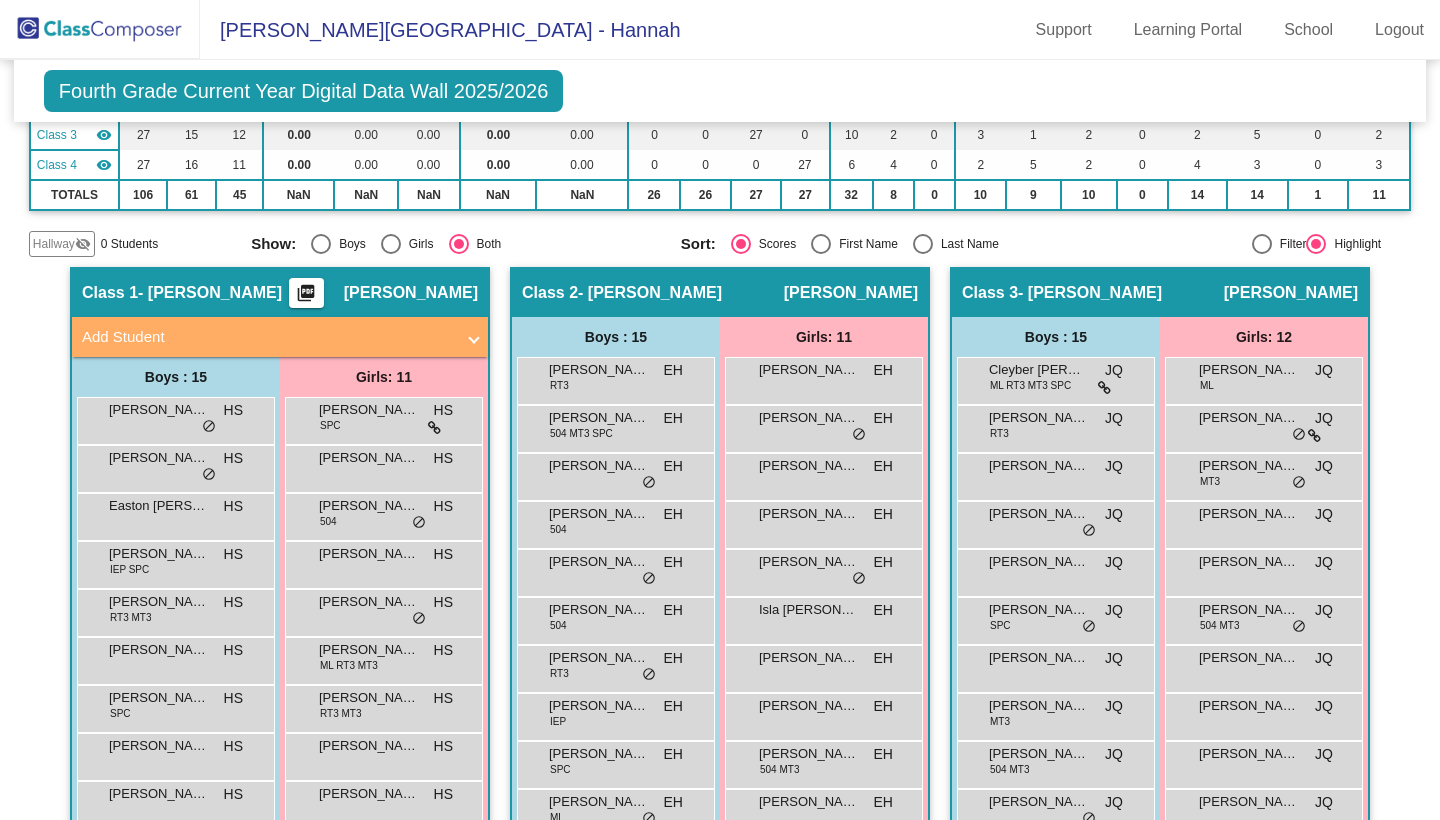click on "- [PERSON_NAME]" 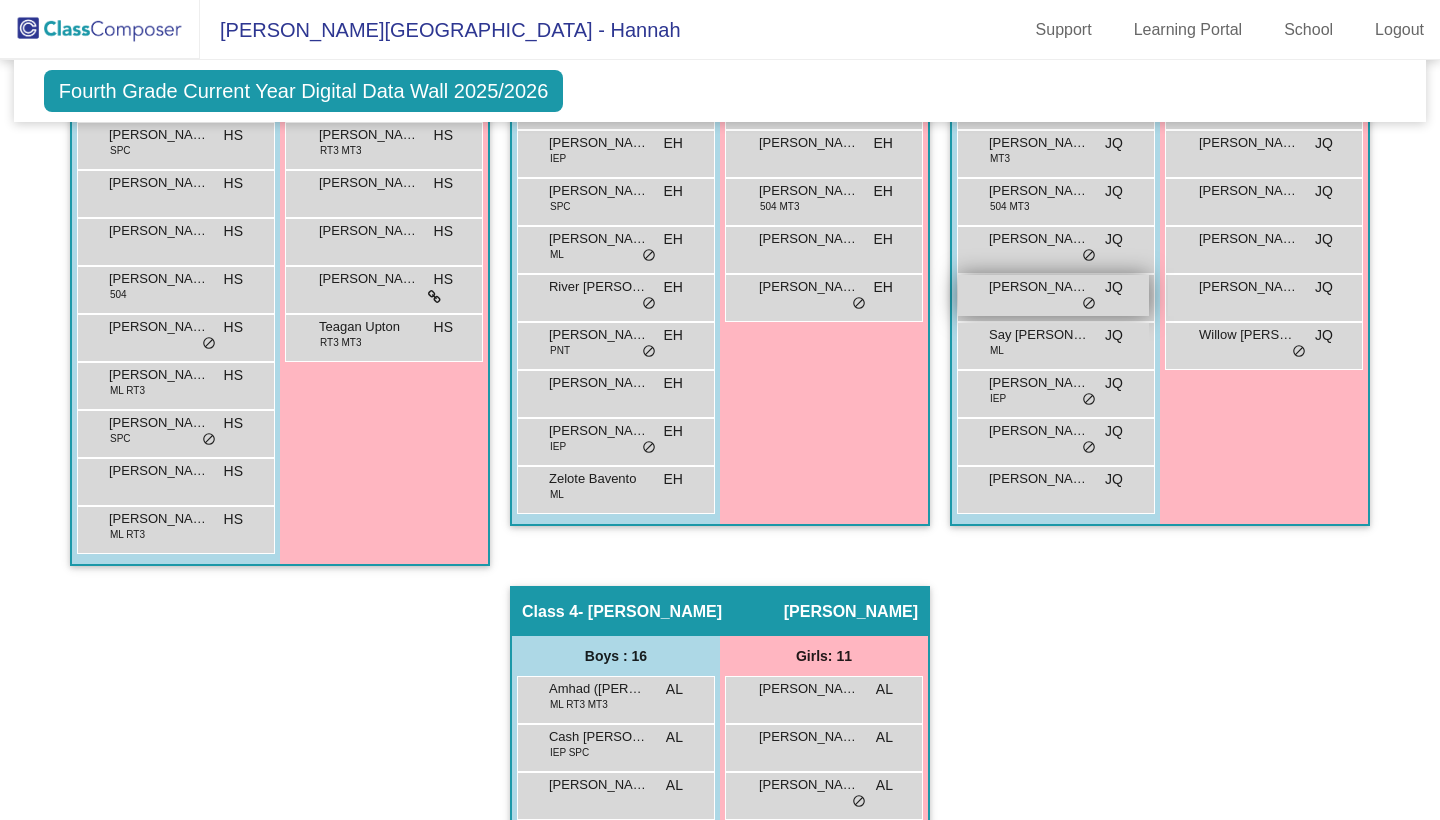 scroll, scrollTop: 808, scrollLeft: 0, axis: vertical 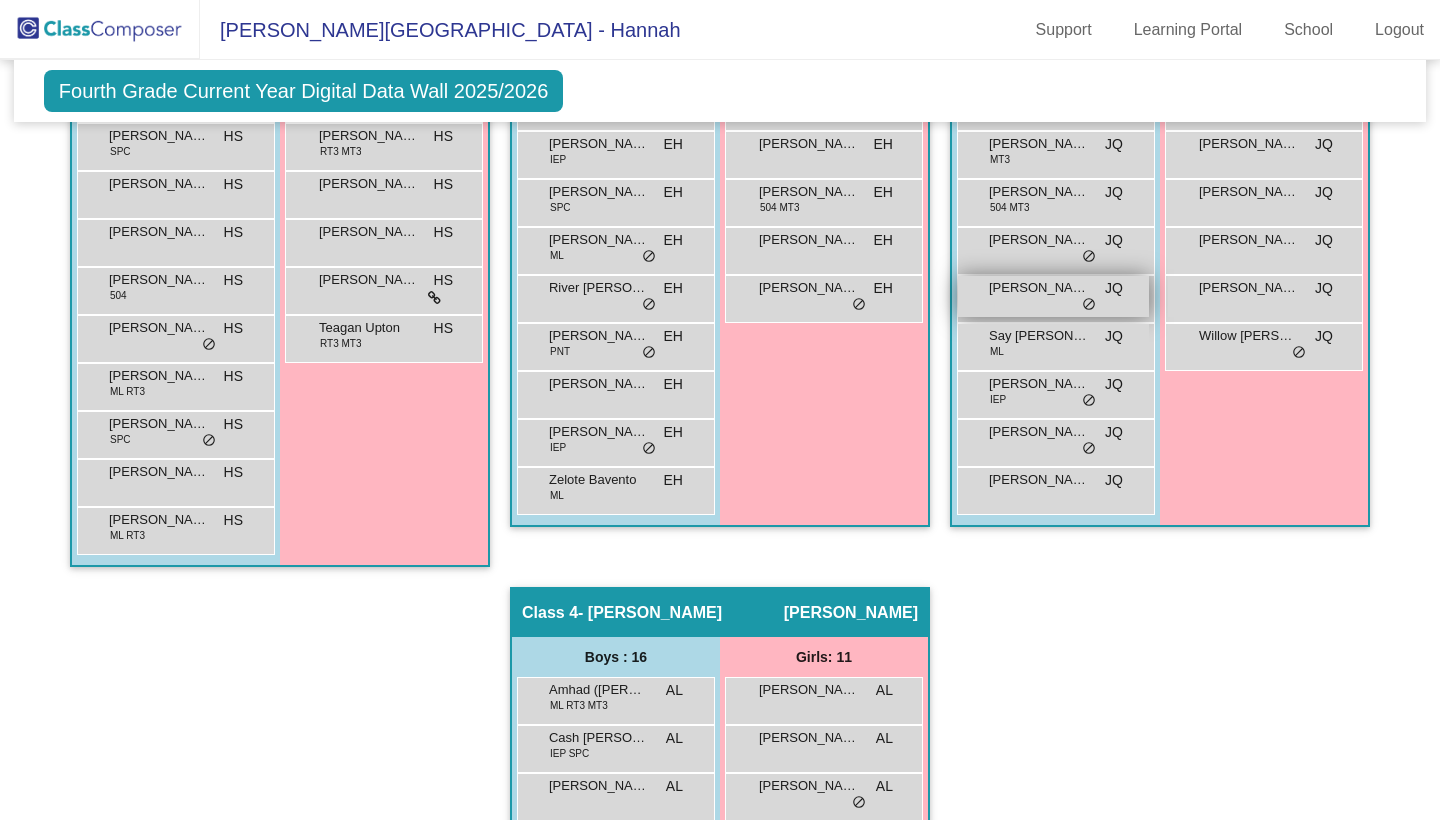 click on "[PERSON_NAME]" at bounding box center [1039, 288] 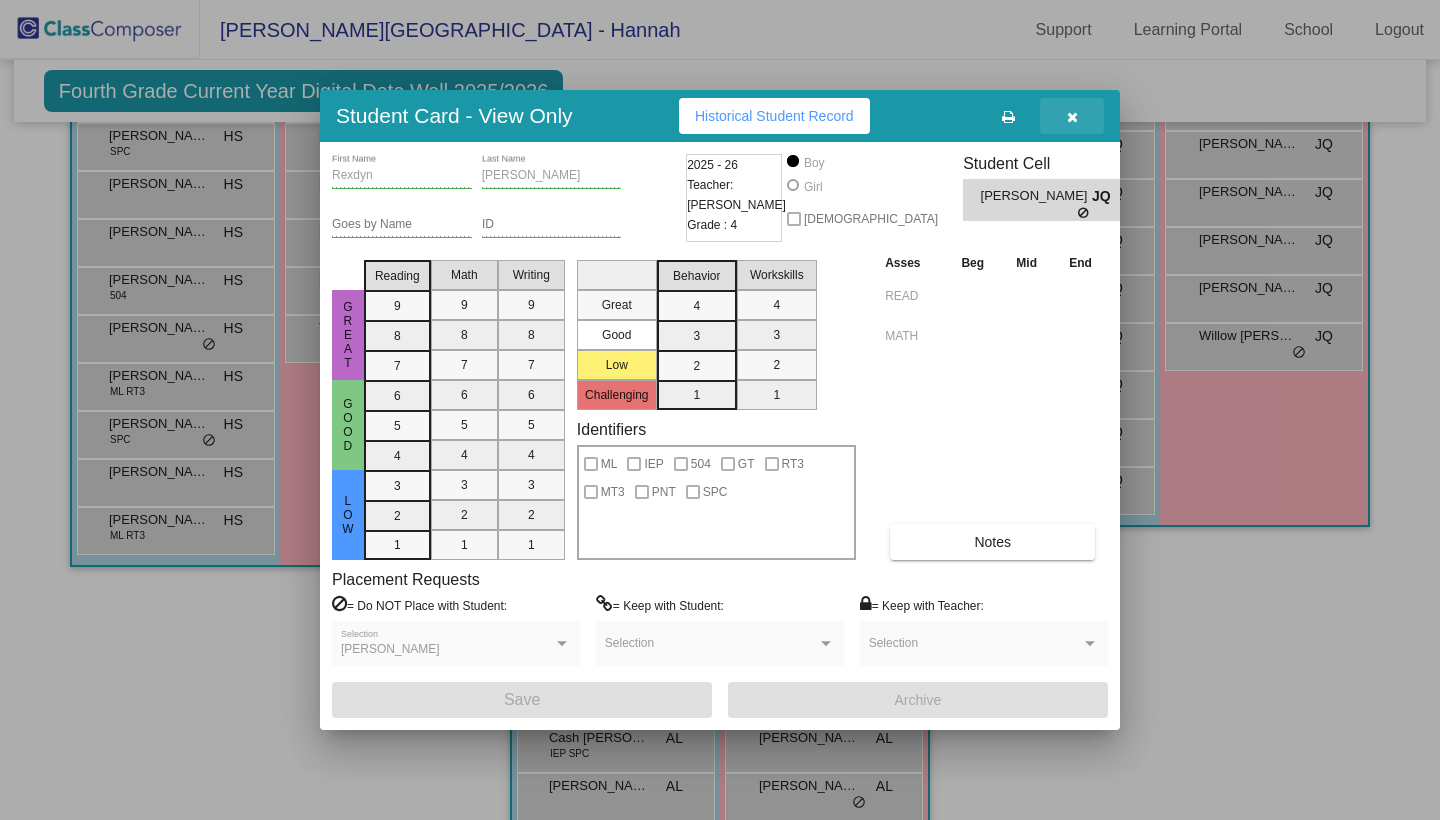 click at bounding box center [1072, 117] 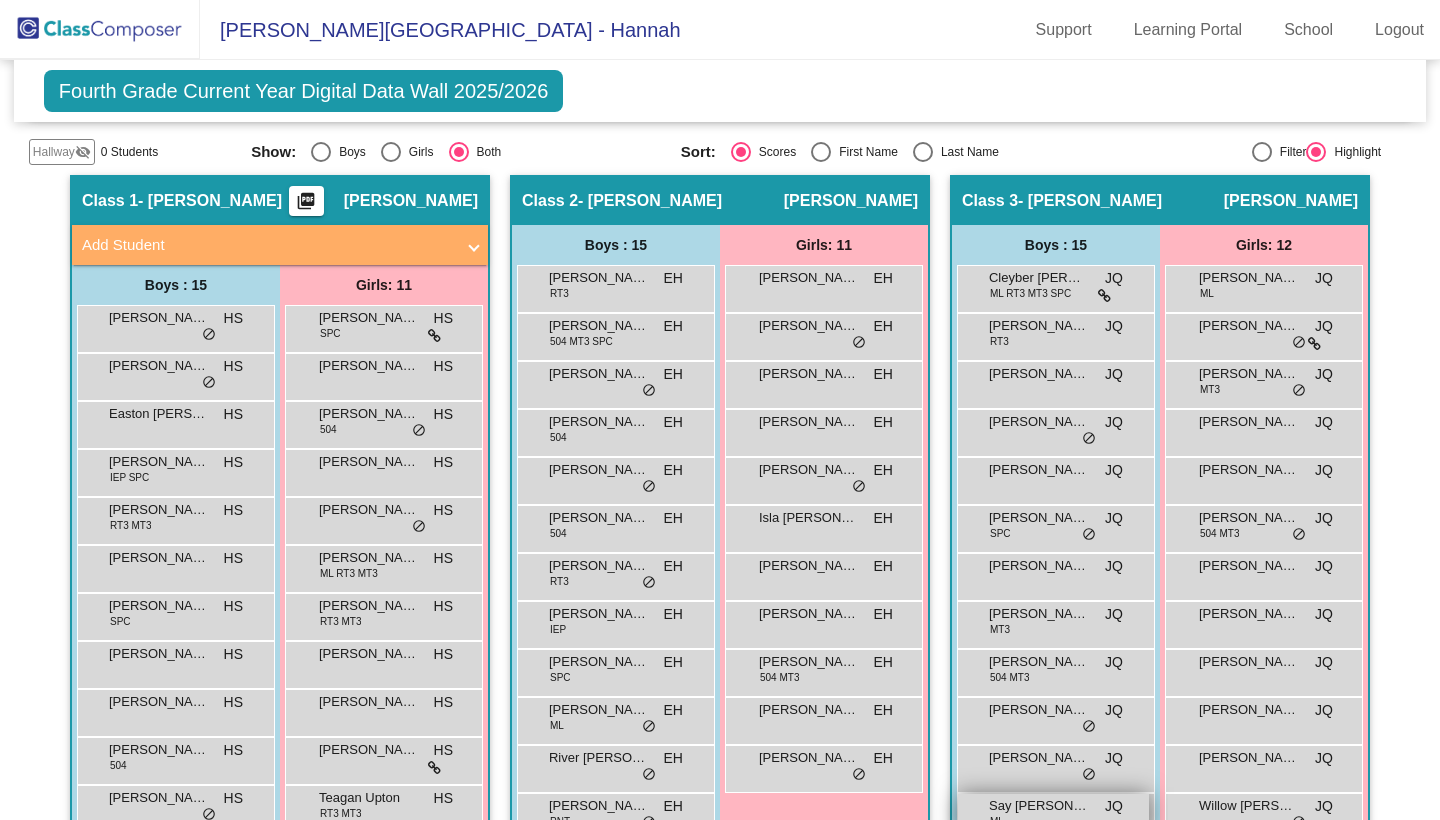 scroll, scrollTop: 332, scrollLeft: 0, axis: vertical 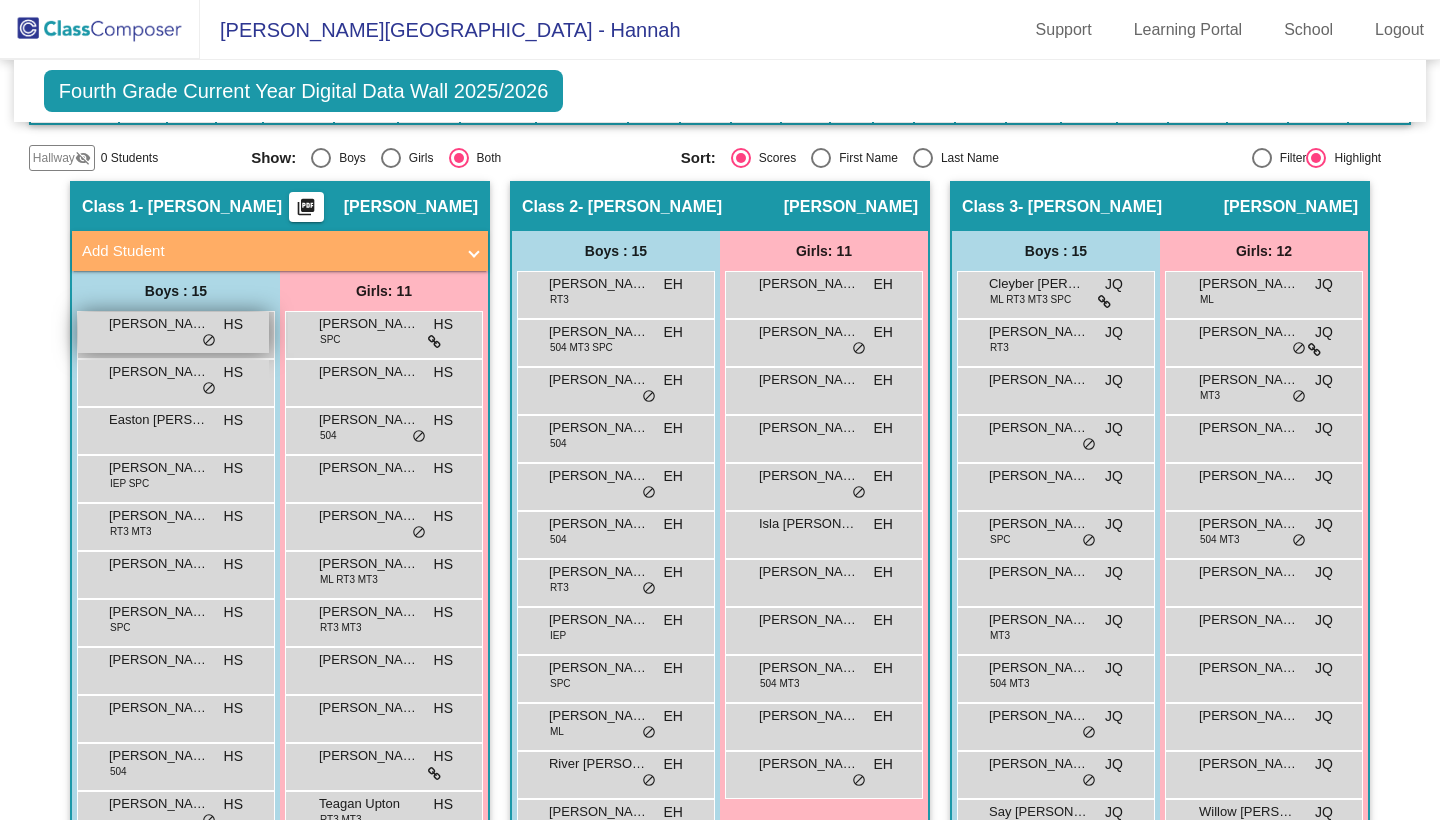click on "[PERSON_NAME]" at bounding box center [159, 324] 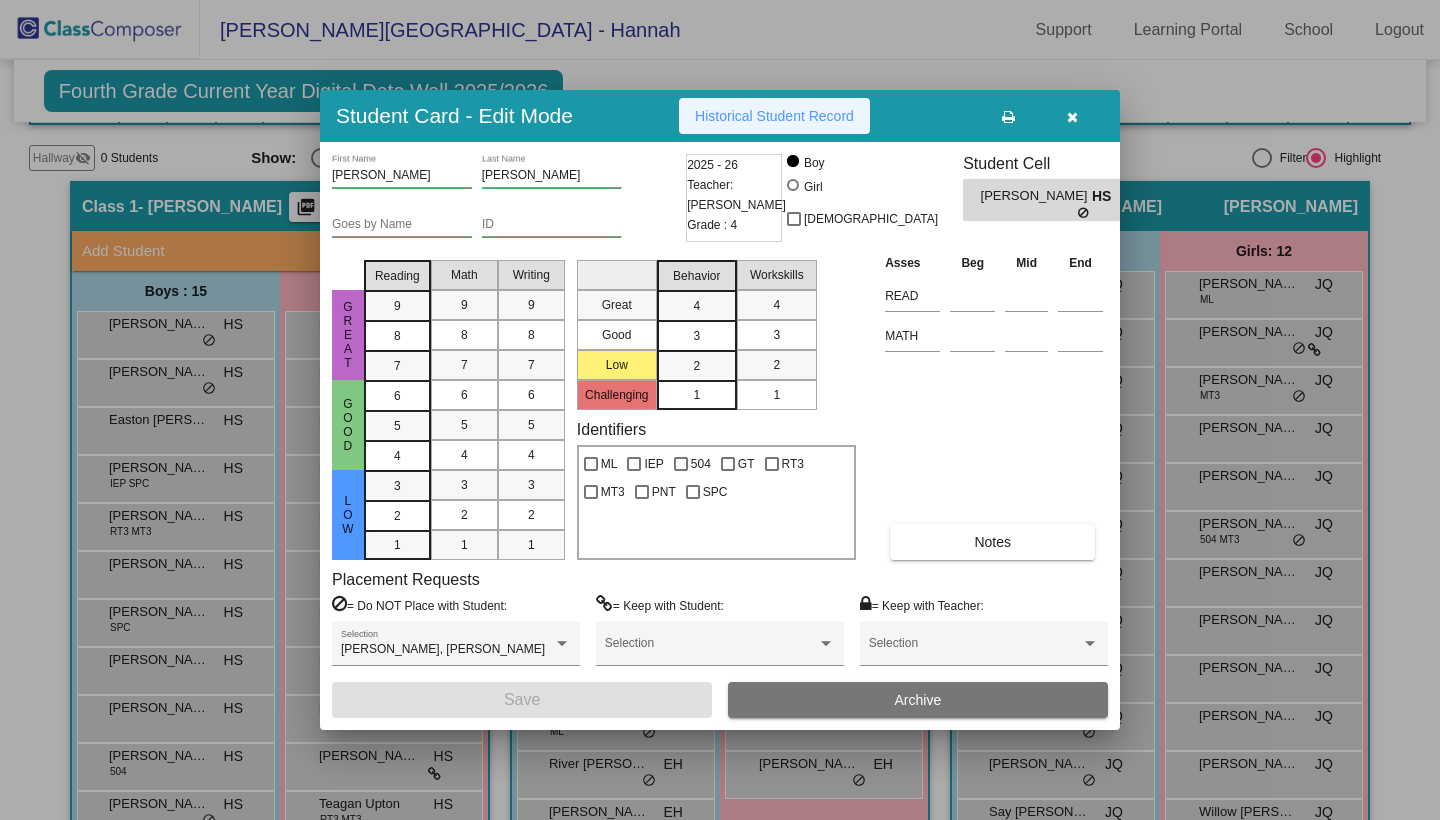 click on "Historical Student Record" at bounding box center [774, 116] 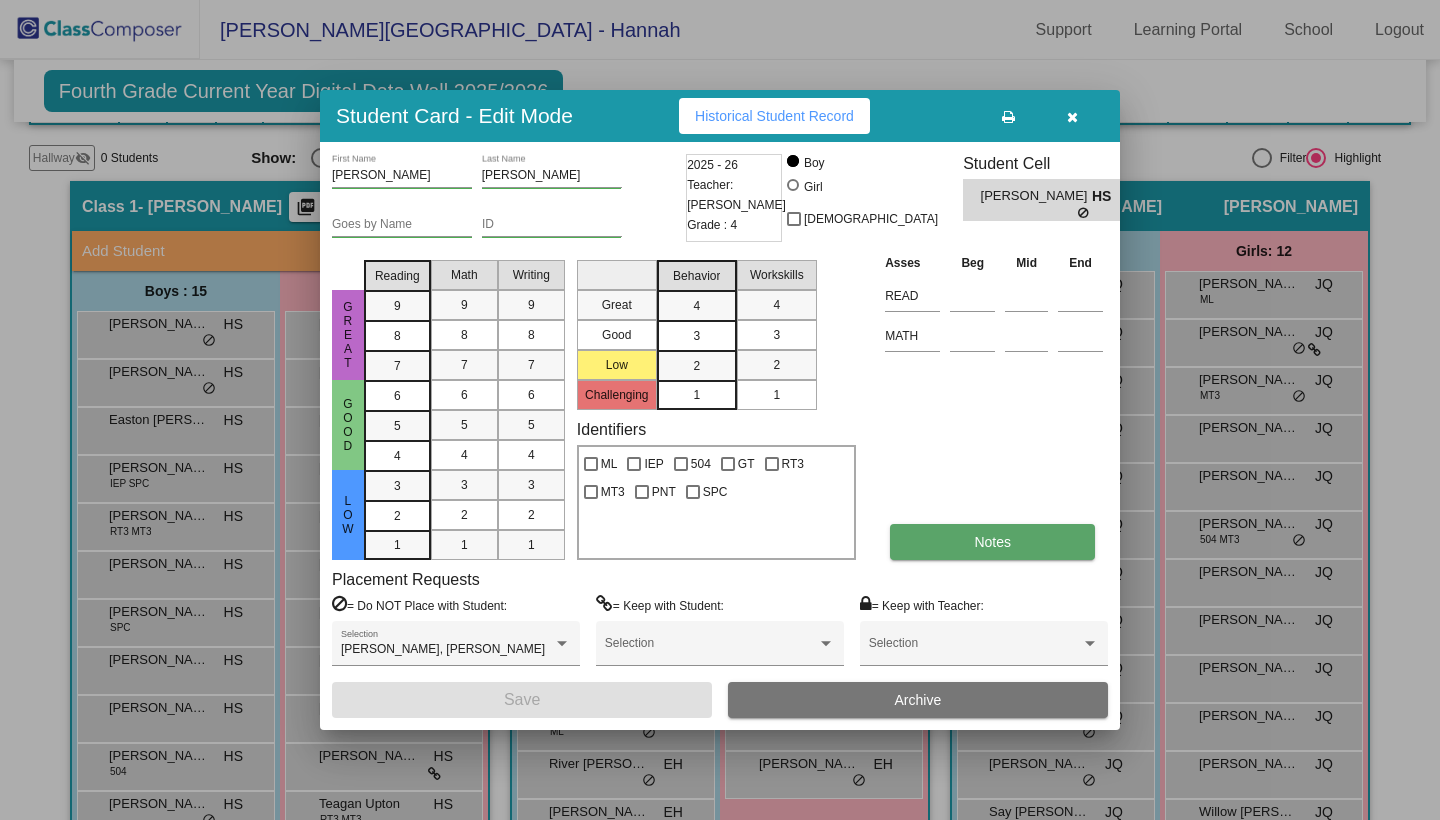 click on "Notes" at bounding box center (992, 542) 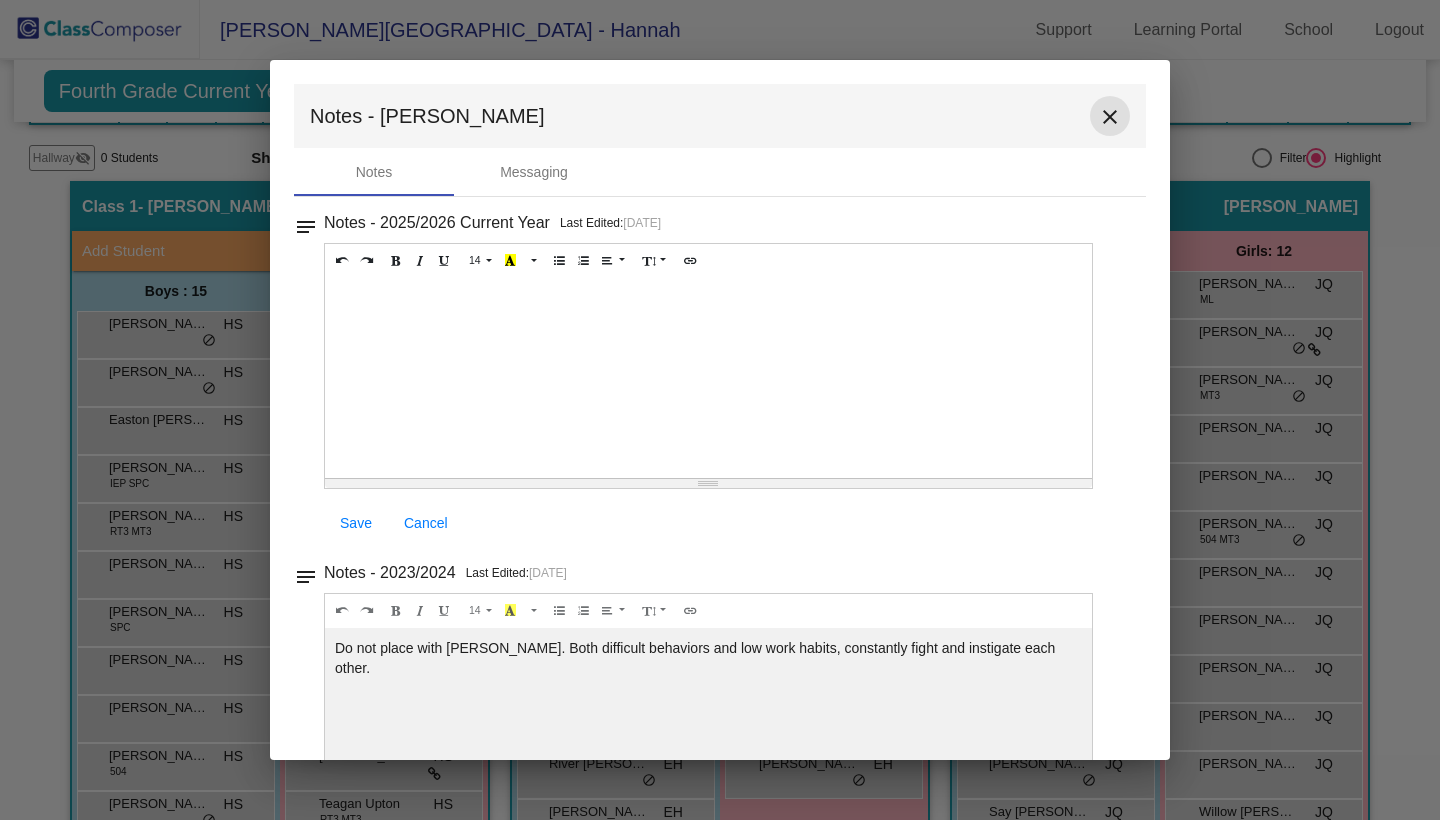 click on "close" at bounding box center [1110, 117] 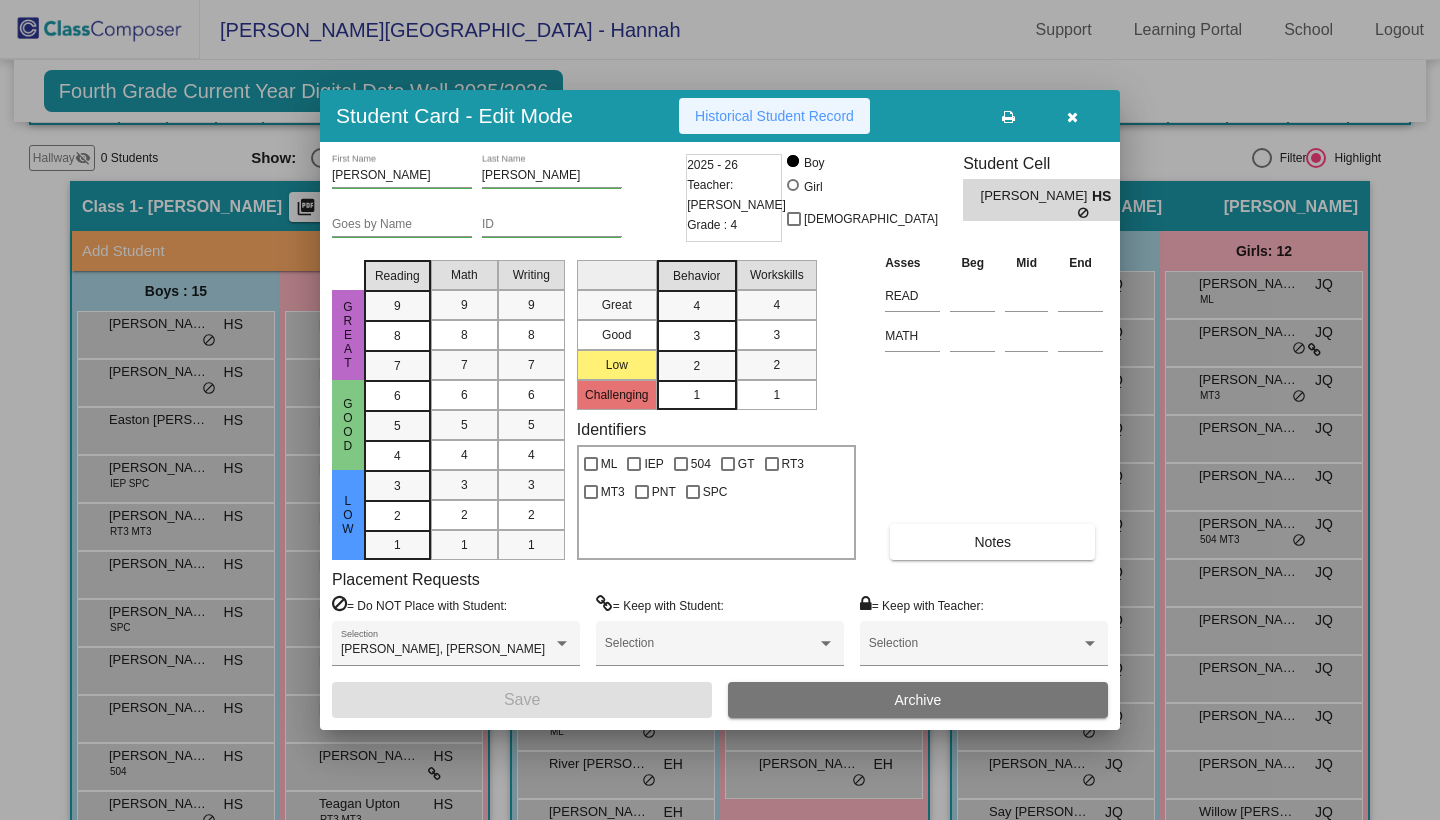 click on "Historical Student Record" at bounding box center (774, 116) 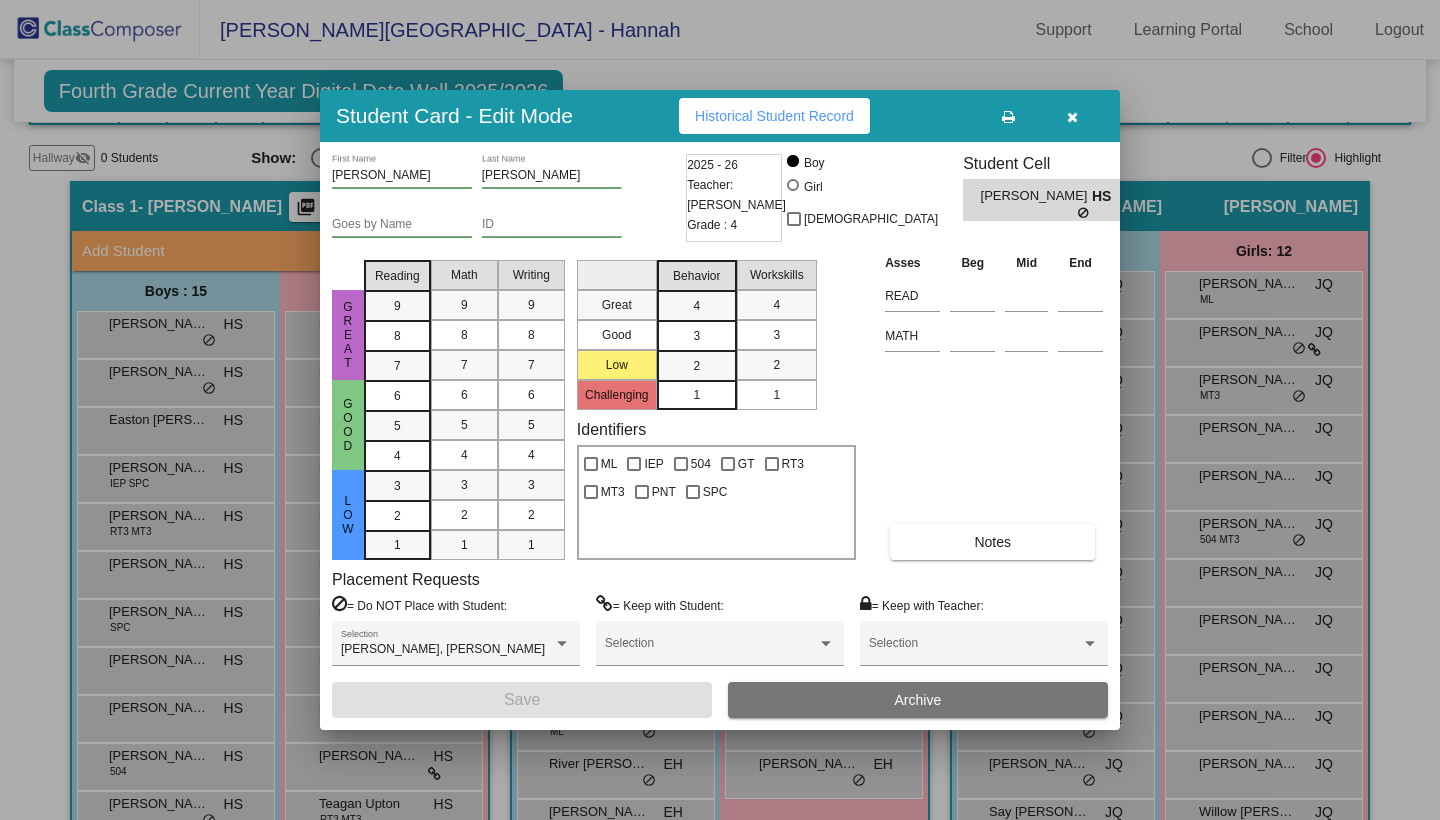 click at bounding box center (1072, 117) 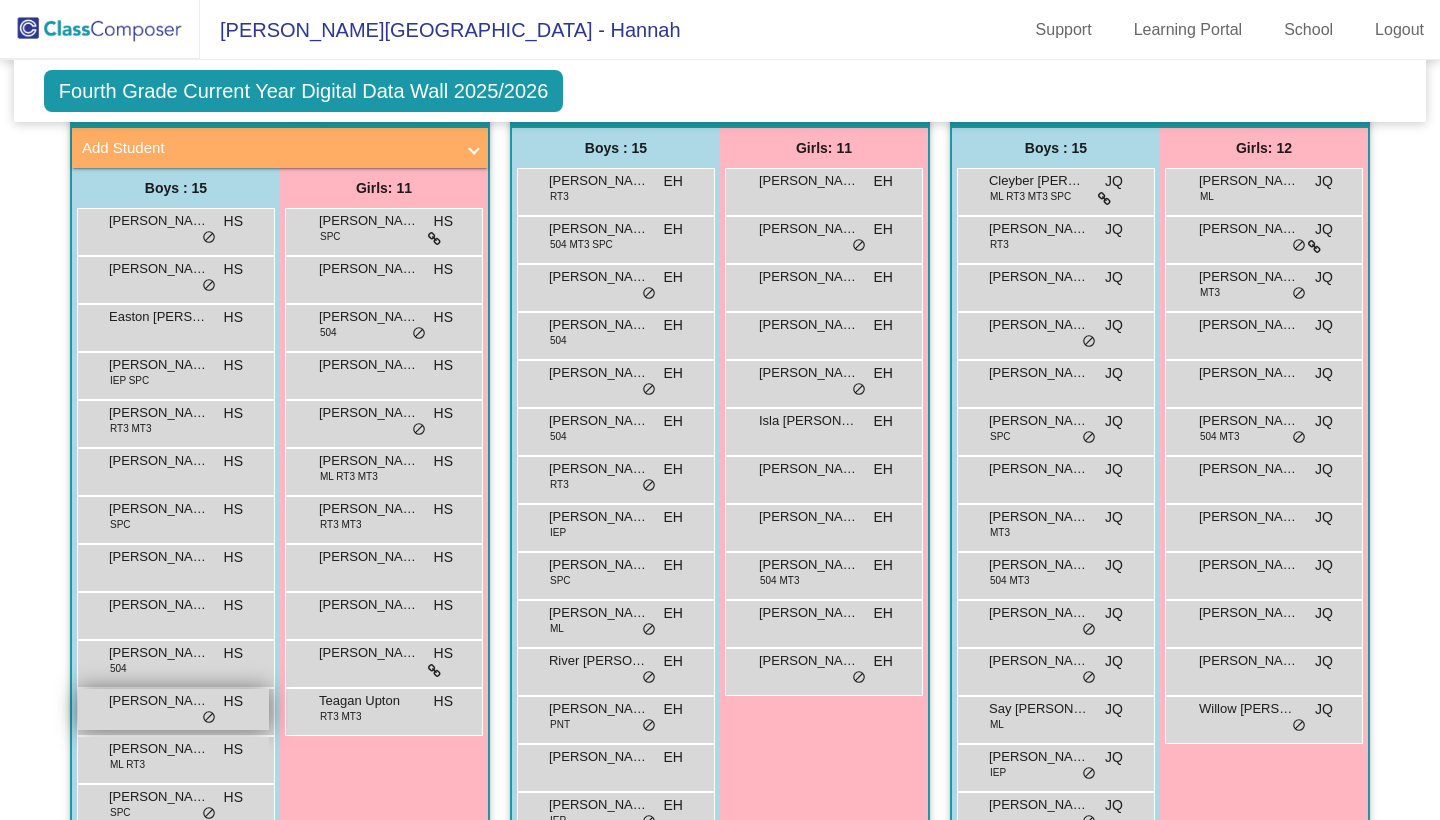 scroll, scrollTop: 414, scrollLeft: 0, axis: vertical 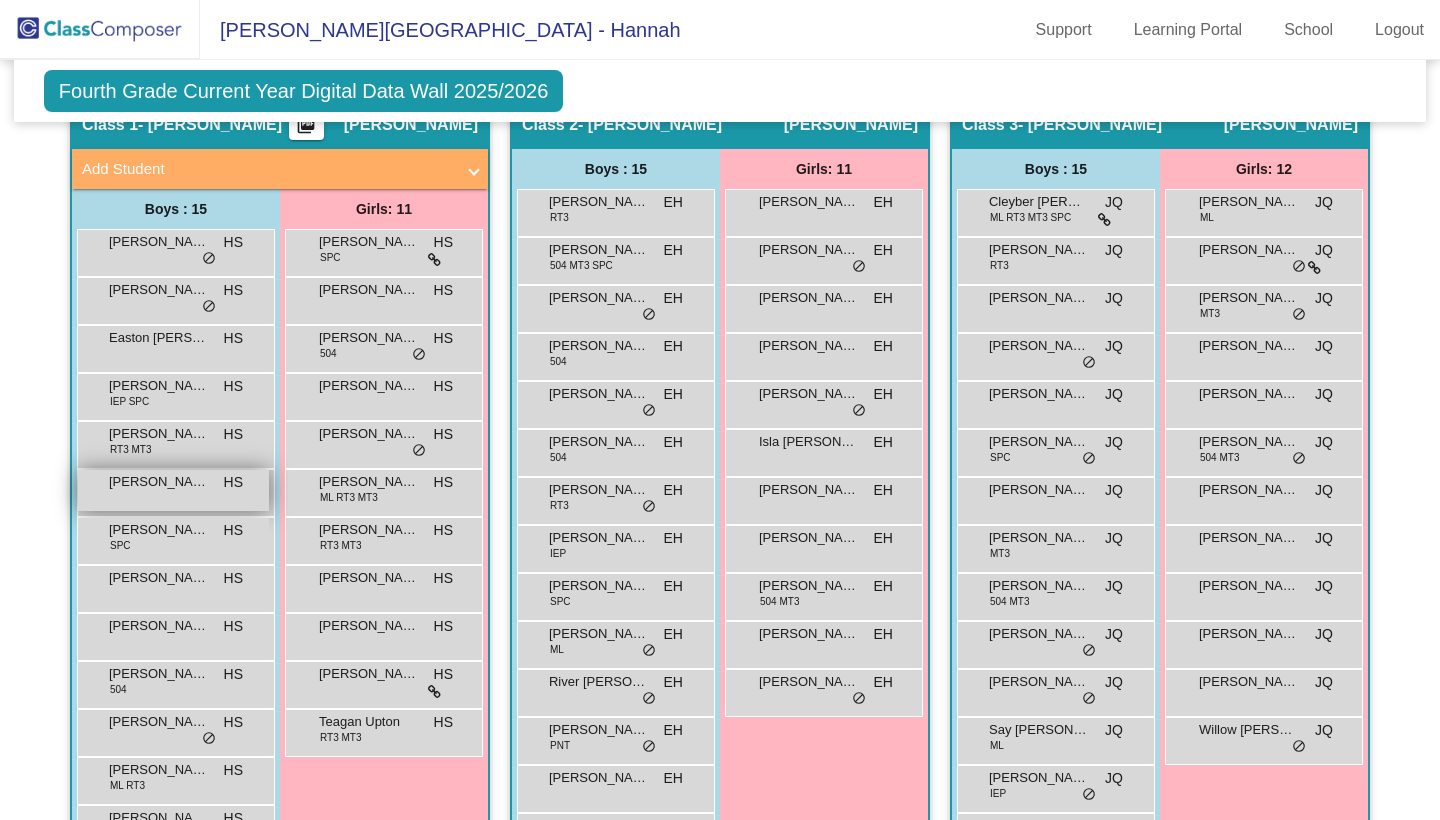 click on "[PERSON_NAME]" at bounding box center (159, 482) 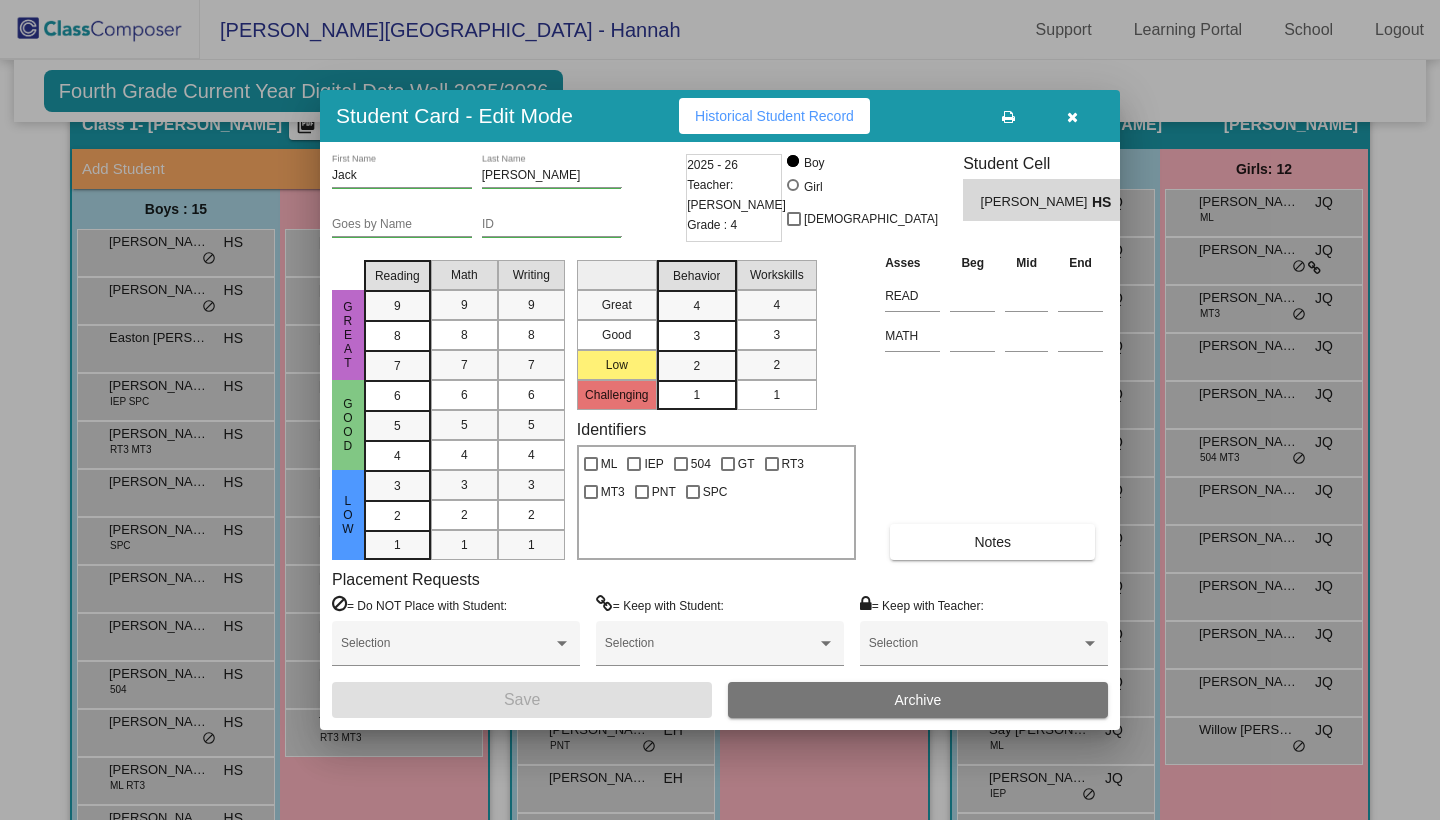 click on "Historical Student Record" at bounding box center (774, 116) 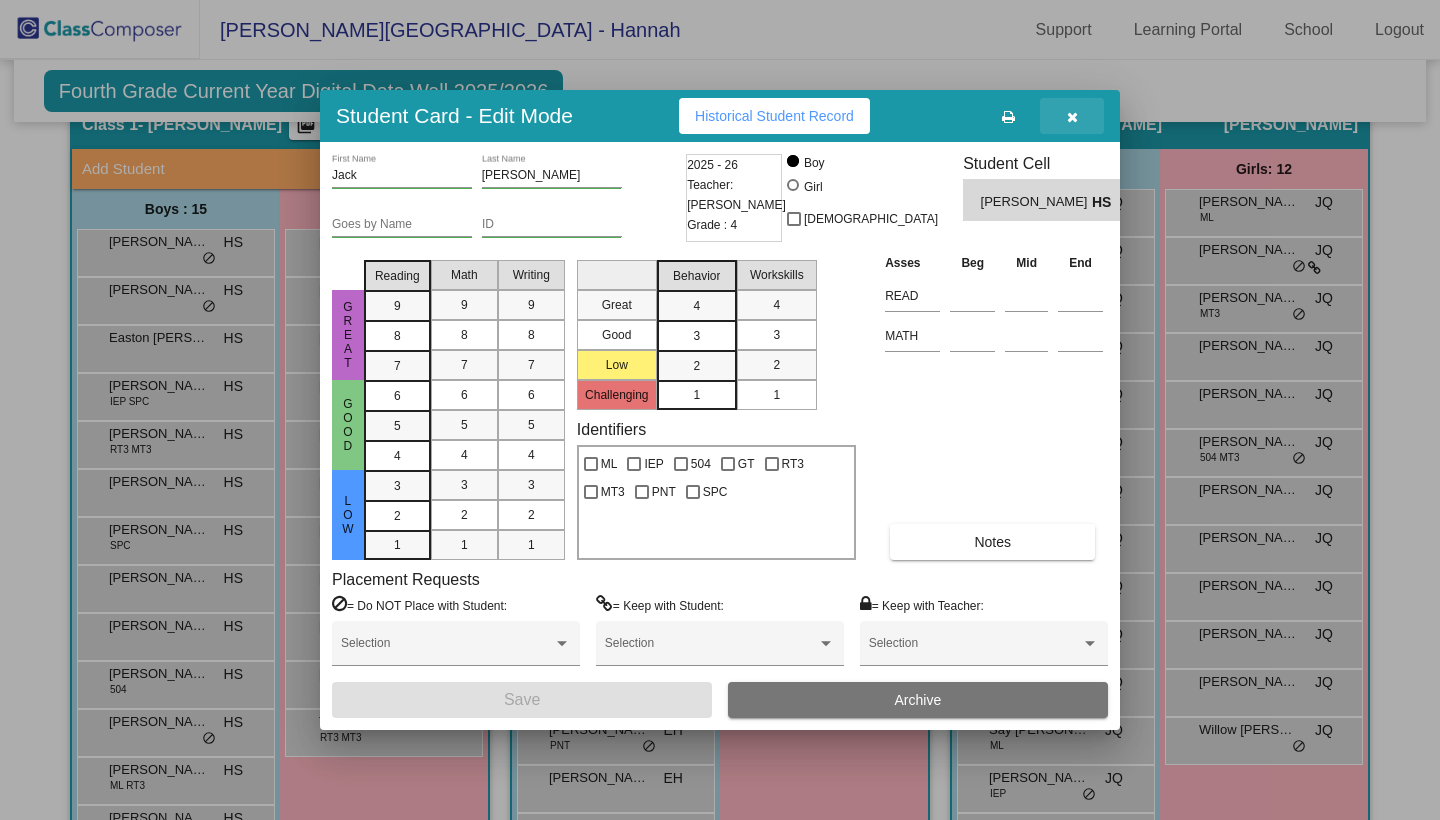 click at bounding box center [1072, 116] 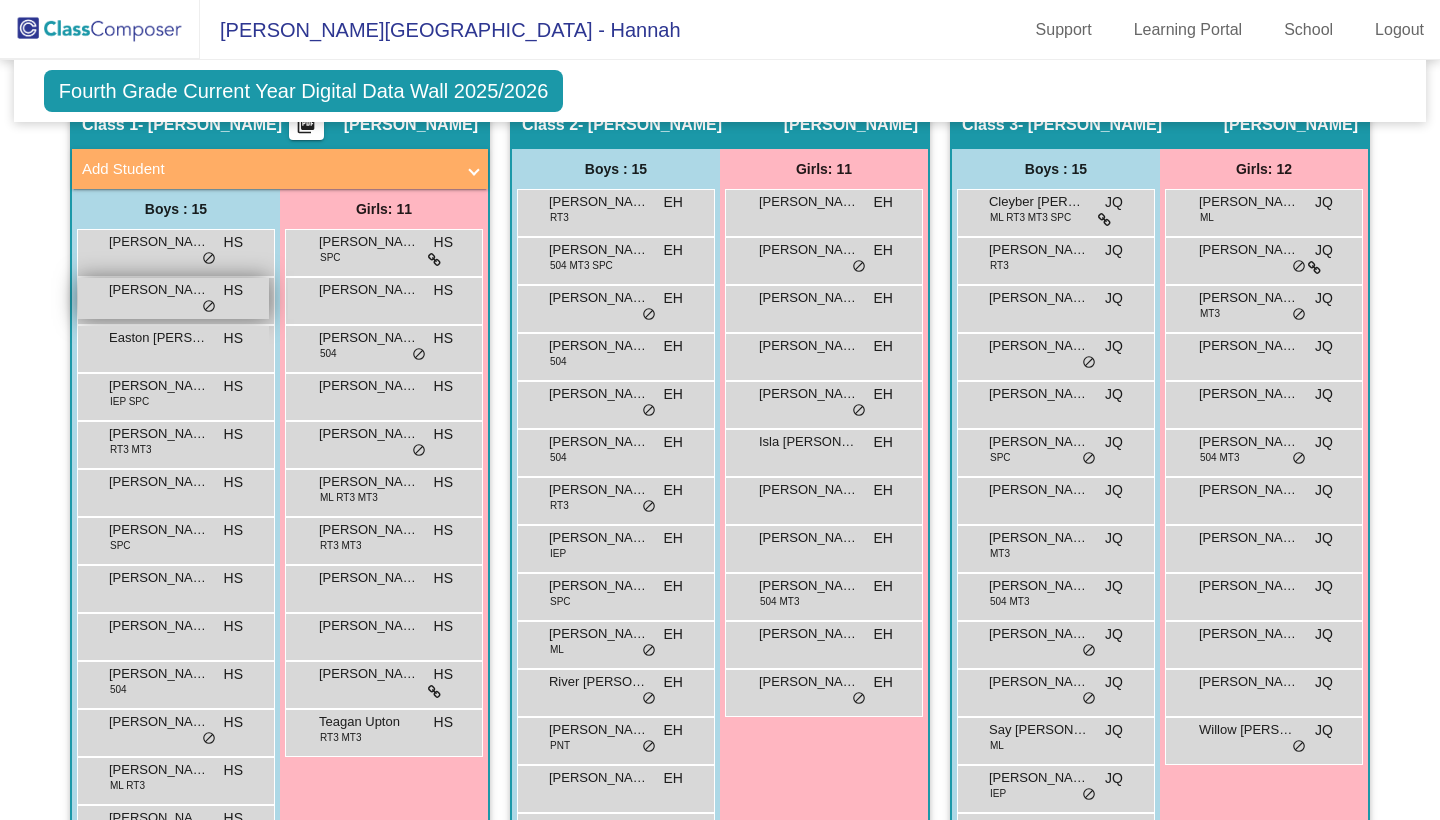 click on "Christopher Kluck HS lock do_not_disturb_alt" at bounding box center (173, 298) 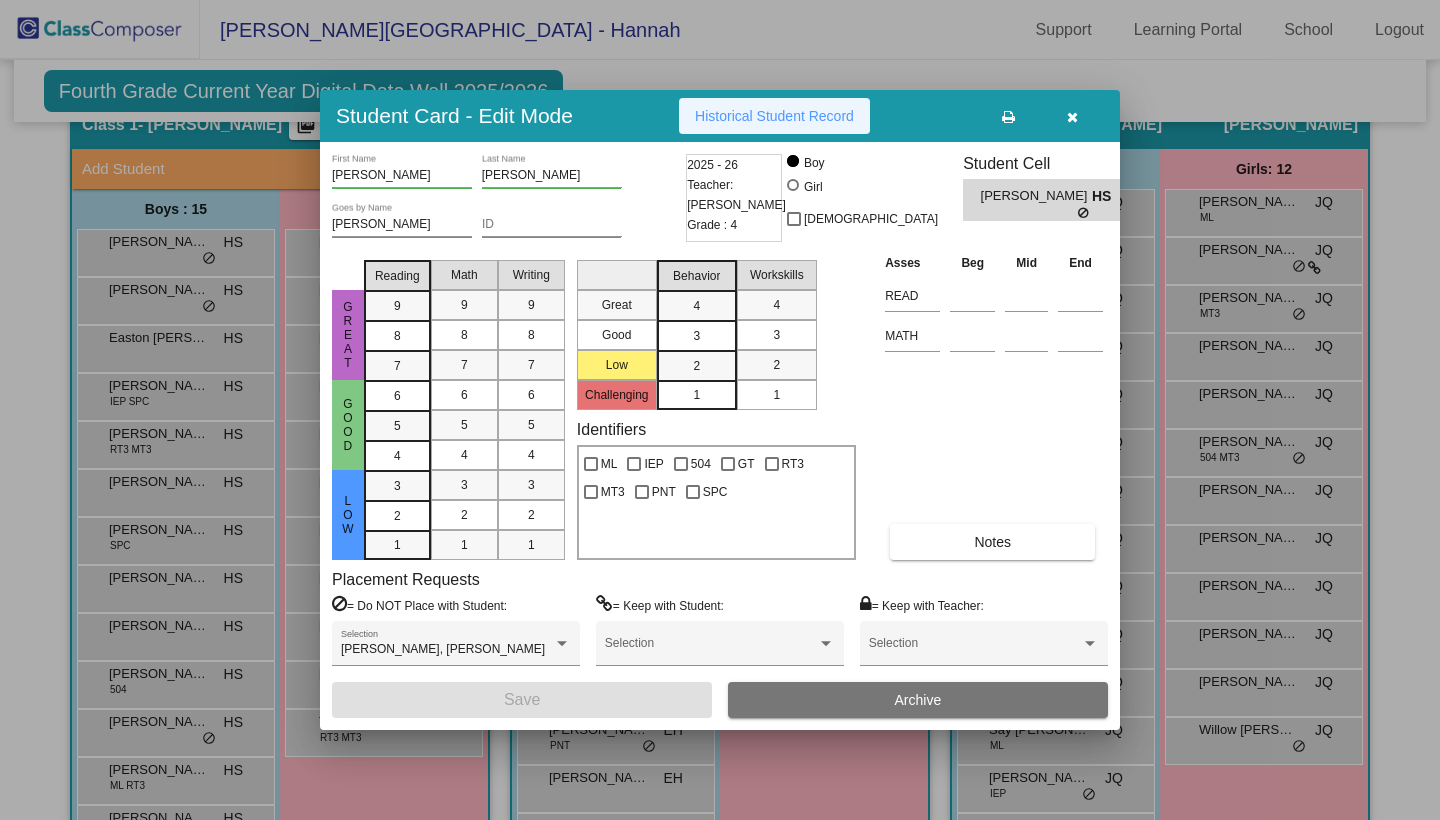 click on "Historical Student Record" at bounding box center [774, 116] 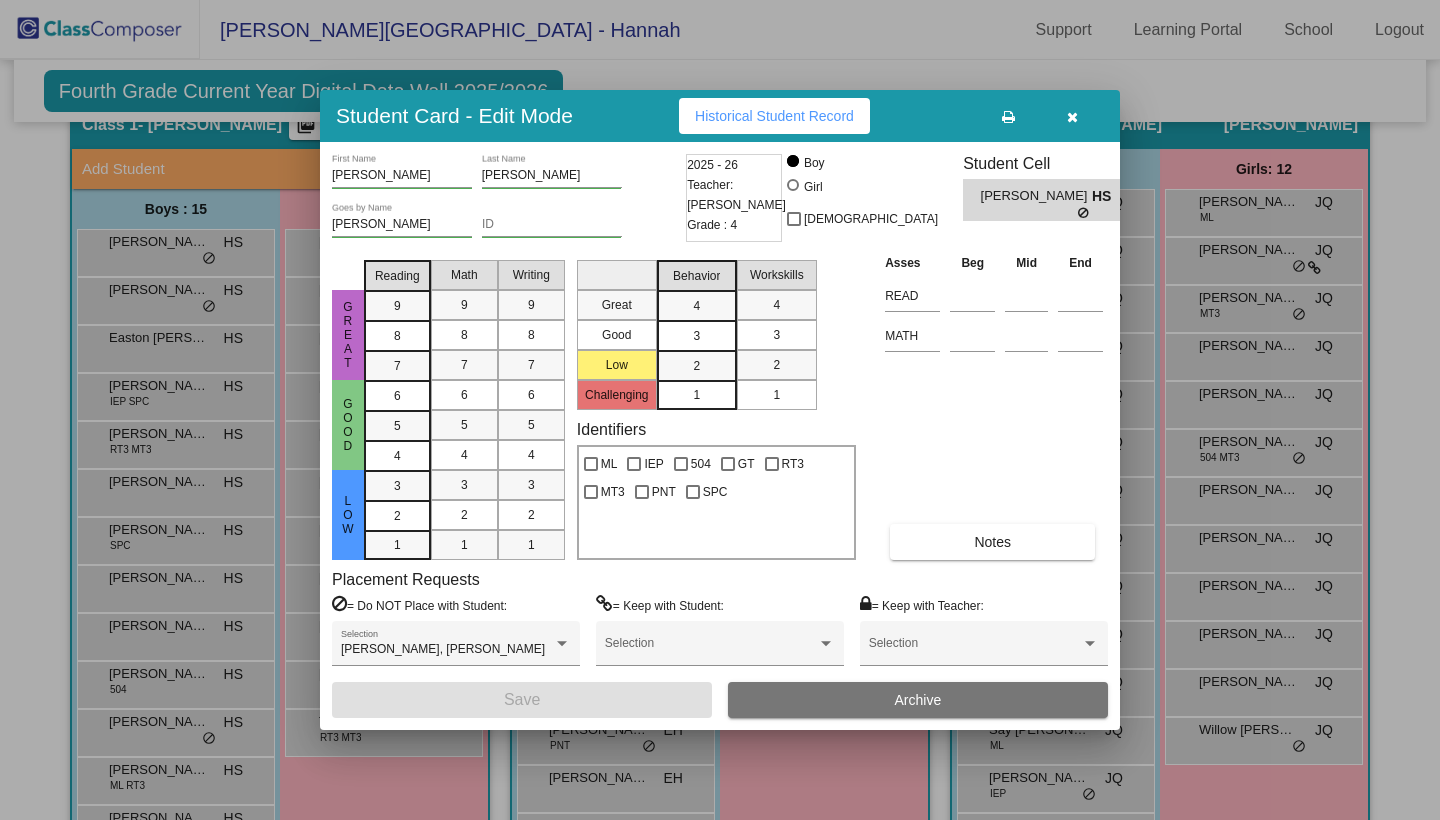 click at bounding box center (1072, 117) 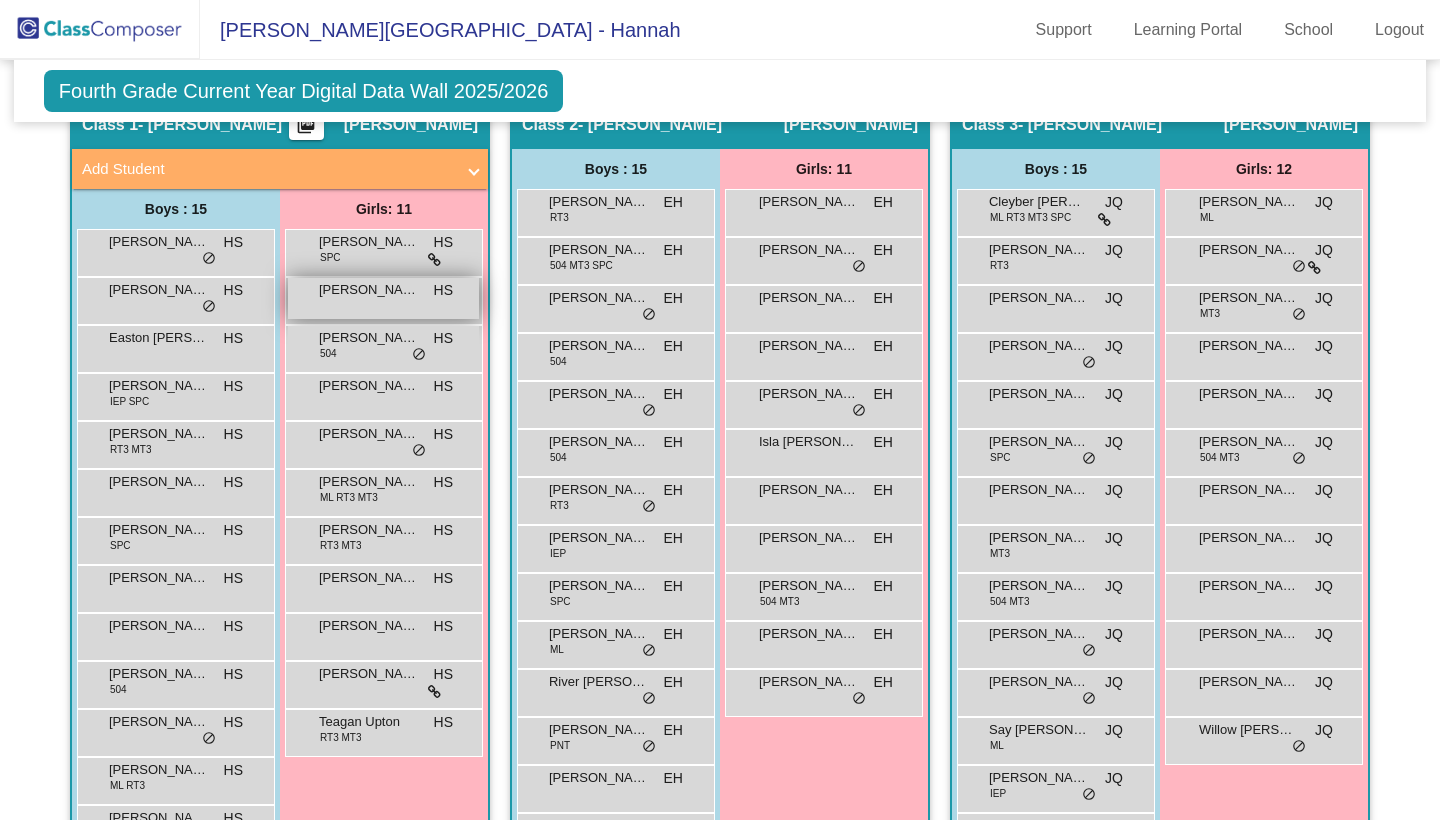 click on "[PERSON_NAME]" at bounding box center [369, 290] 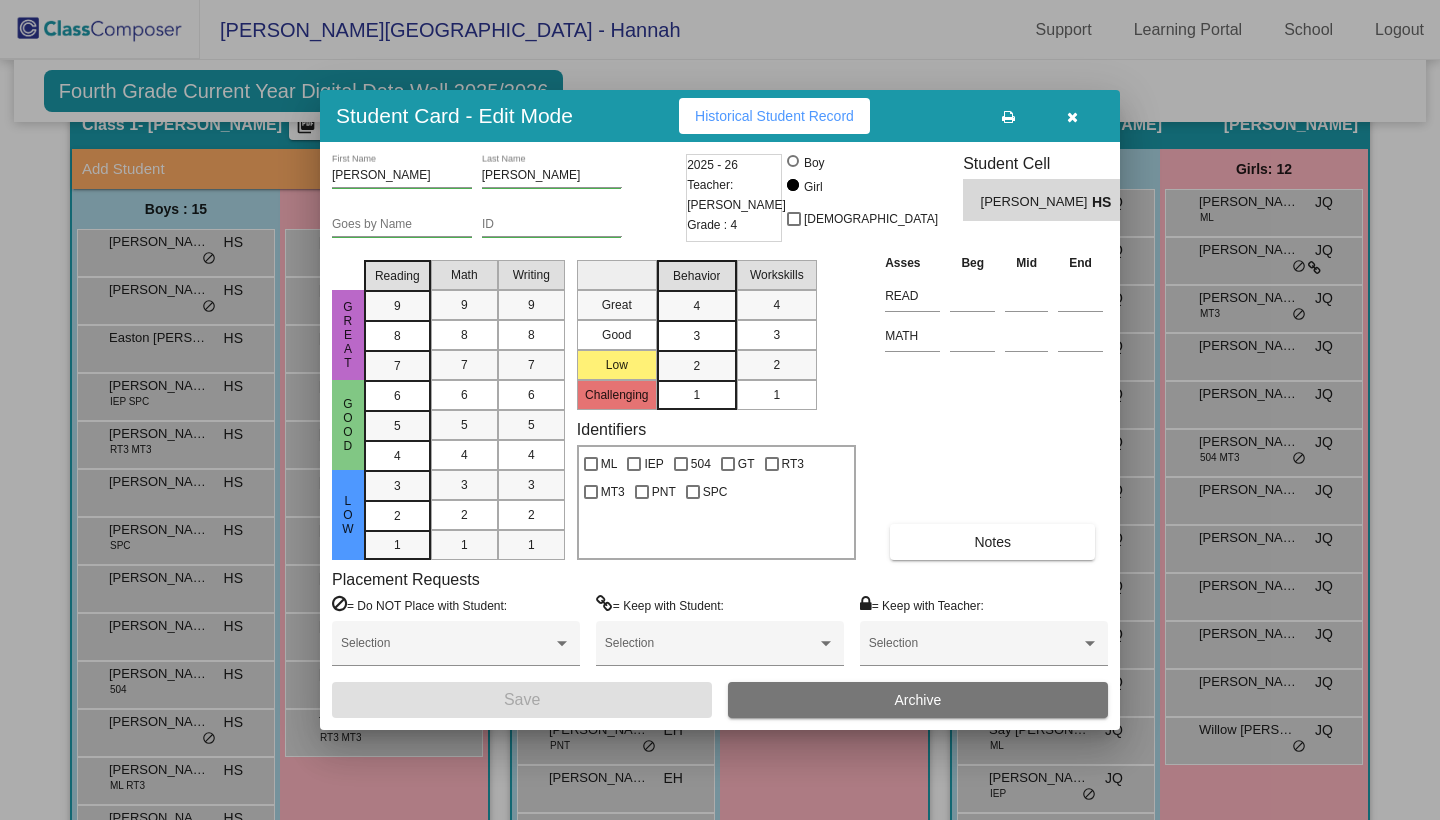 click on "Historical Student Record" at bounding box center (774, 116) 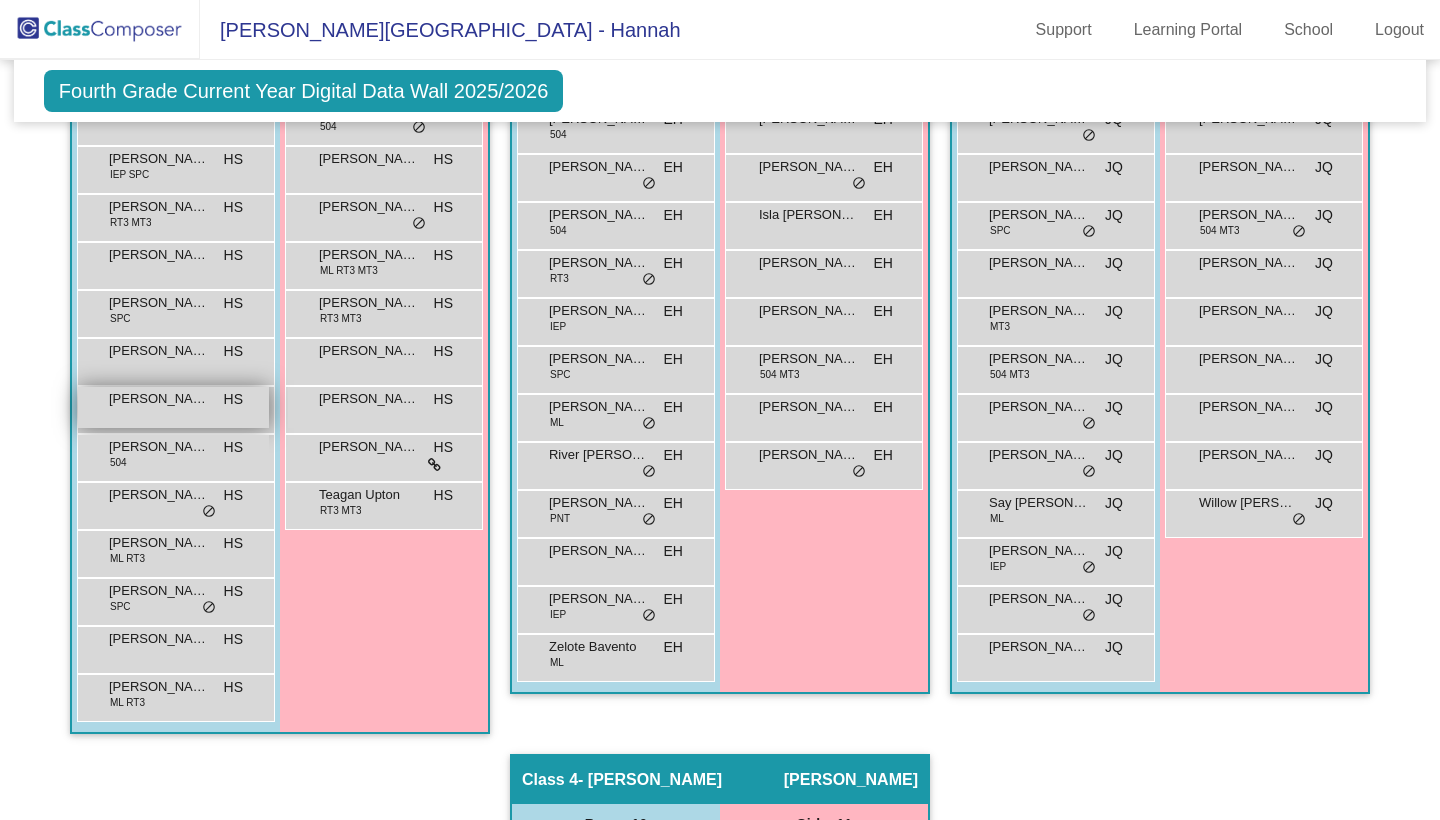 scroll, scrollTop: 644, scrollLeft: 0, axis: vertical 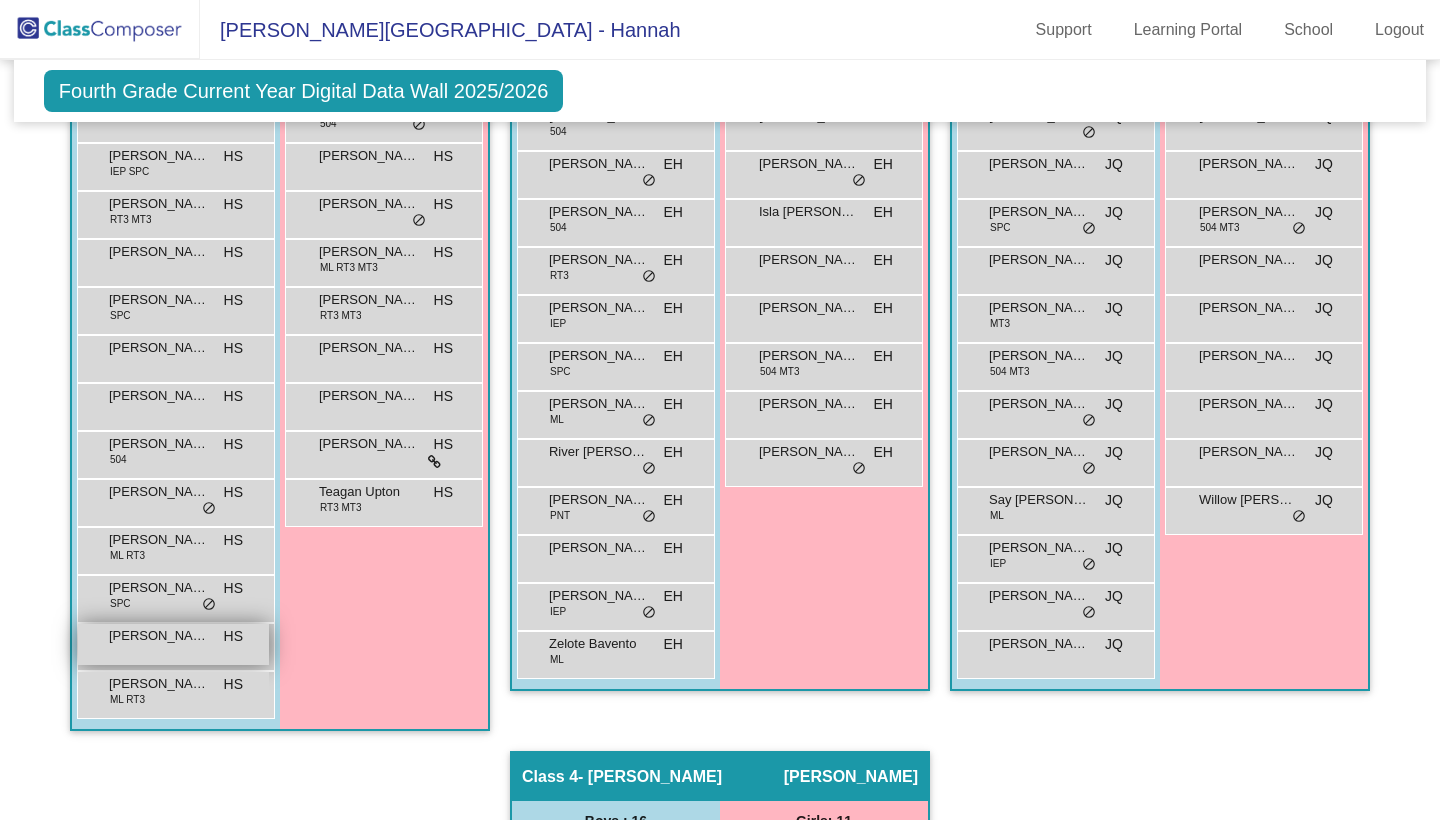 click on "Winston Gentry HS lock do_not_disturb_alt" at bounding box center [173, 644] 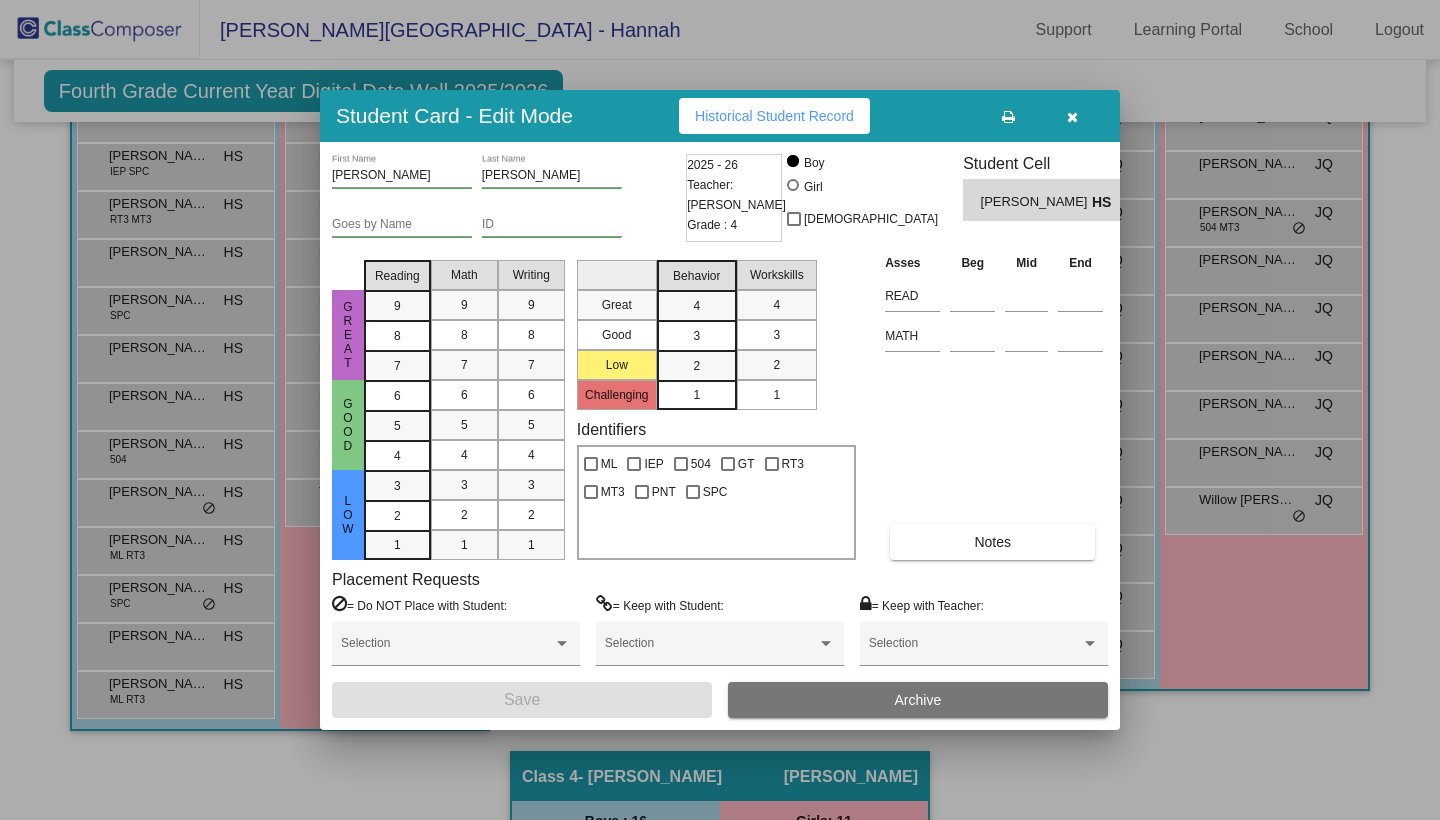 click on "Historical Student Record" at bounding box center [774, 116] 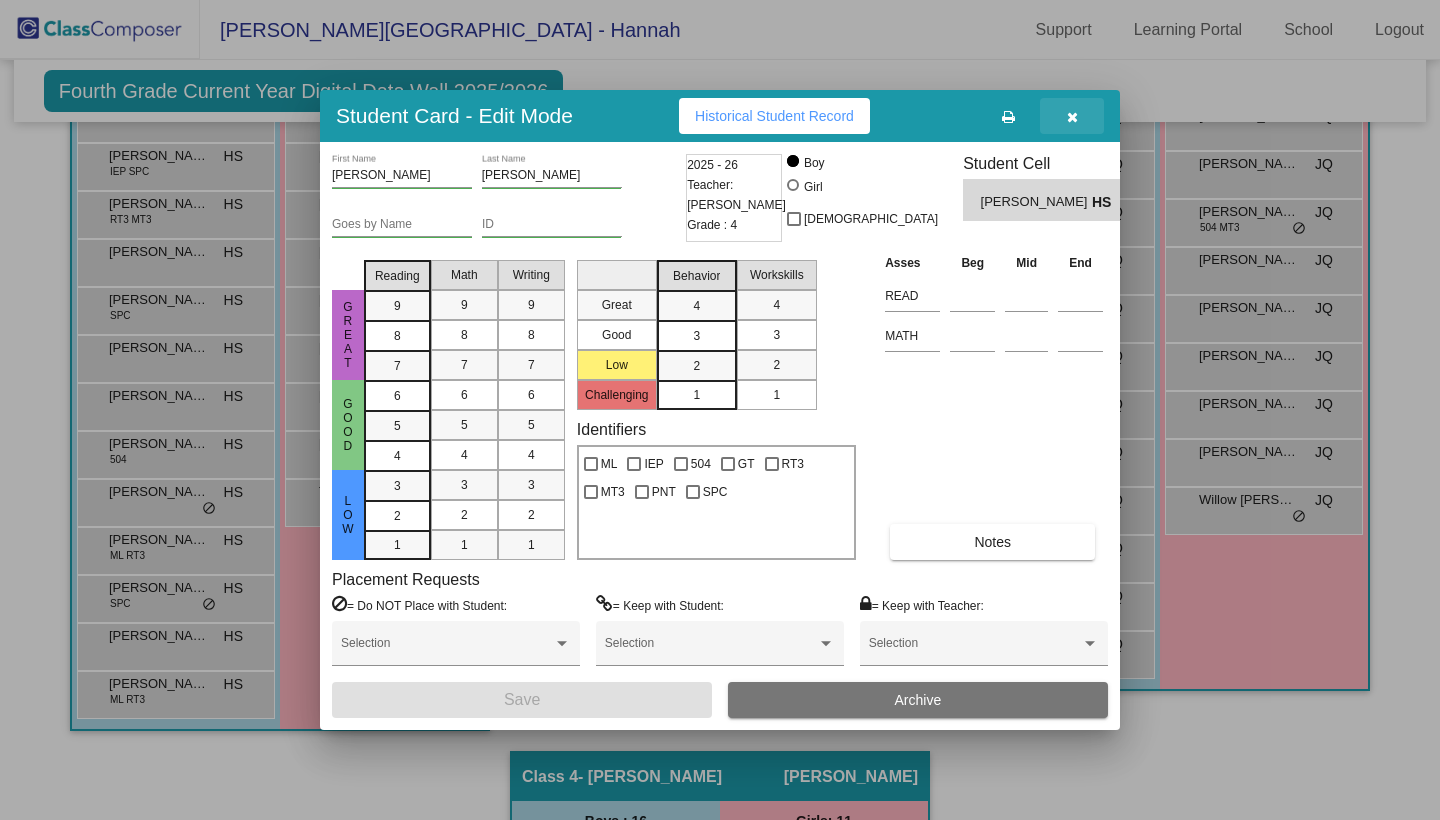 click at bounding box center (1072, 117) 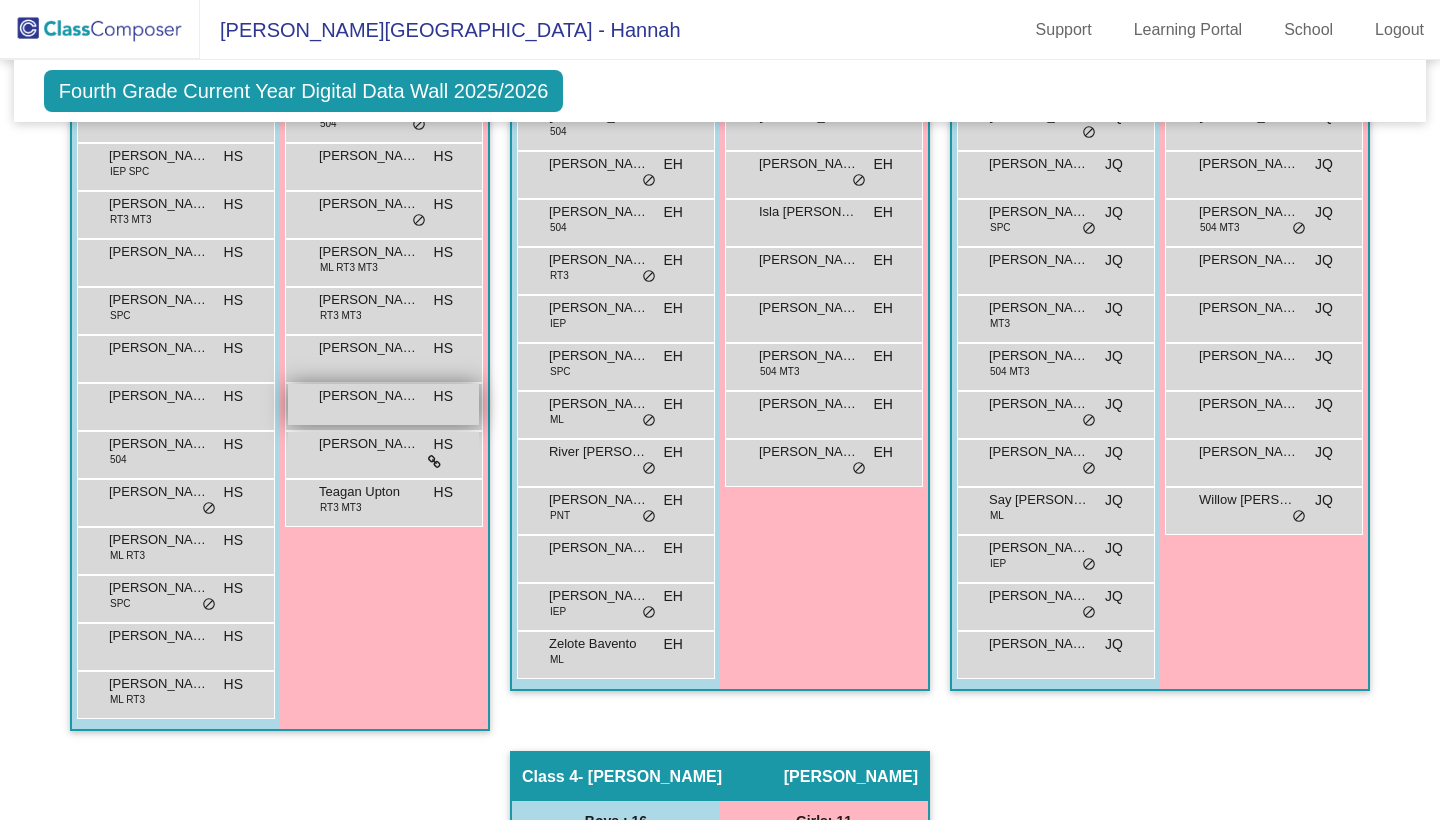 click on "[PERSON_NAME]" at bounding box center [369, 396] 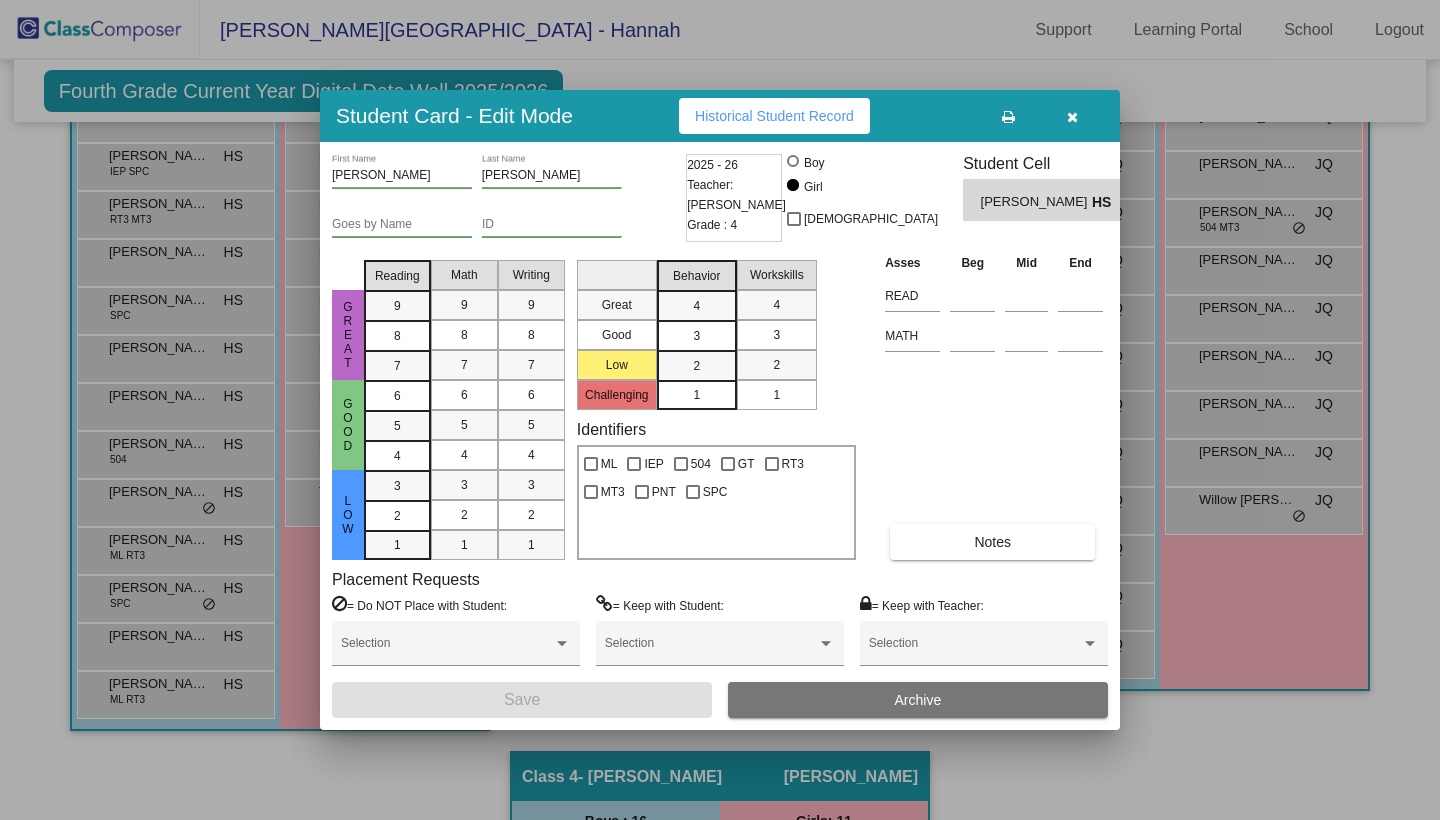 click on "Historical Student Record" at bounding box center [774, 116] 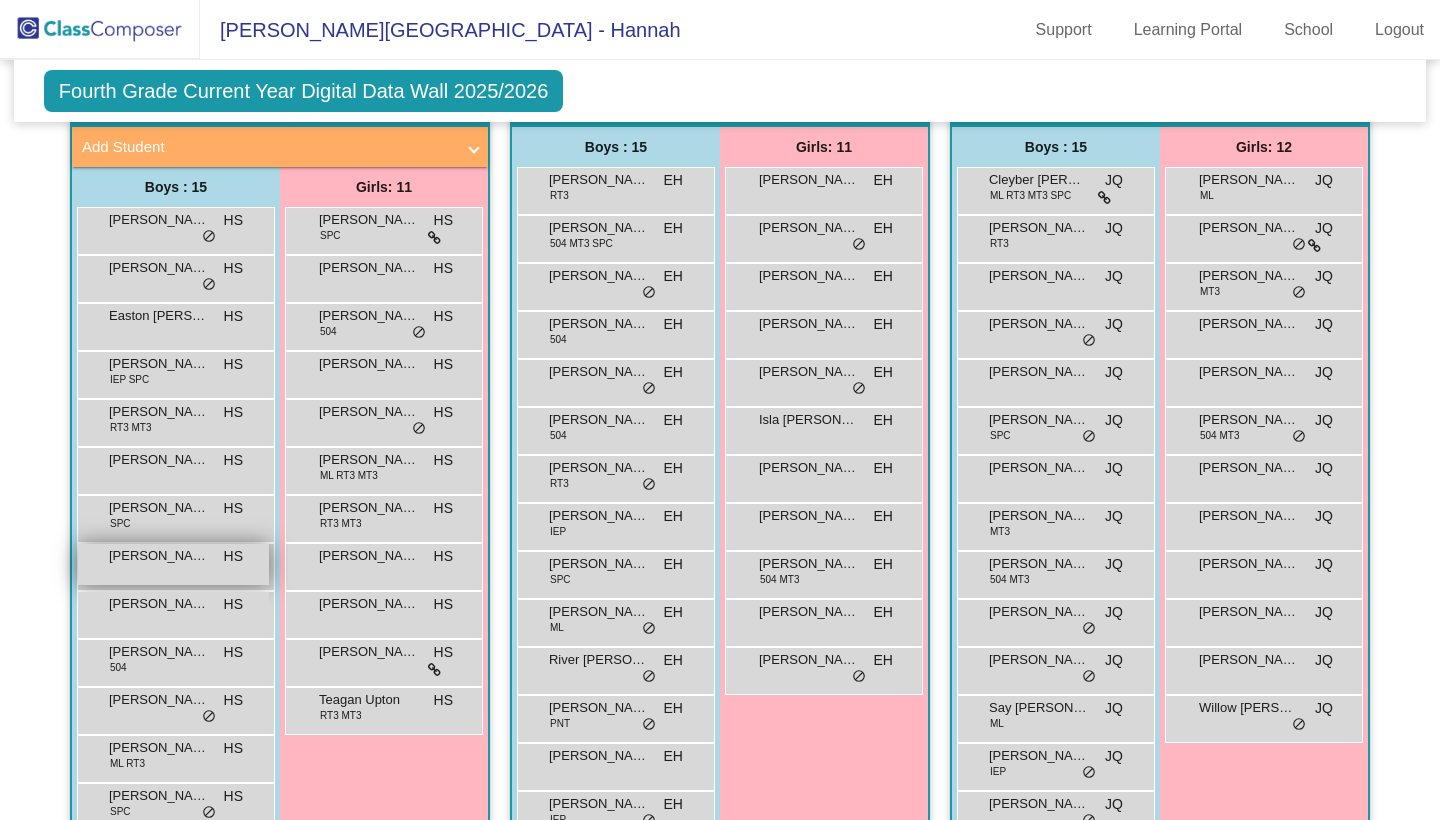 scroll, scrollTop: 412, scrollLeft: 0, axis: vertical 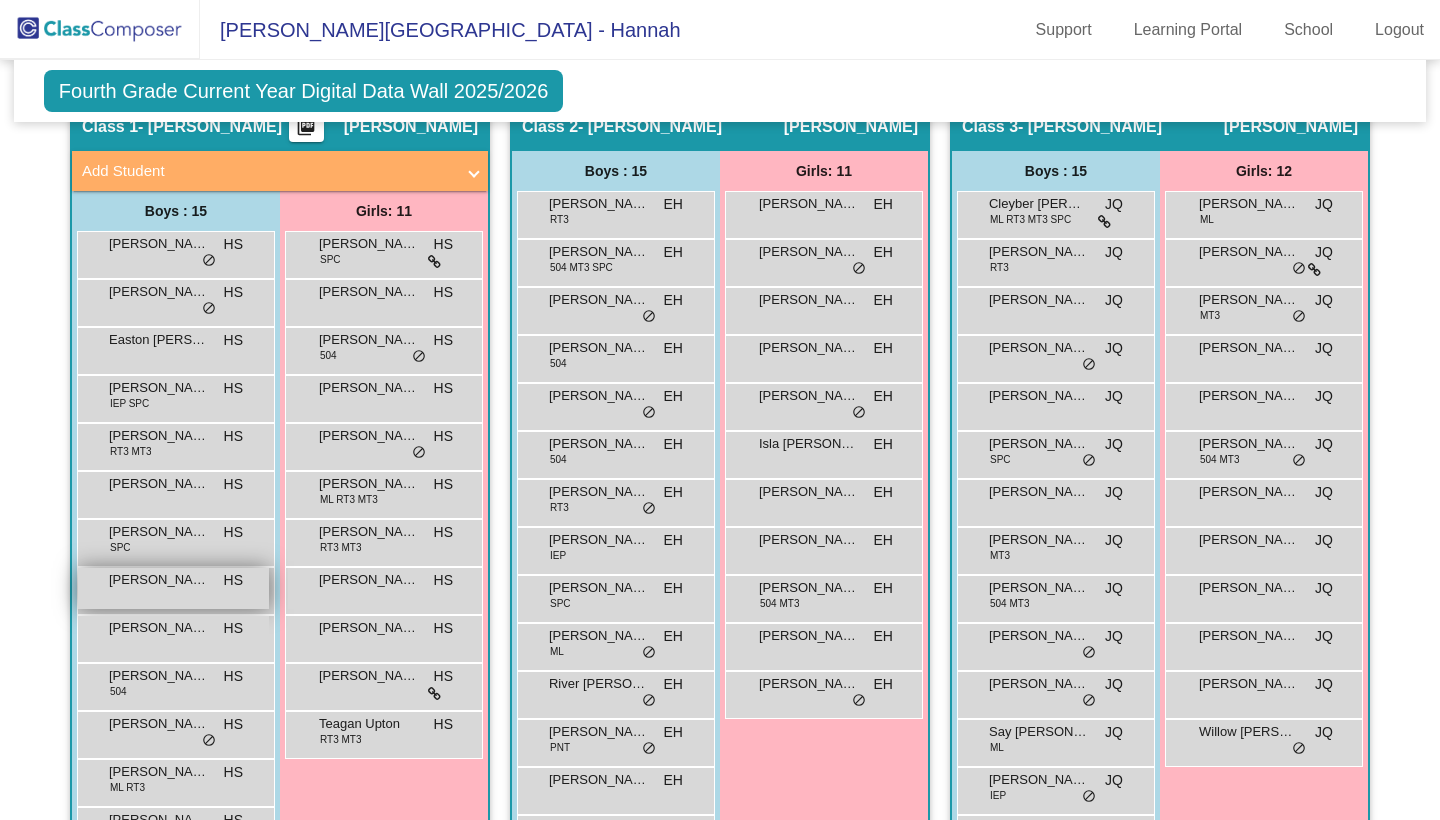 click on "[PERSON_NAME]" at bounding box center (159, 580) 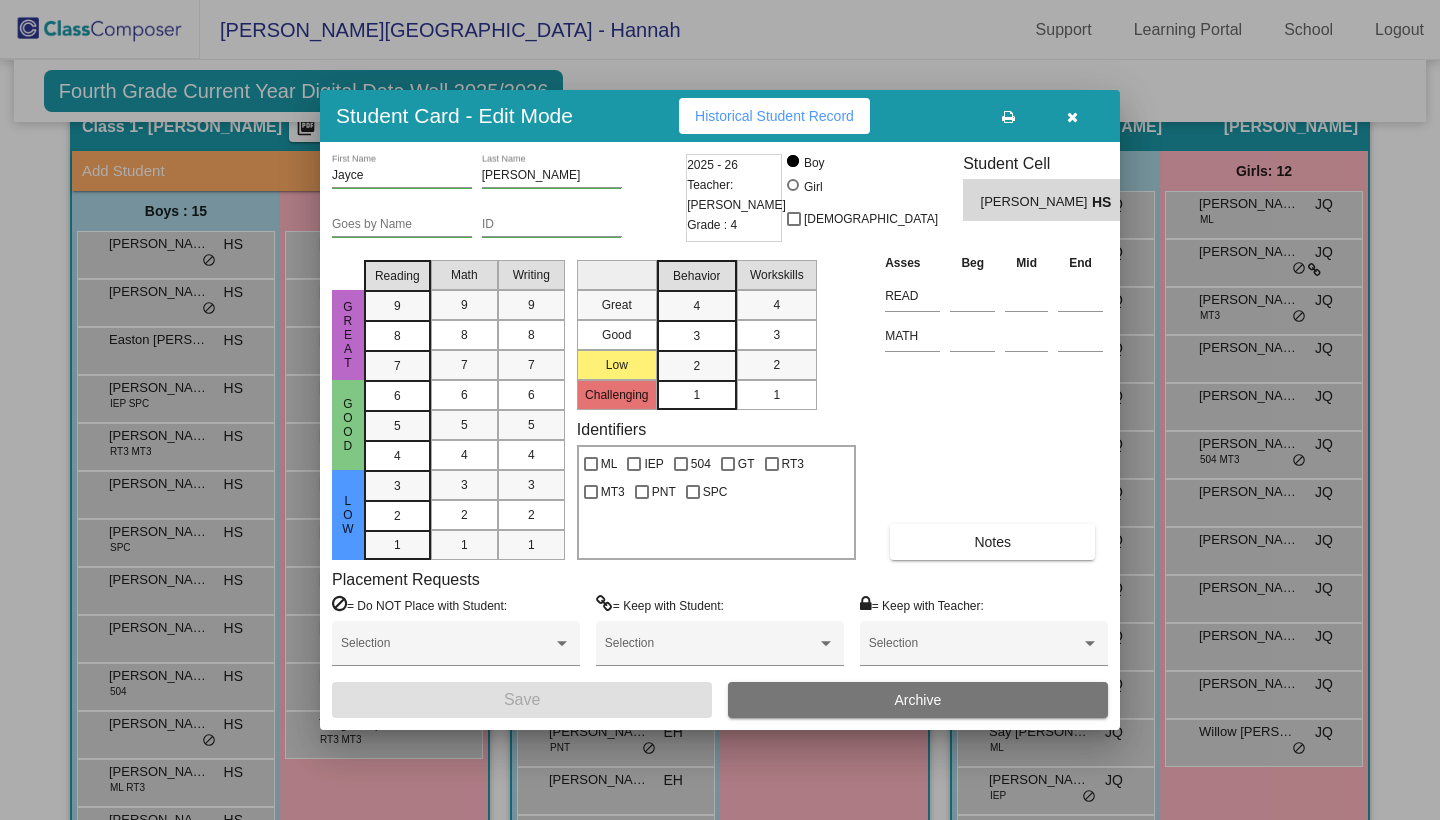 click on "Historical Student Record" at bounding box center (774, 116) 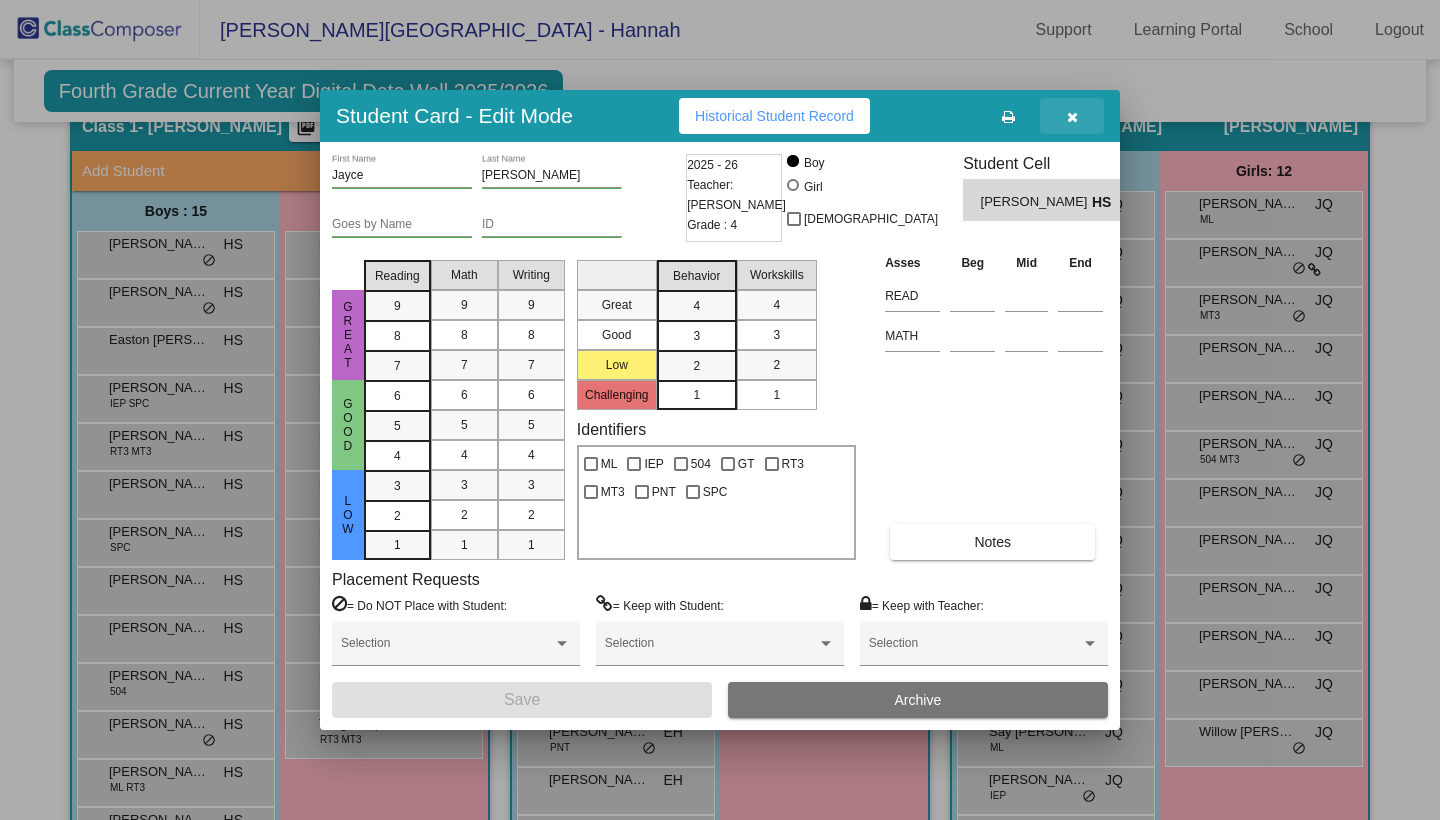 click at bounding box center [1072, 117] 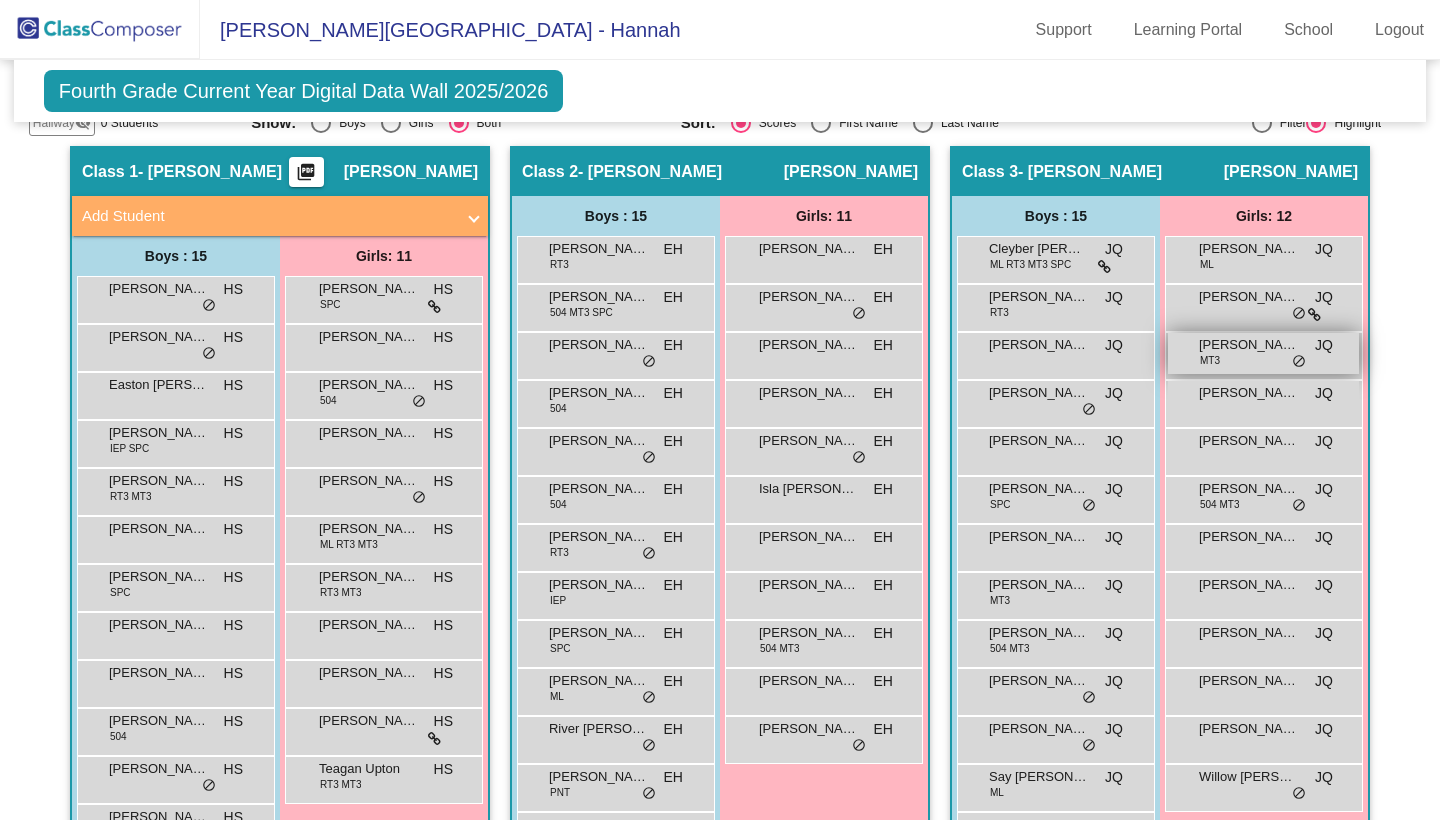 scroll, scrollTop: 388, scrollLeft: 0, axis: vertical 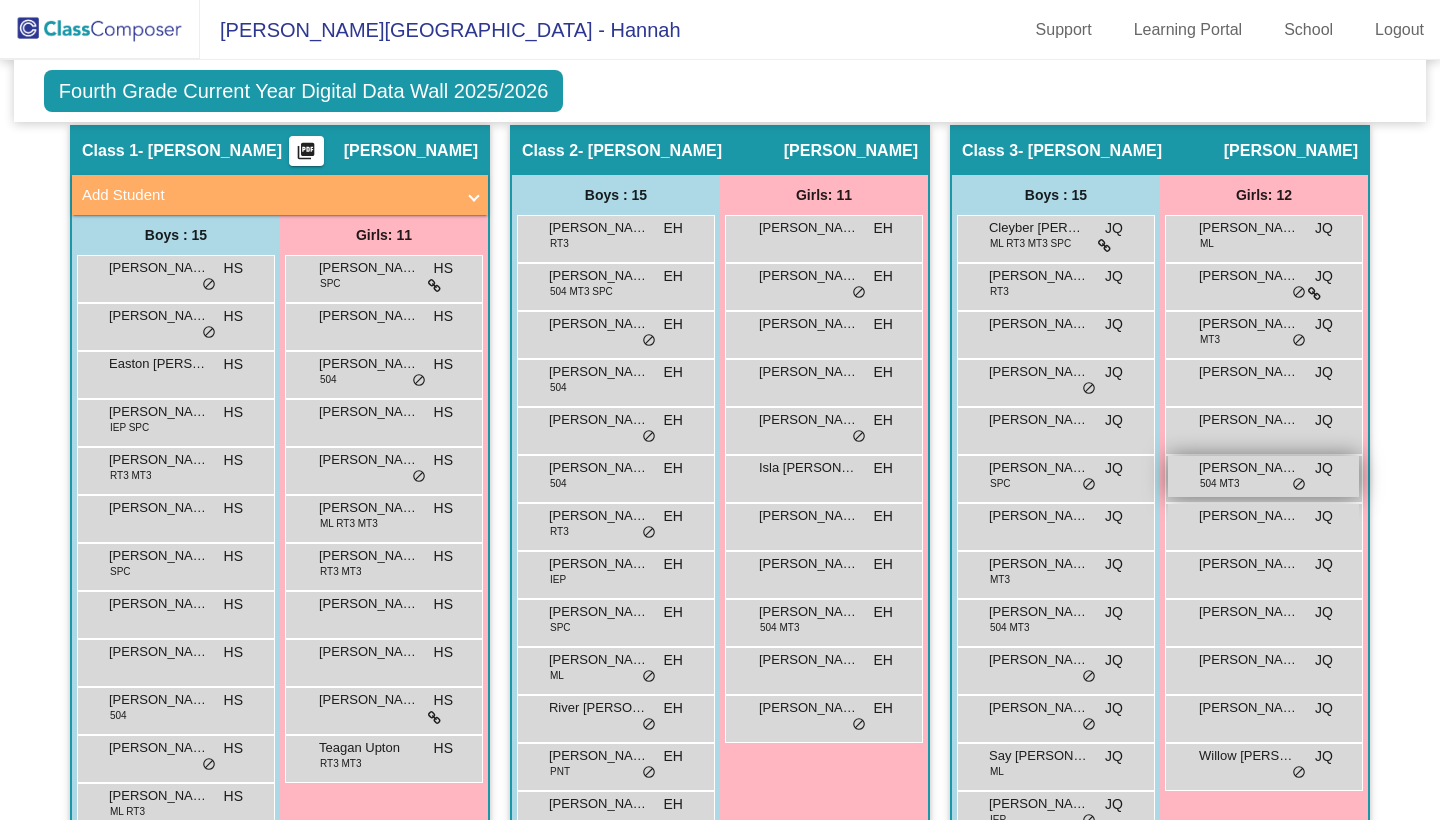 click on "504 MT3" at bounding box center [1219, 483] 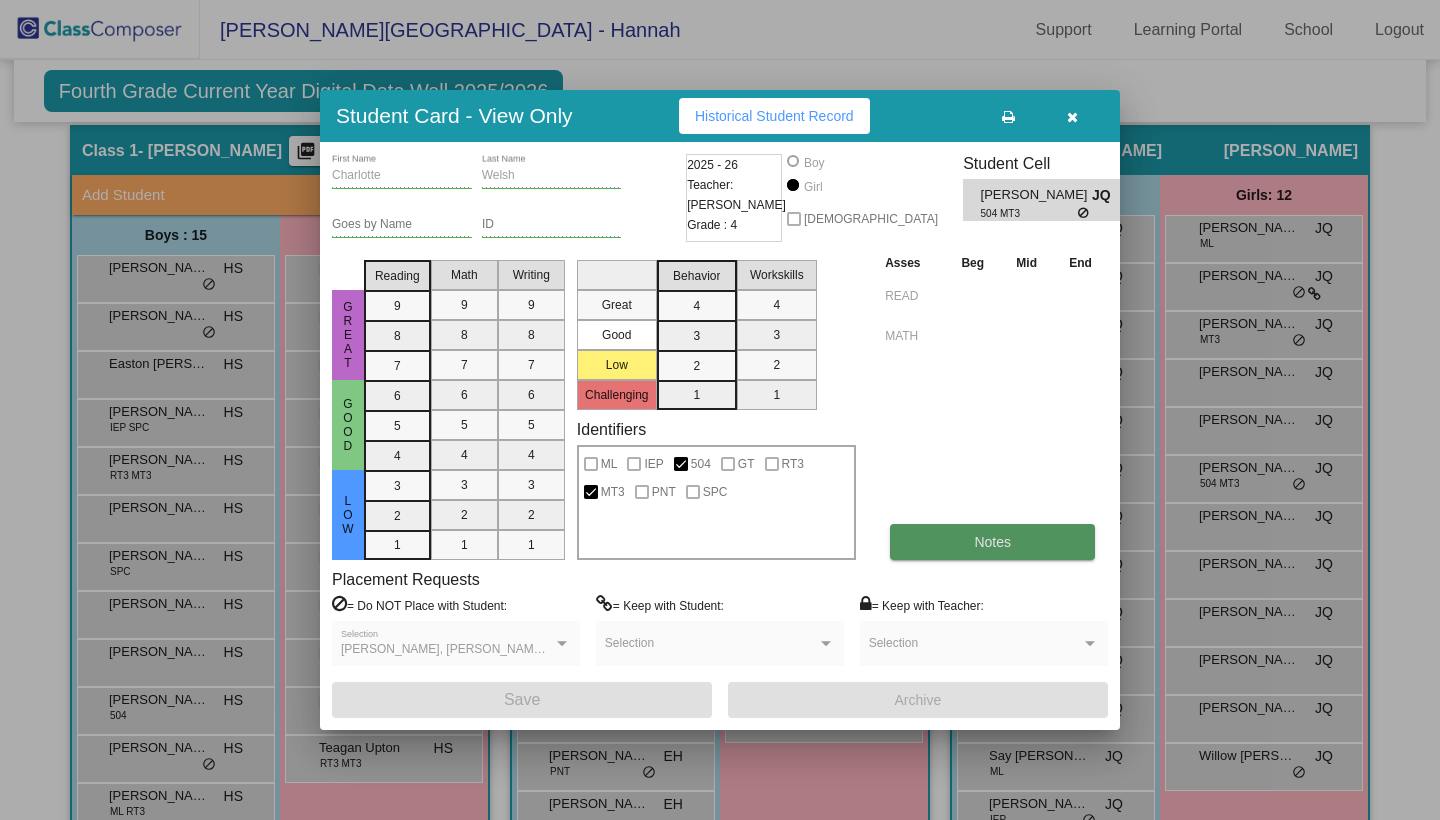 click on "Notes" at bounding box center [992, 542] 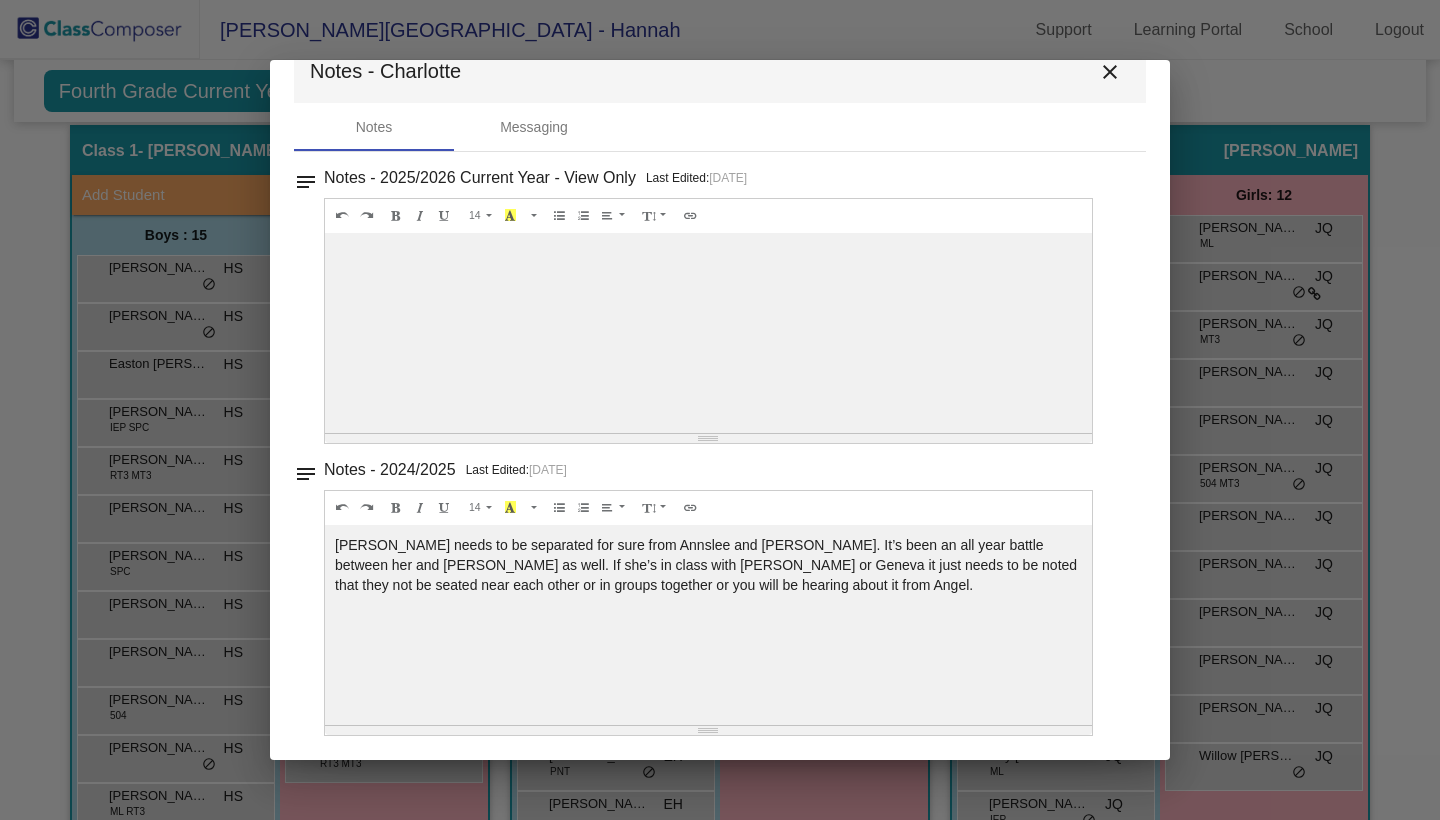 scroll, scrollTop: 45, scrollLeft: 0, axis: vertical 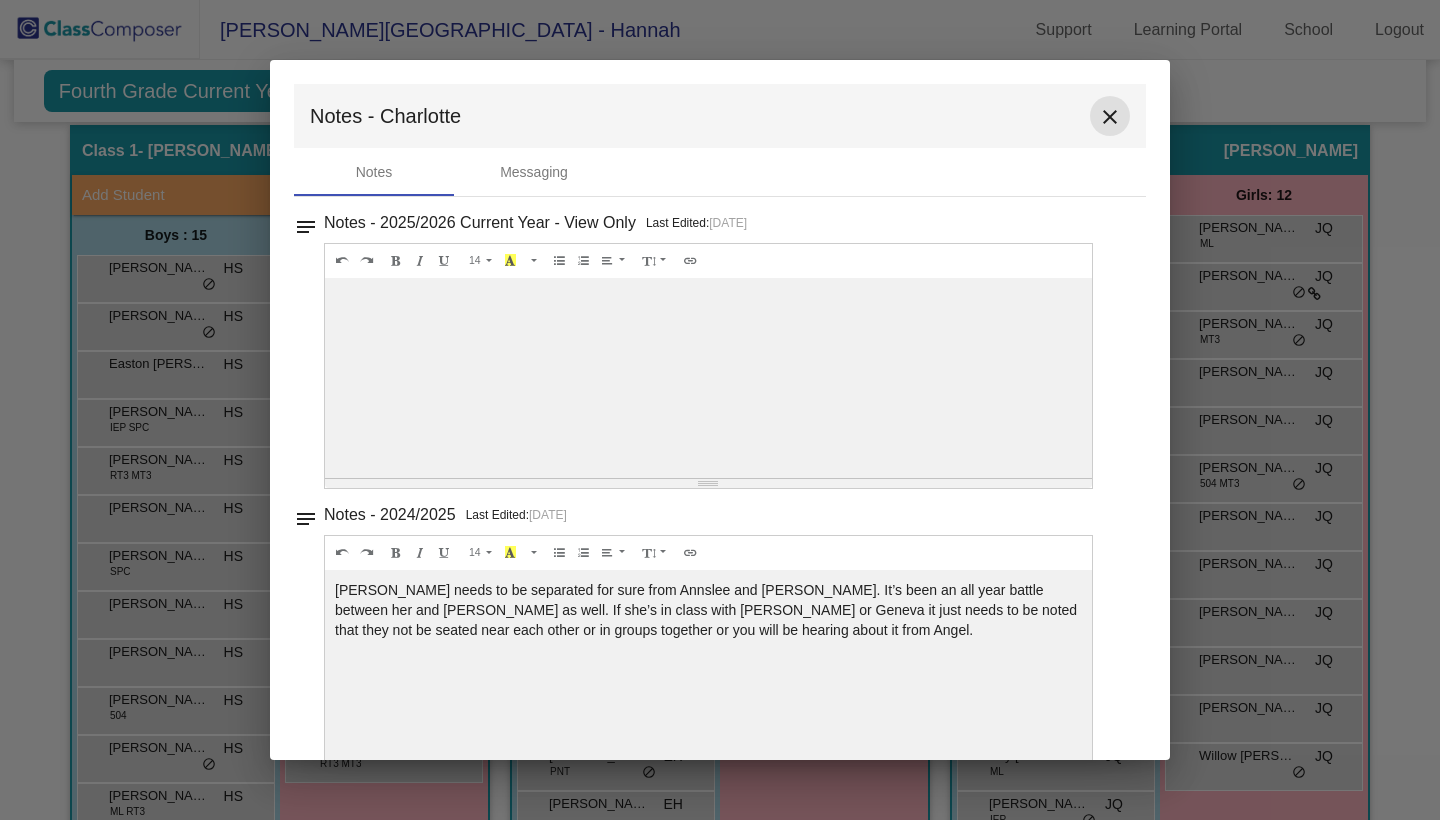 click on "close" at bounding box center [1110, 117] 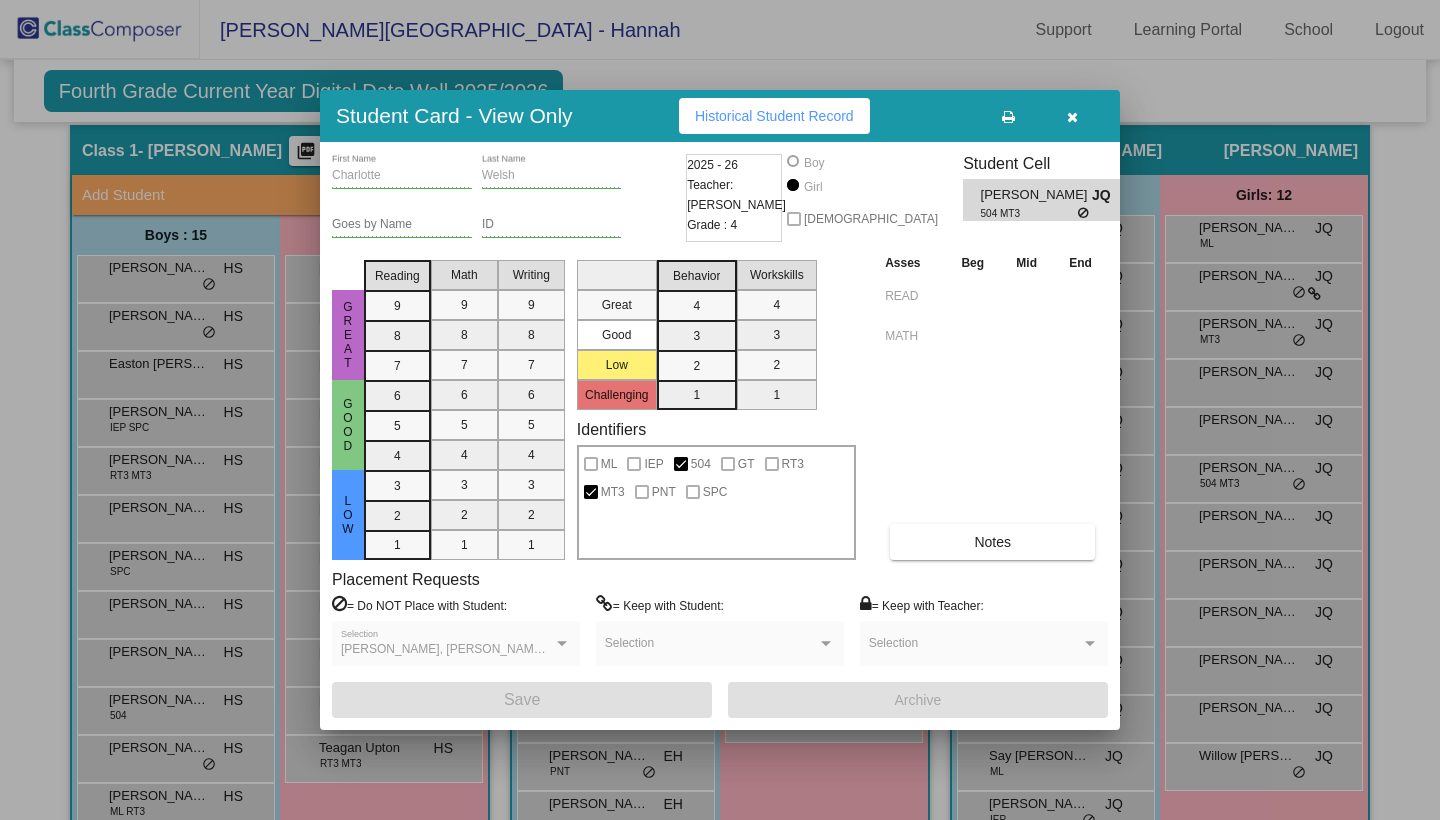 scroll, scrollTop: 0, scrollLeft: 0, axis: both 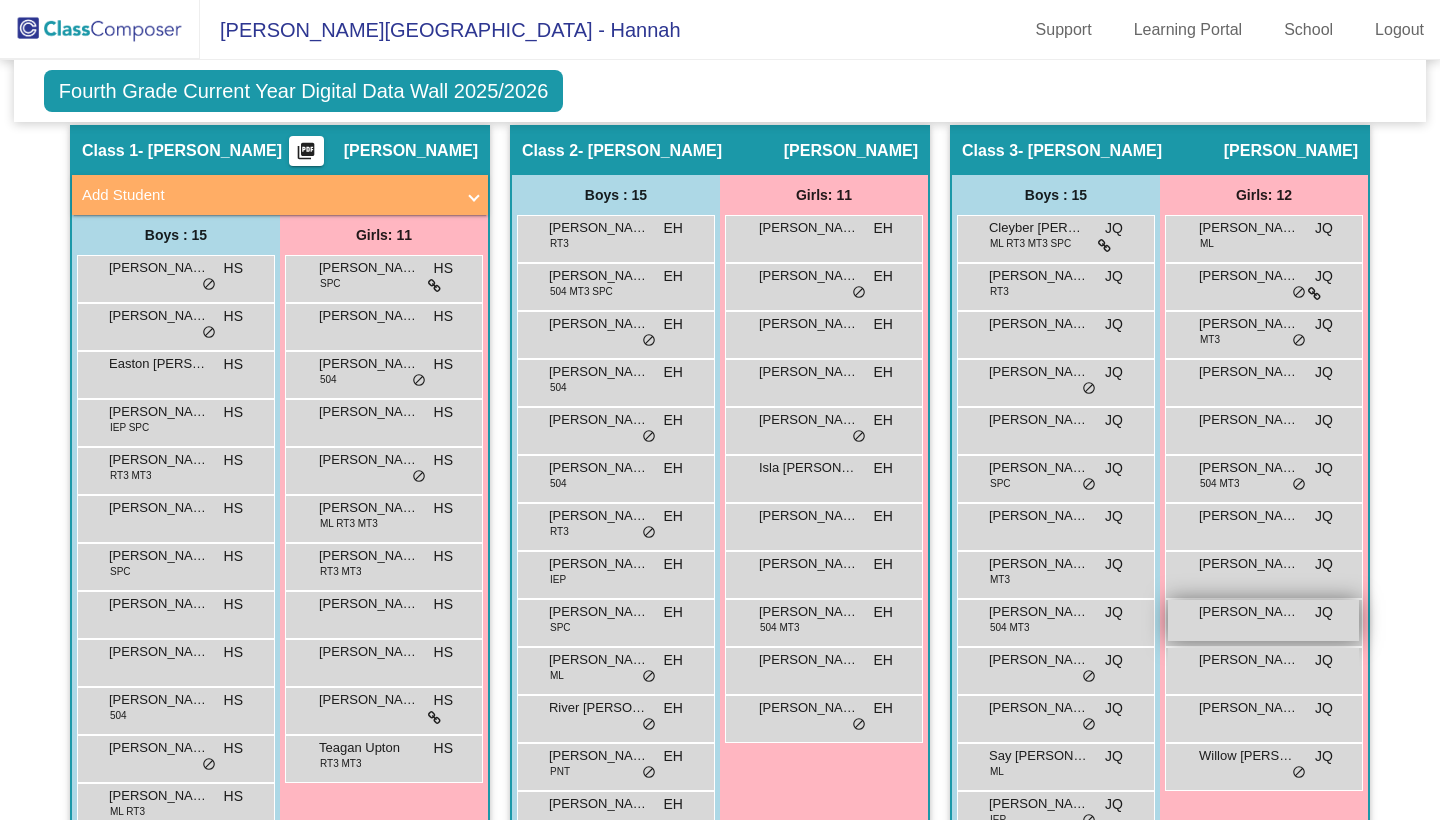click on "[PERSON_NAME]" at bounding box center [1249, 612] 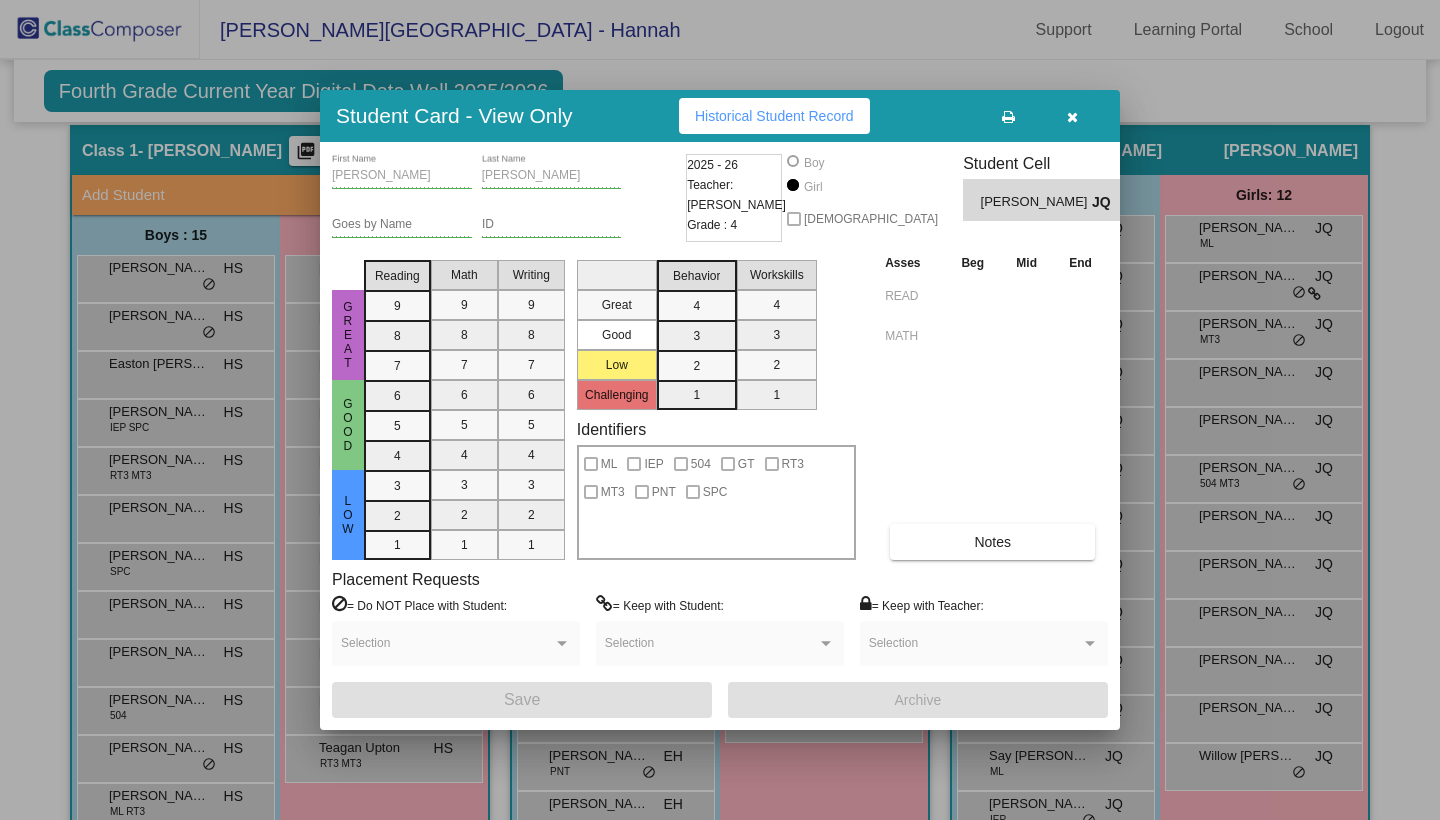 click on "Historical Student Record" at bounding box center [774, 116] 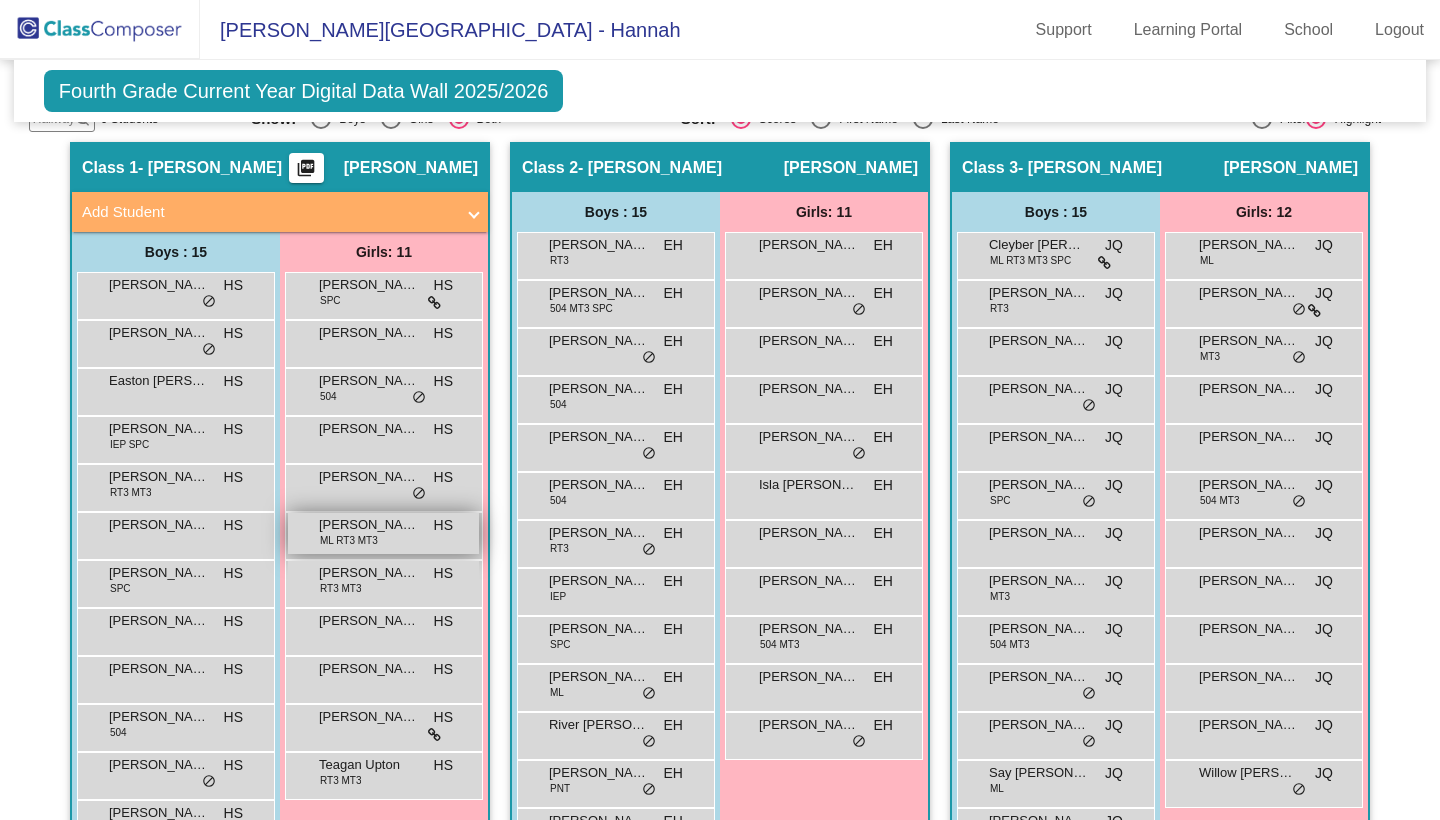 scroll, scrollTop: 372, scrollLeft: 0, axis: vertical 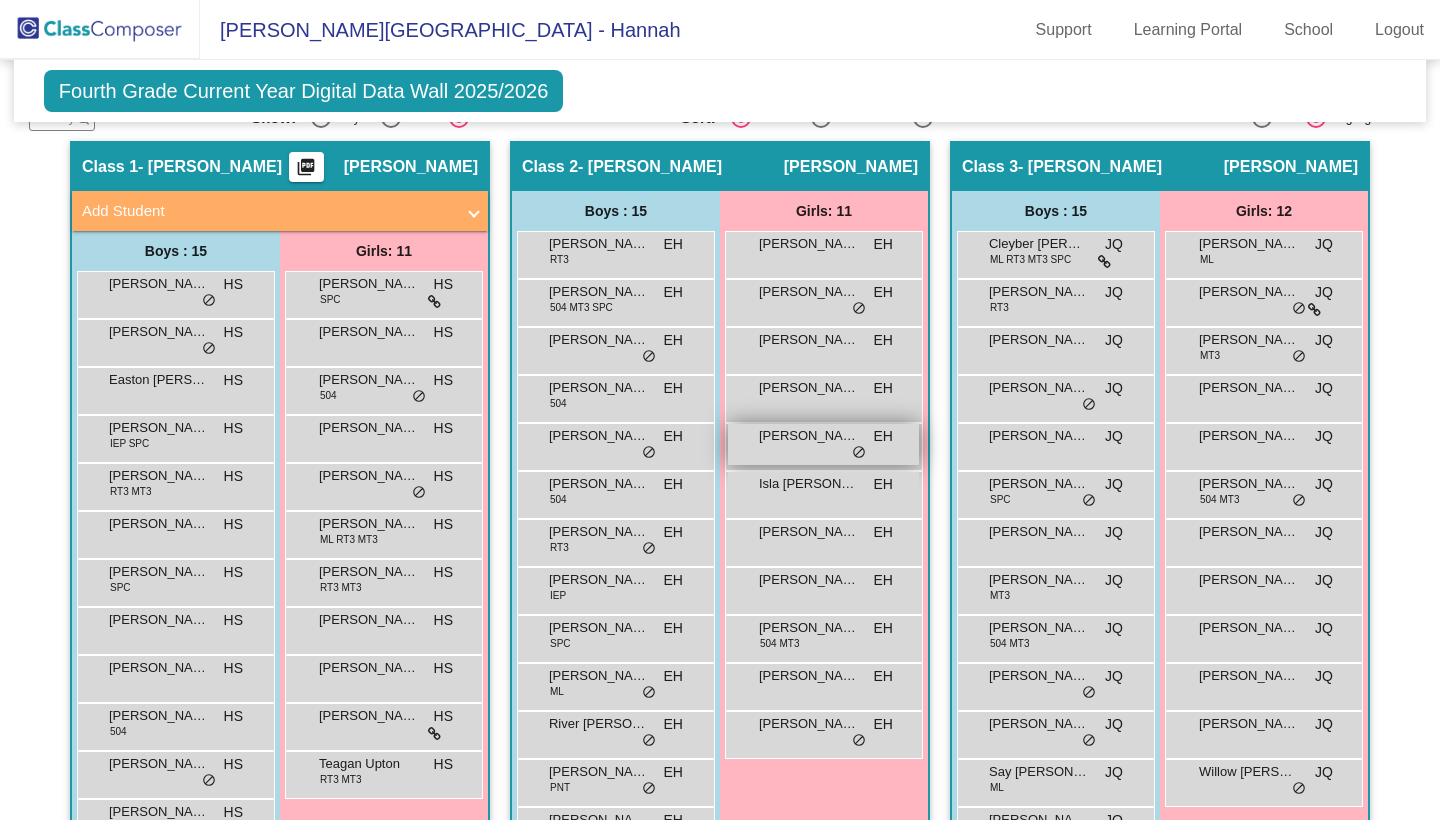 click on "[PERSON_NAME]" at bounding box center (809, 436) 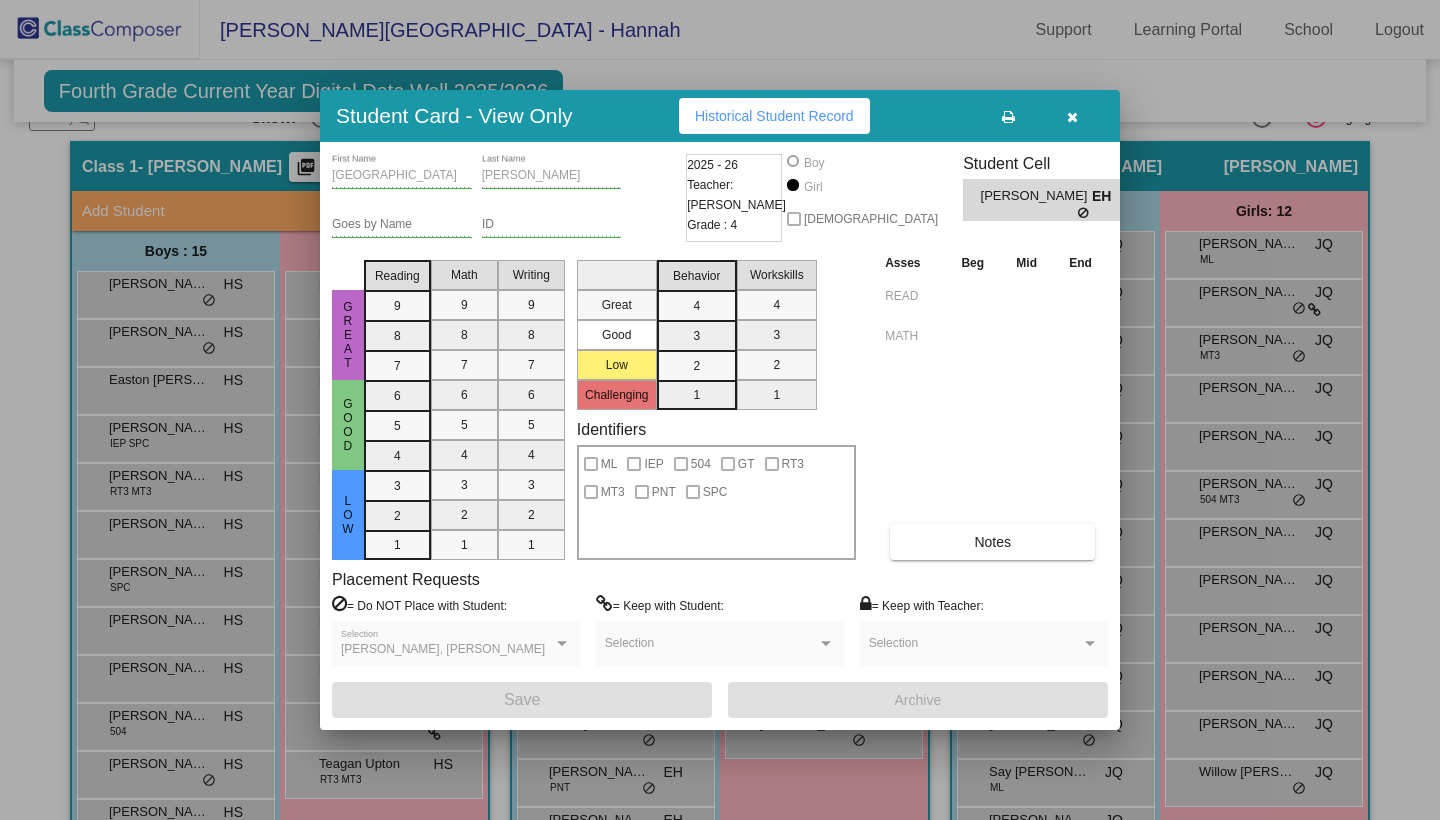 click on "Historical Student Record" at bounding box center (774, 116) 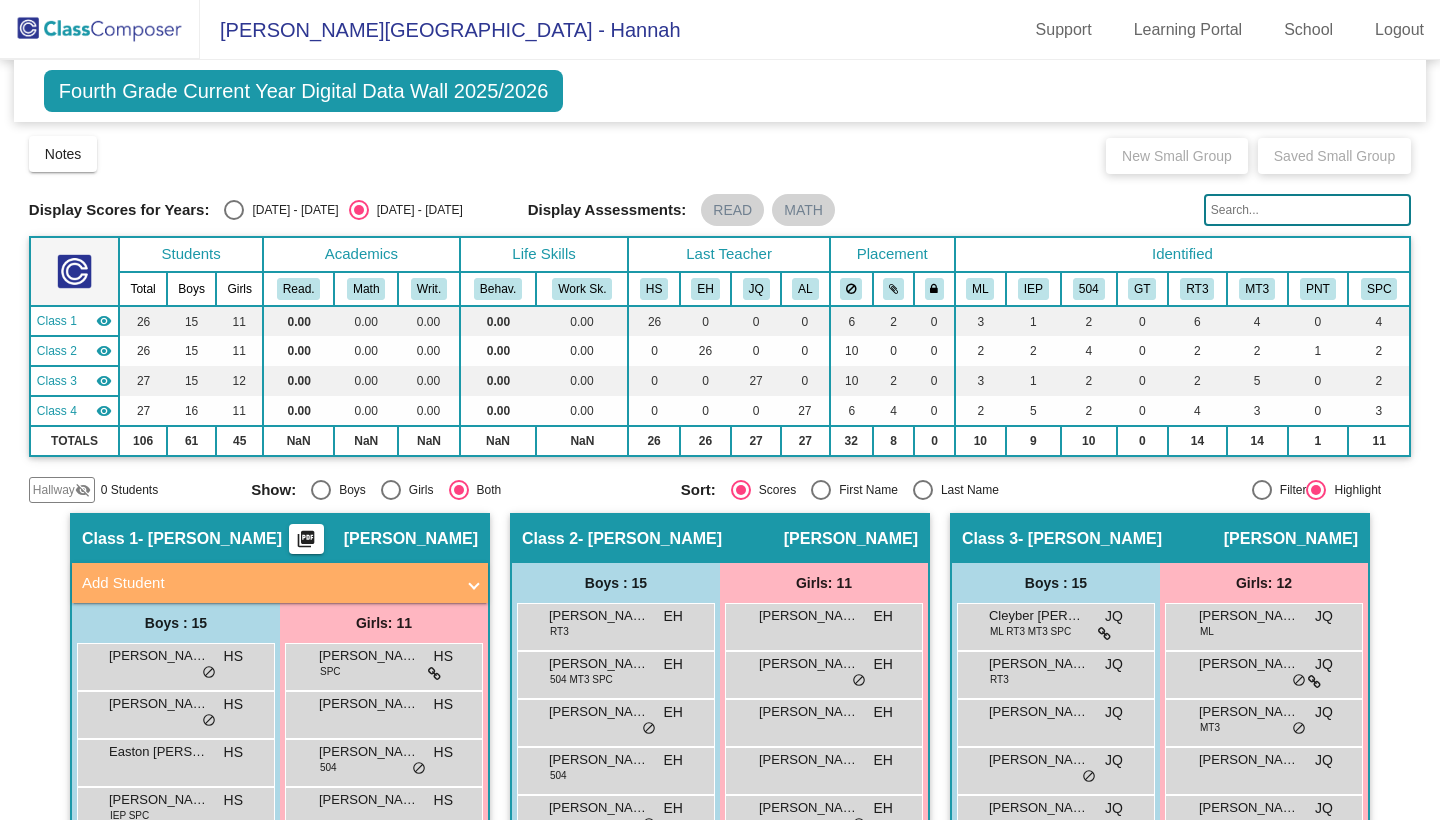 scroll, scrollTop: 0, scrollLeft: 0, axis: both 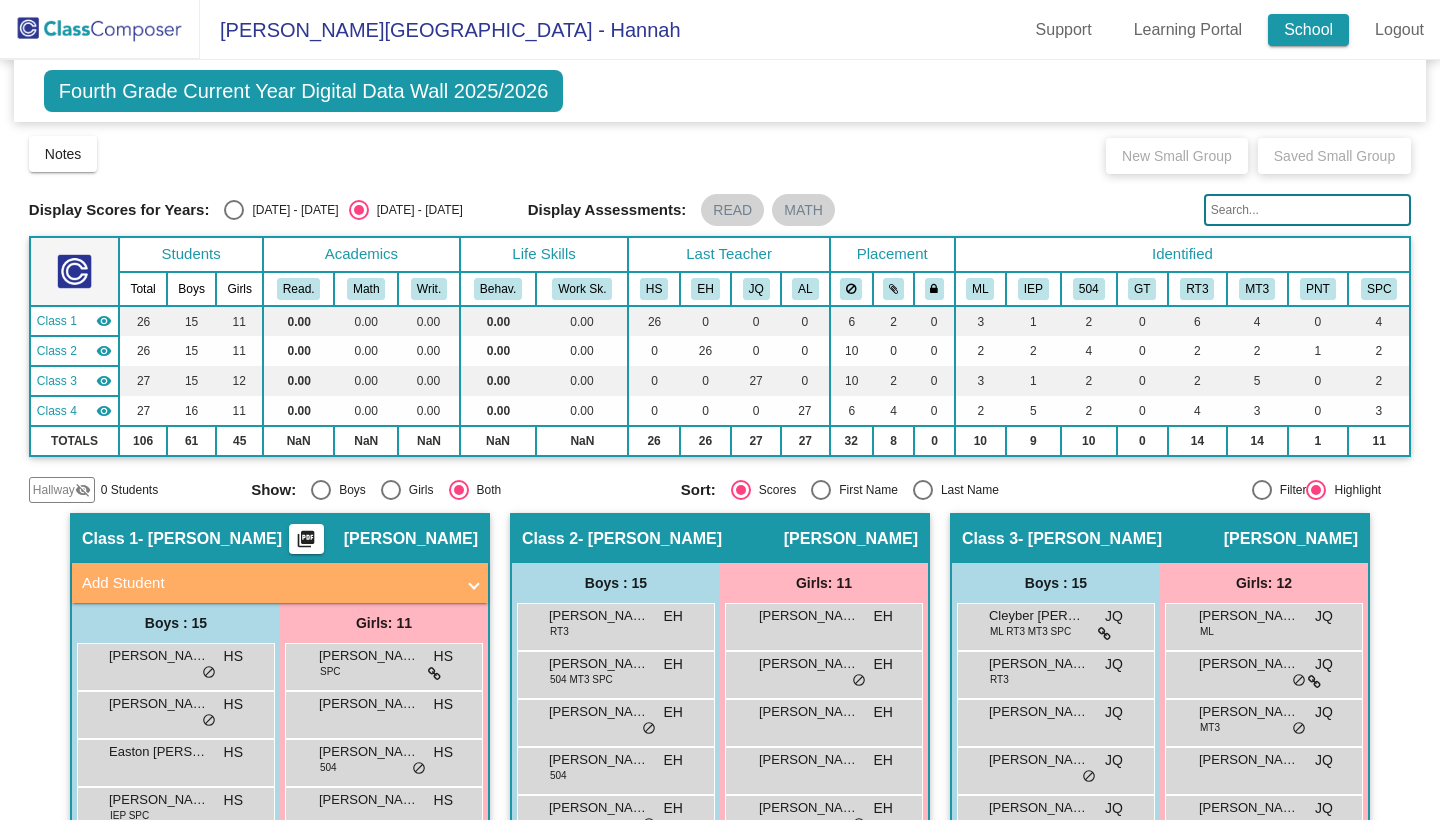 click on "School" at bounding box center [1308, 30] 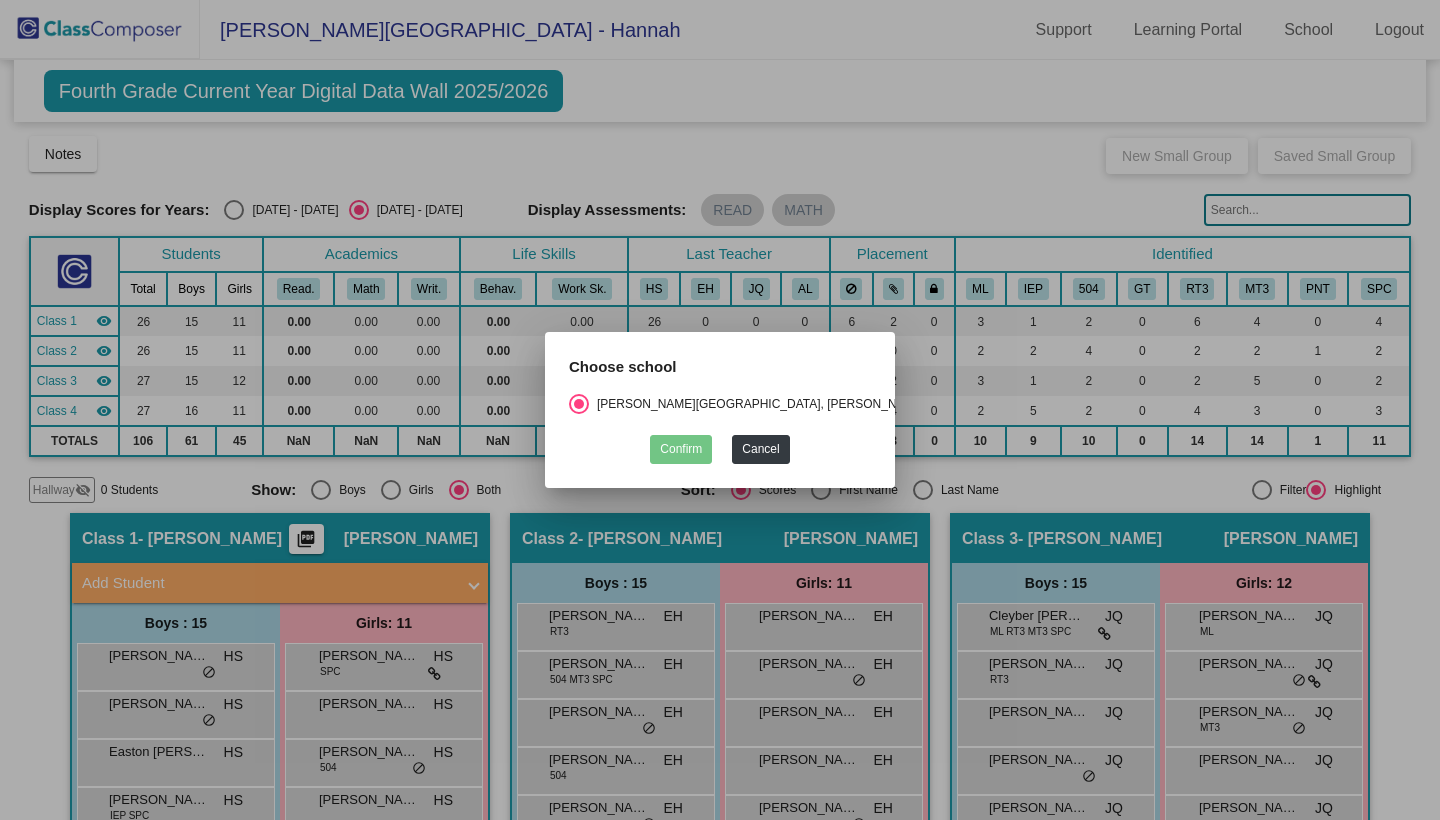 click at bounding box center [720, 410] 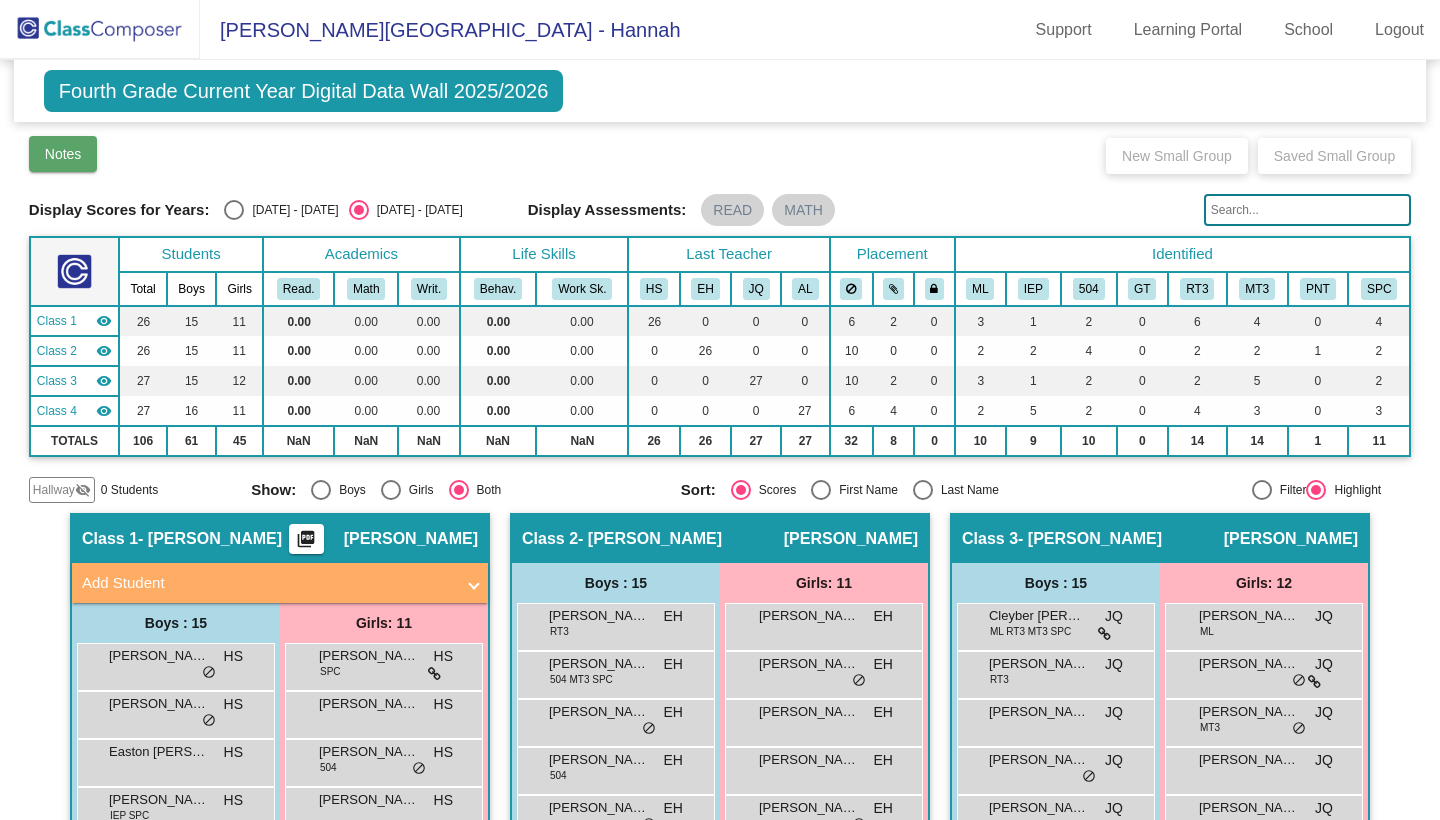 click on "Notes" 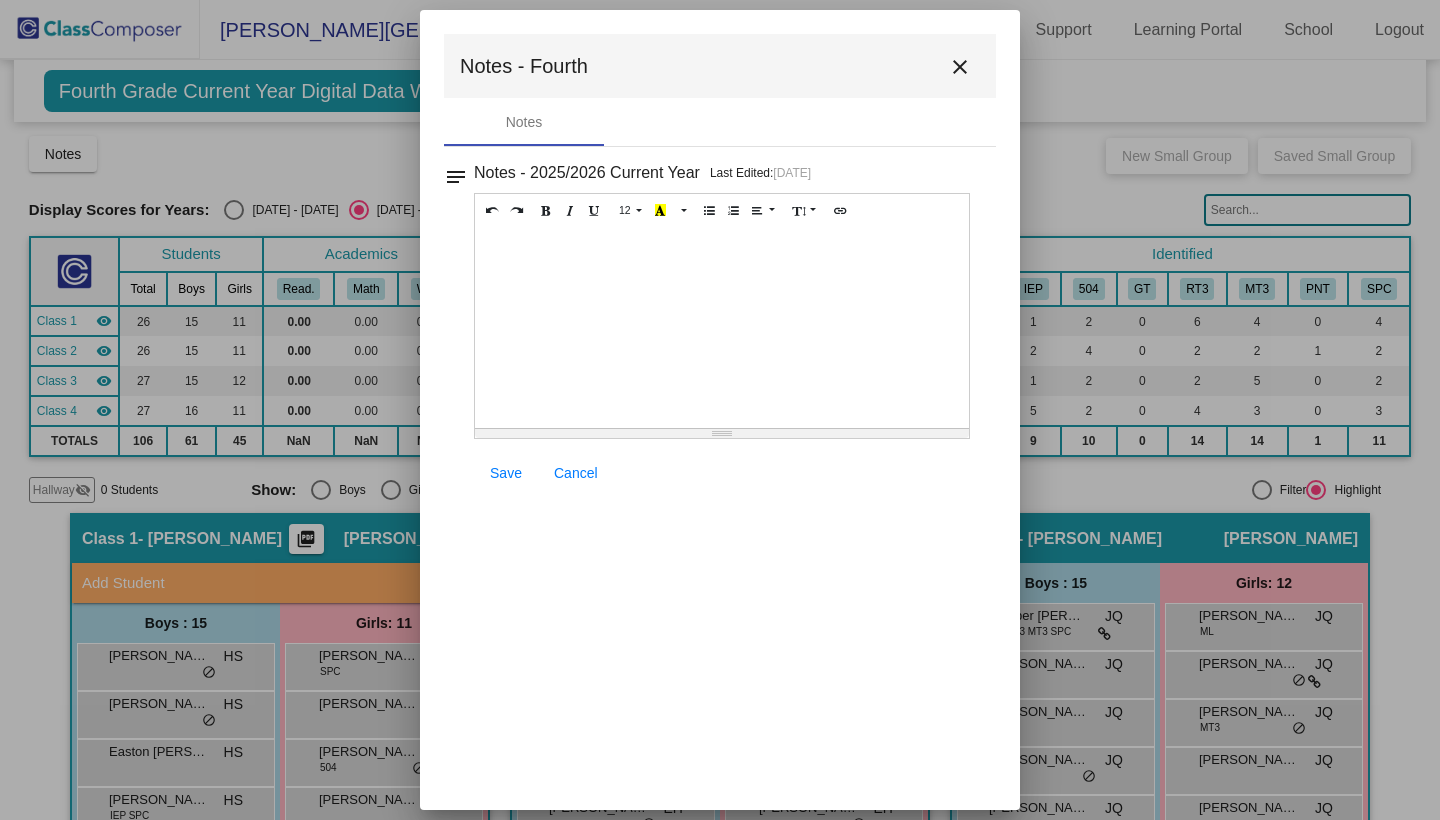 click on "close" at bounding box center [960, 67] 